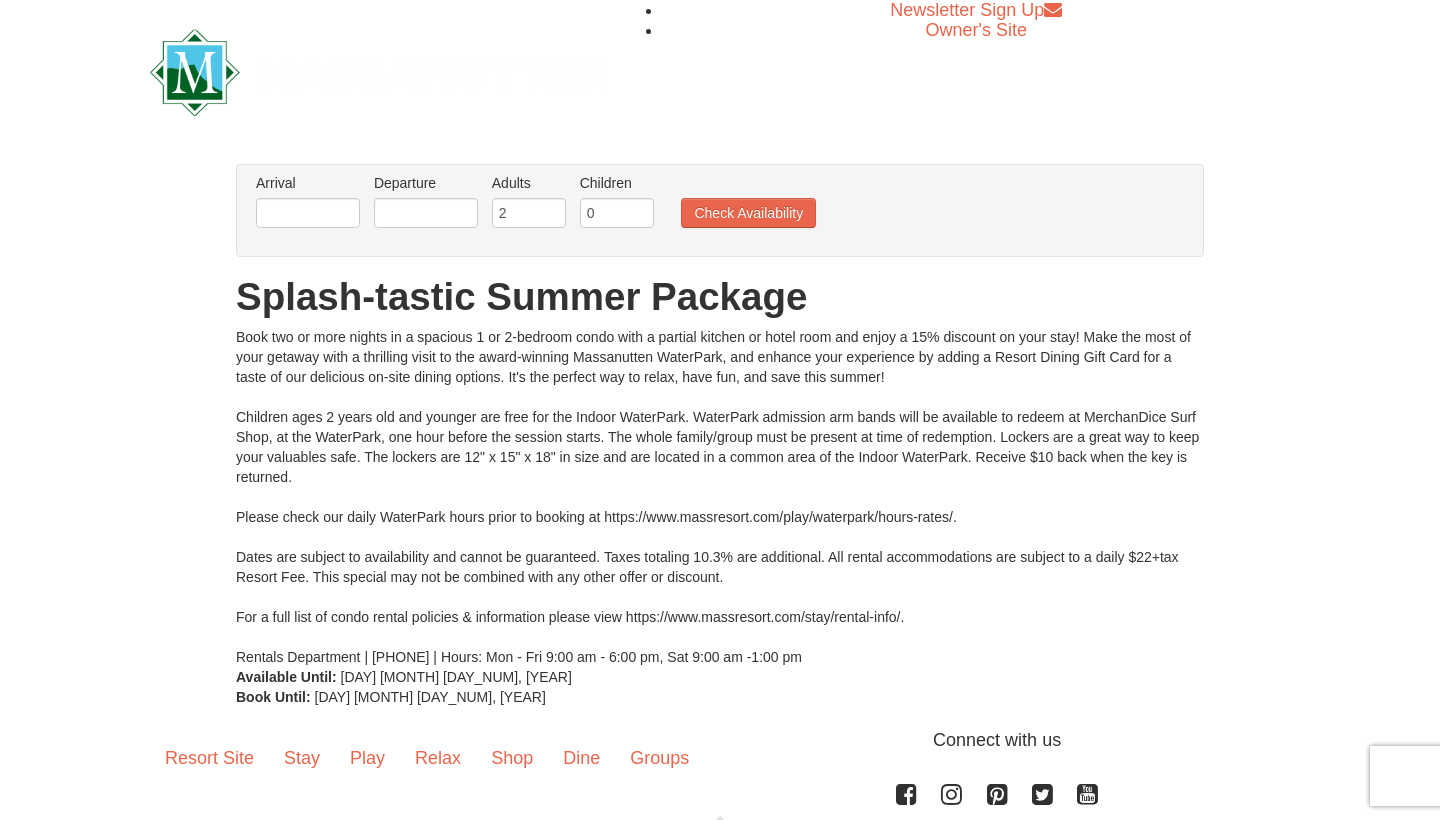 scroll, scrollTop: 33, scrollLeft: 0, axis: vertical 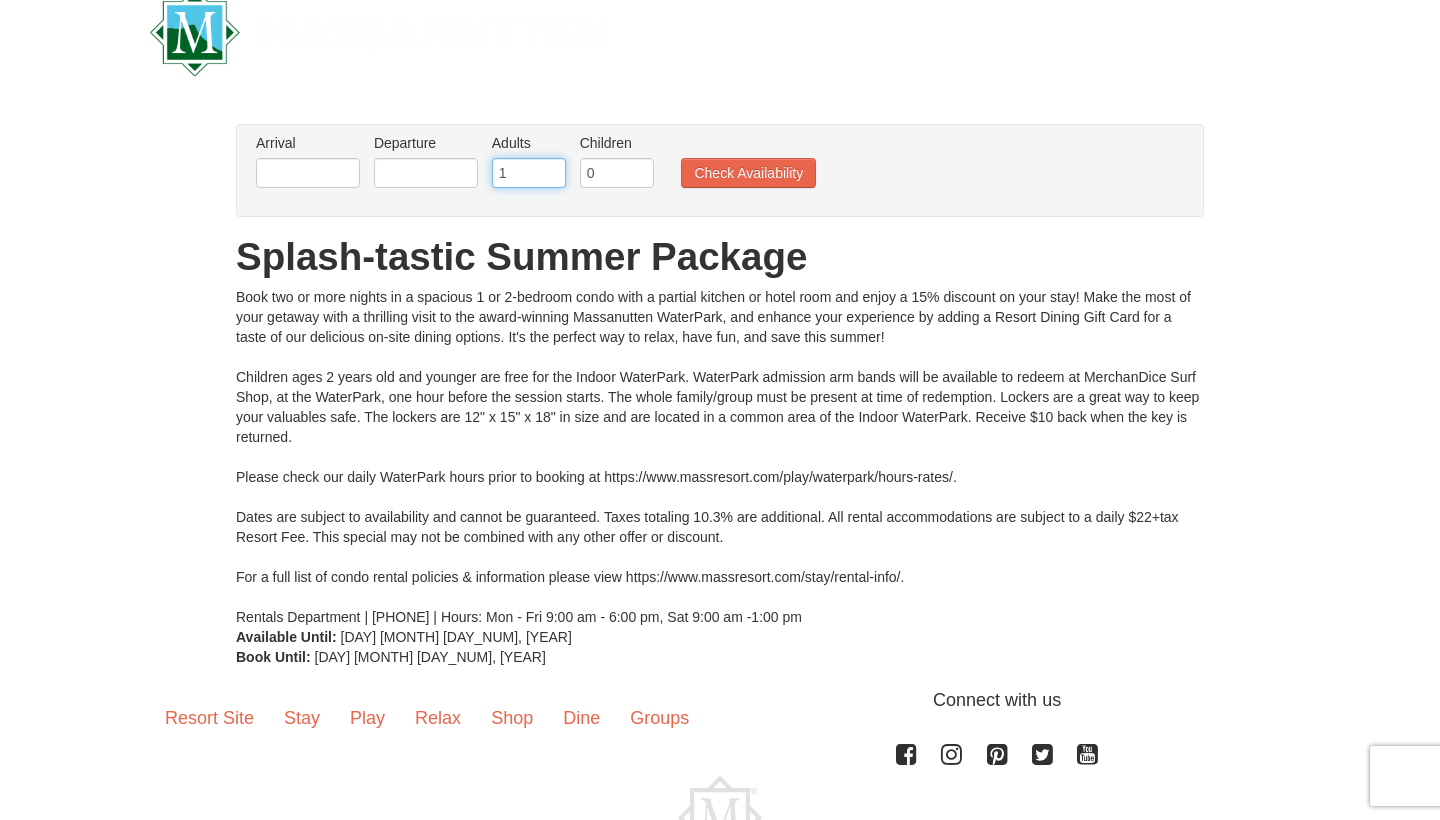 click on "1" at bounding box center [529, 173] 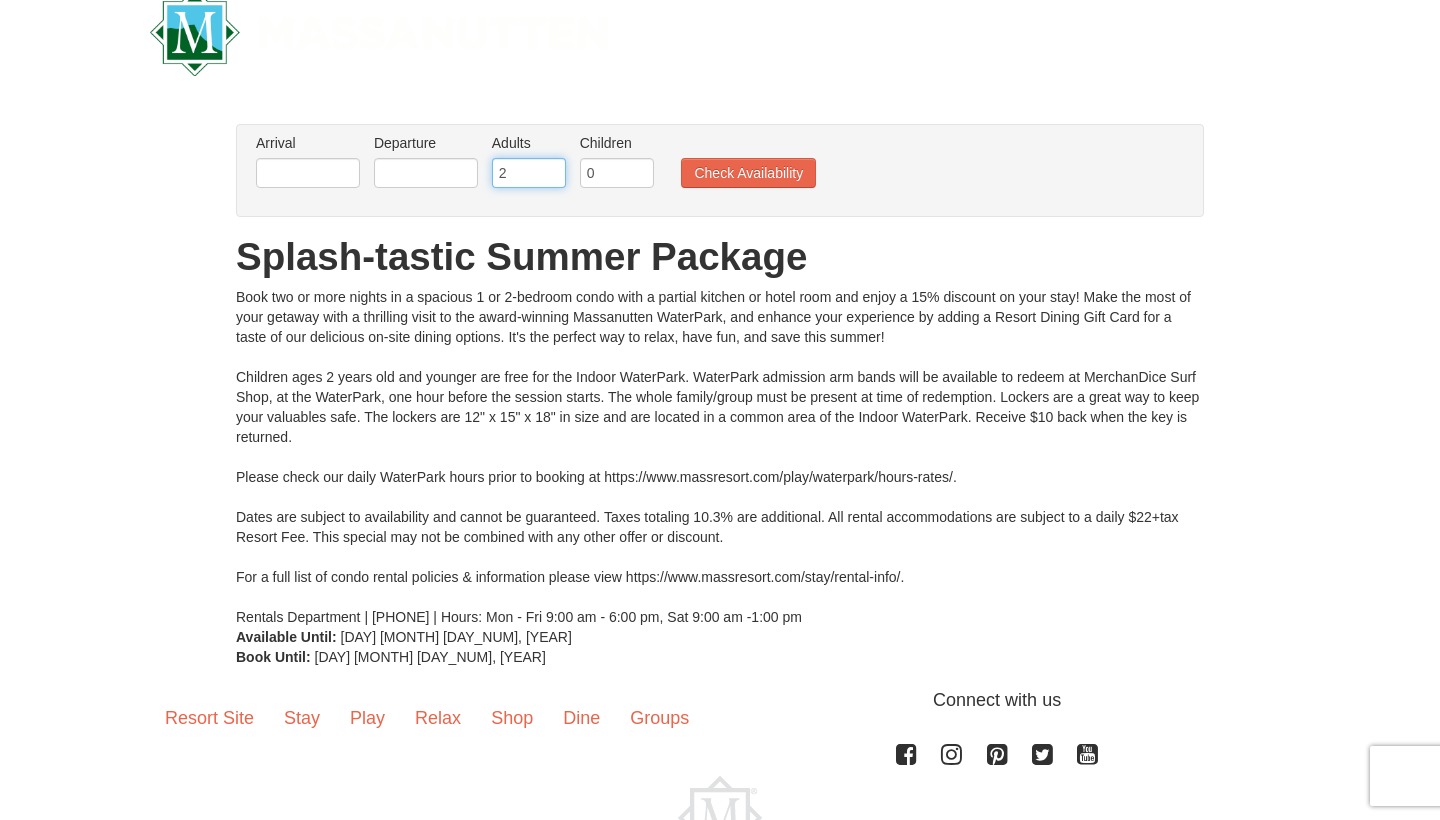 click on "2" at bounding box center [529, 173] 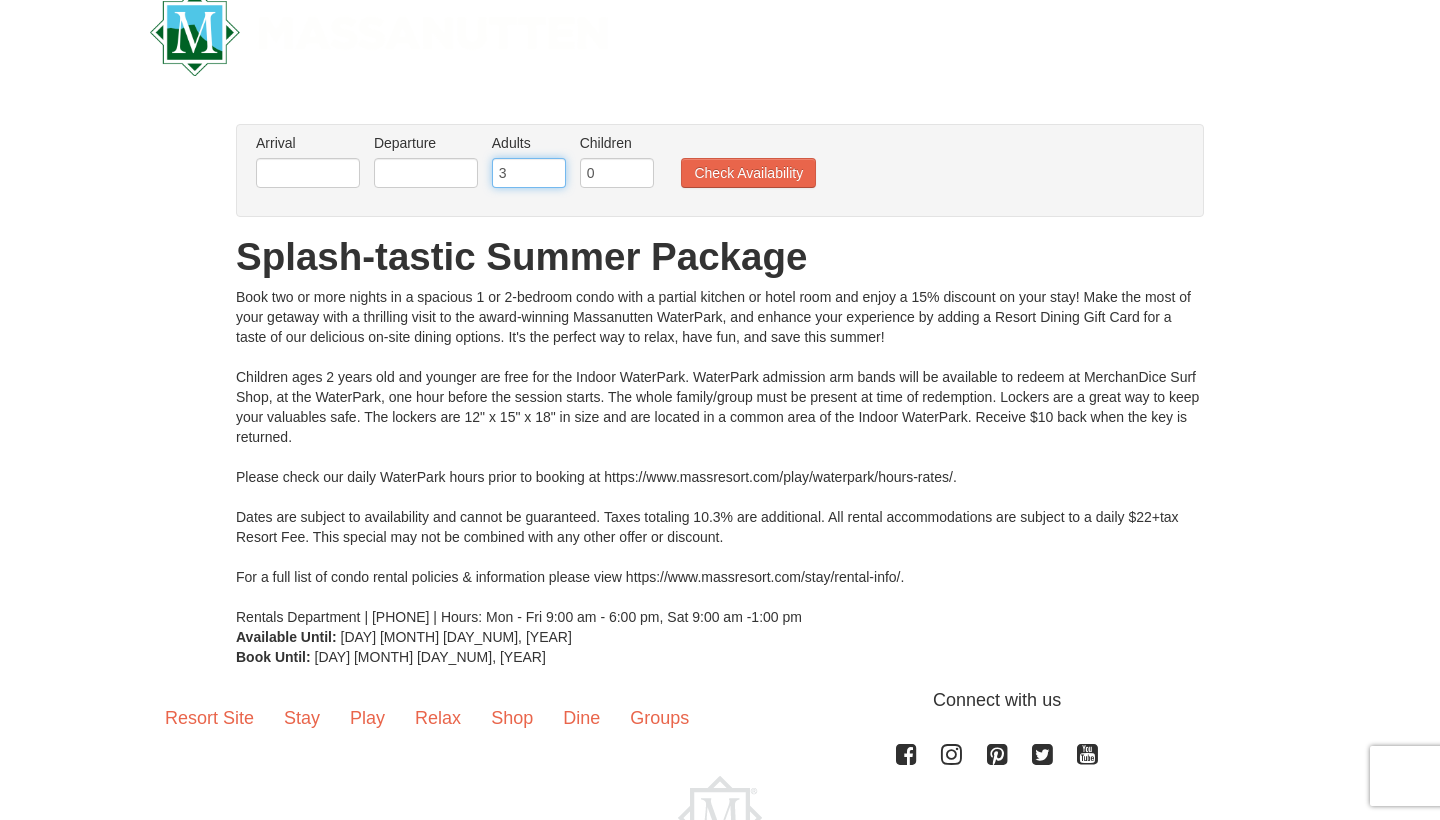 click on "3" at bounding box center [529, 173] 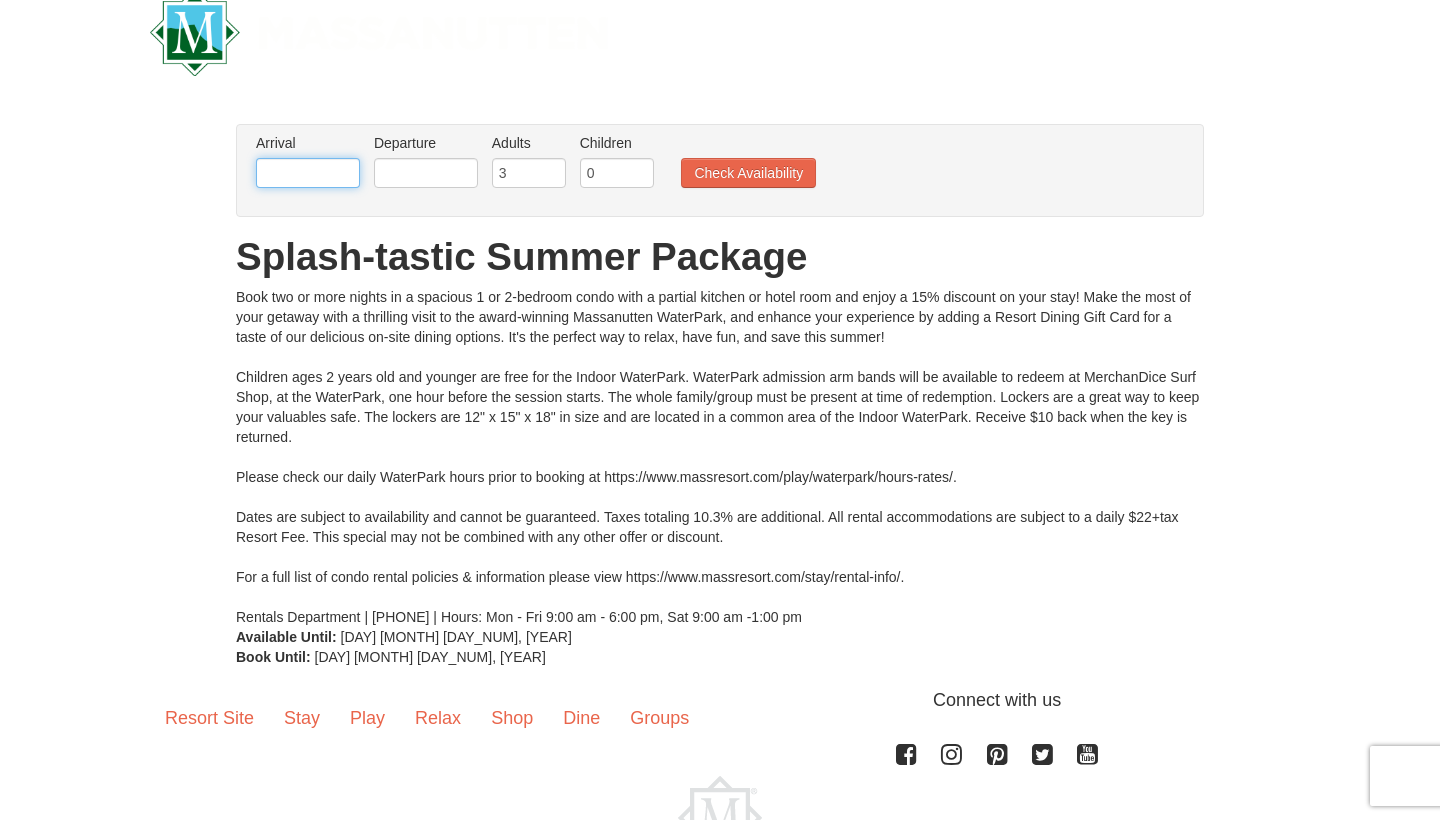 click at bounding box center [308, 173] 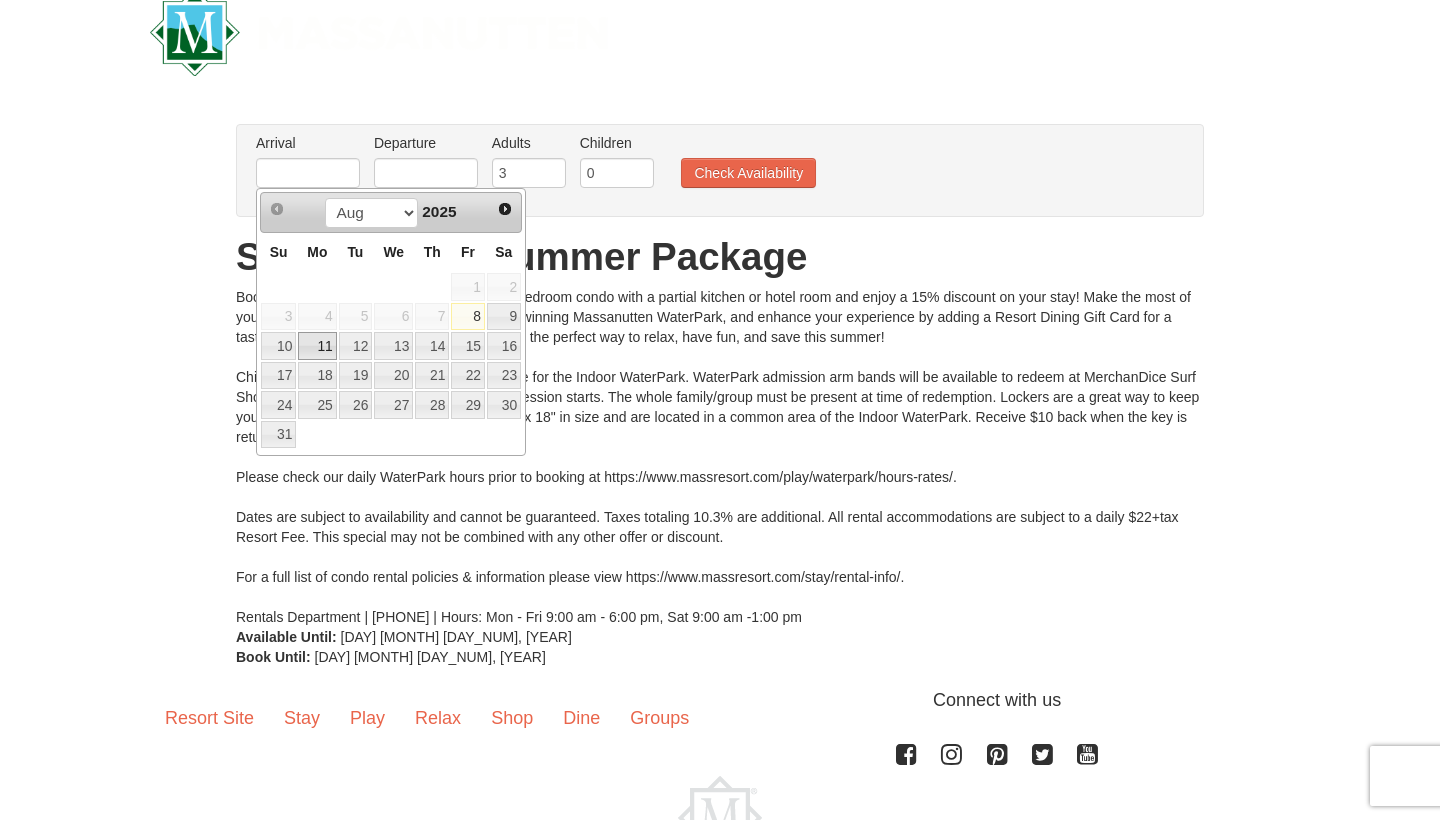 click on "11" at bounding box center (317, 346) 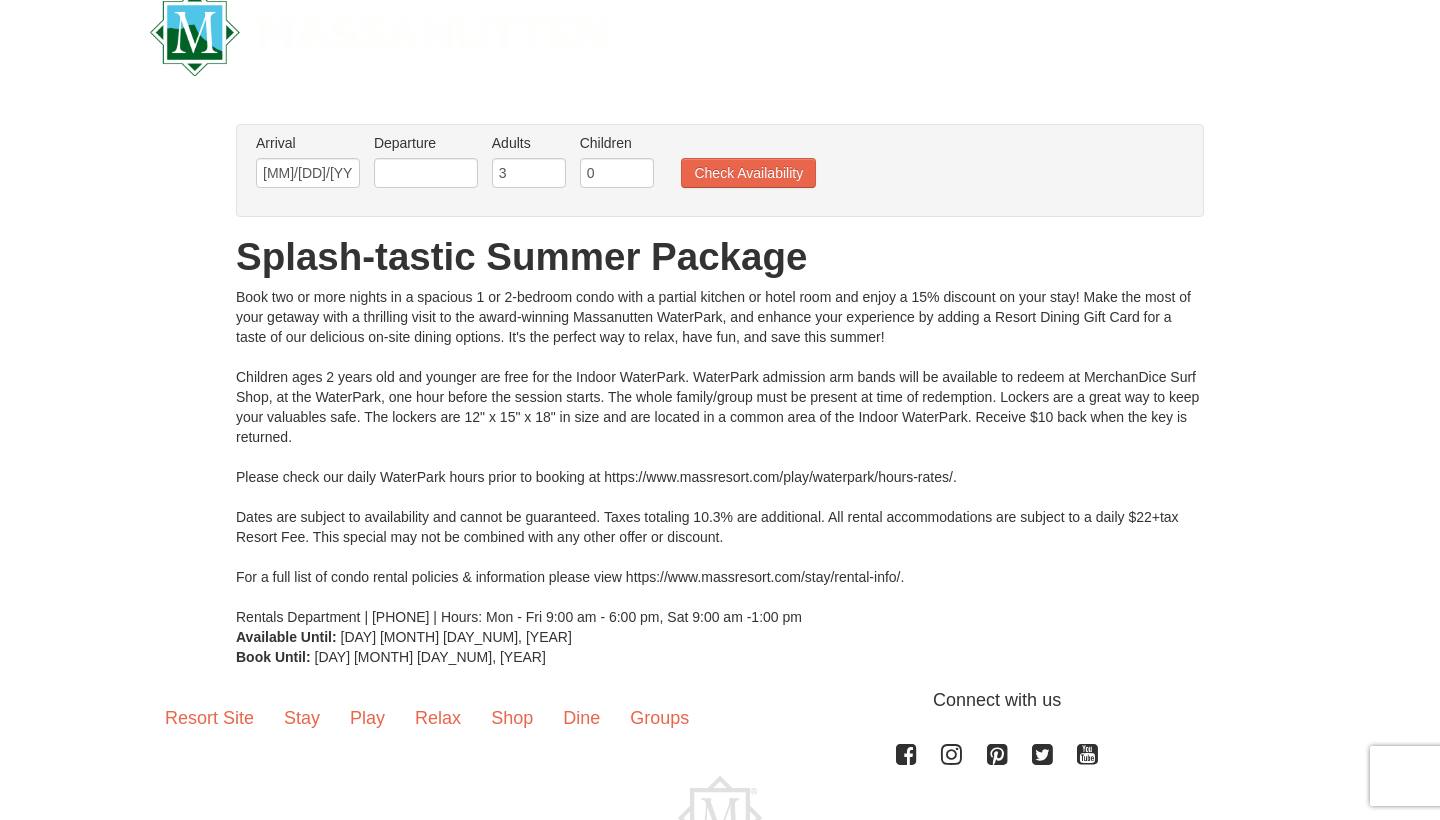 click on "Departure Please format dates MM/DD/YYYY Please format dates MM/DD/YYYY" at bounding box center (426, 165) 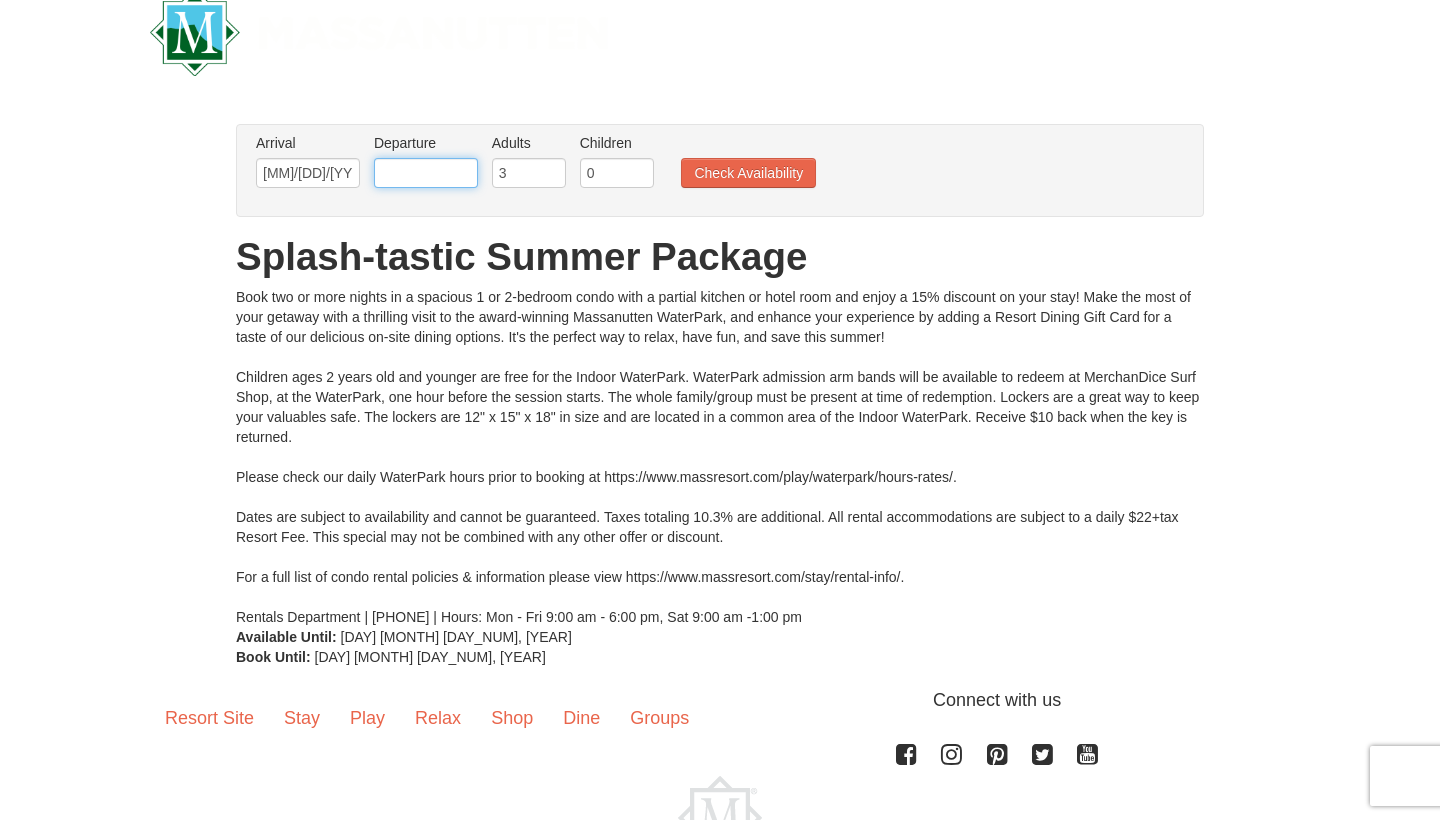 click at bounding box center [426, 173] 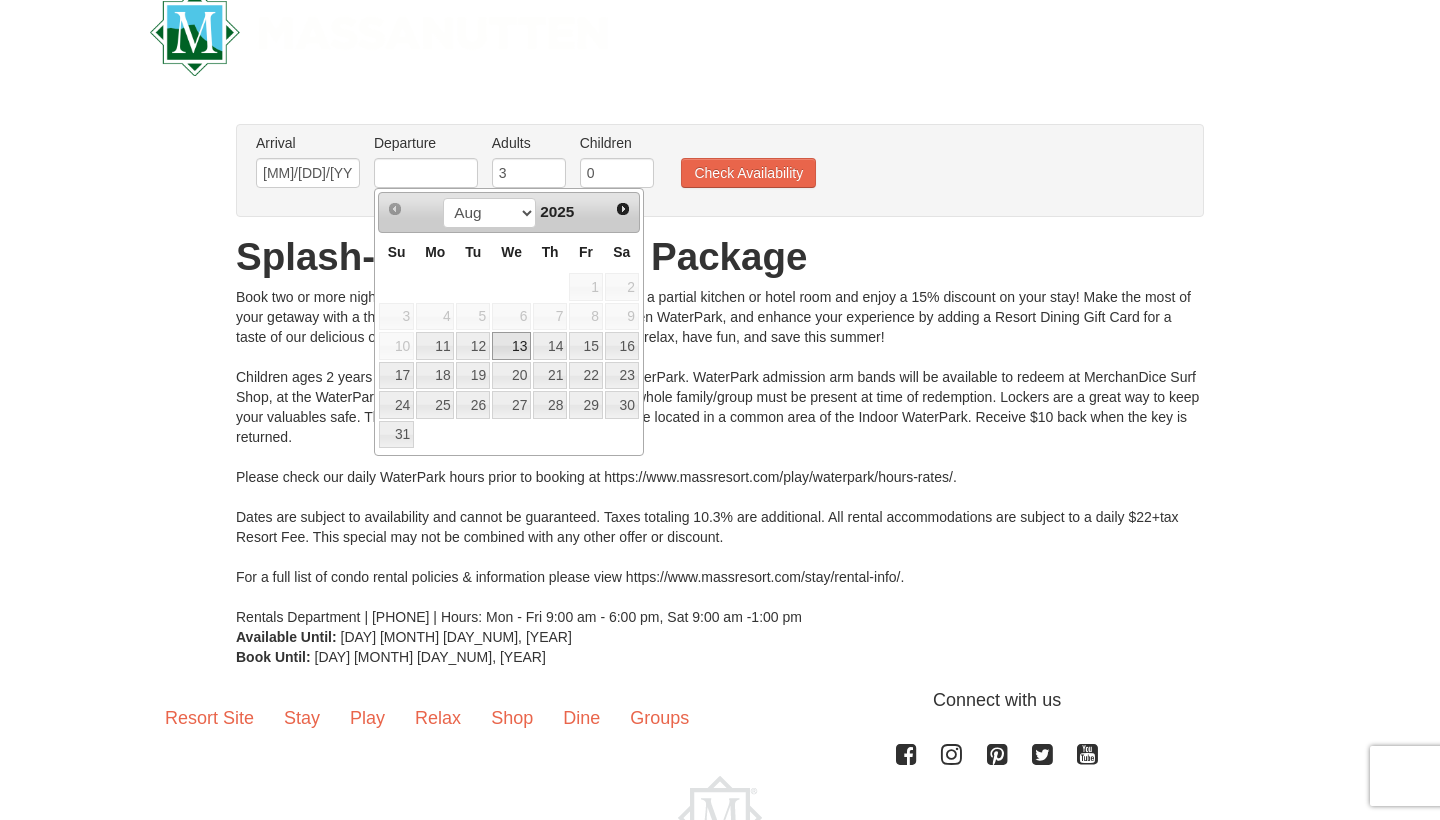 click on "13" at bounding box center (511, 346) 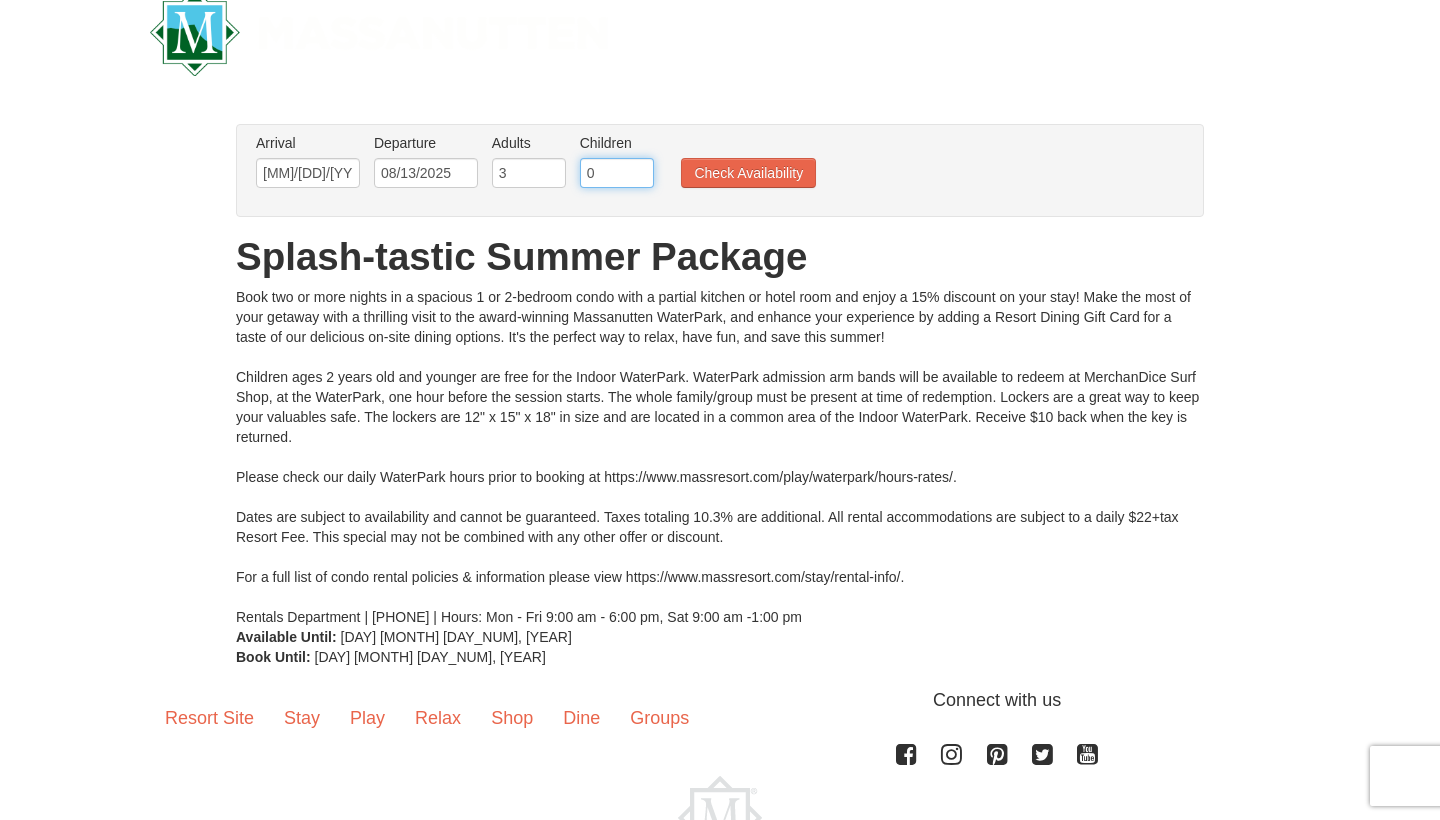 type on "1" 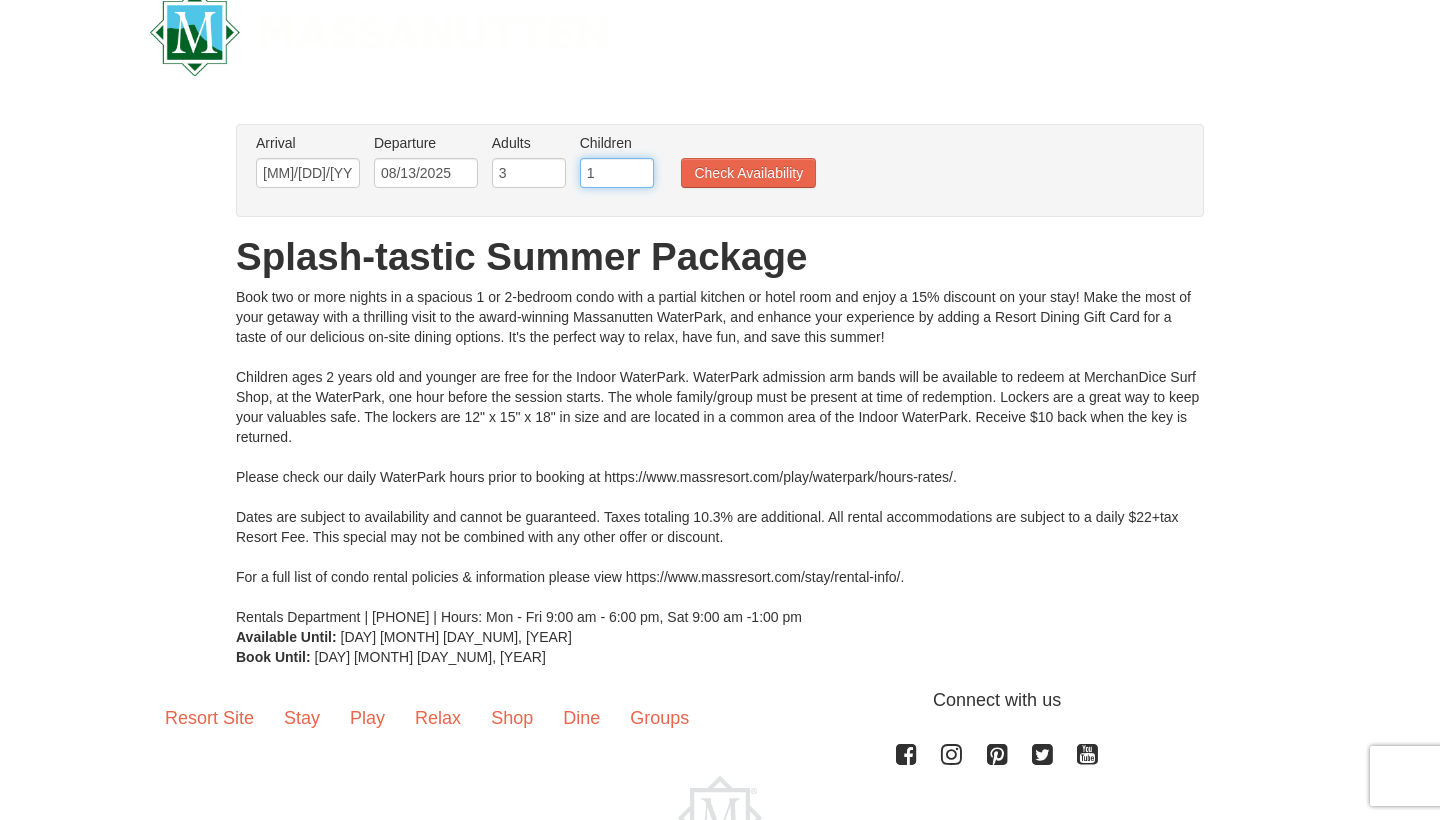 click on "1" at bounding box center [617, 173] 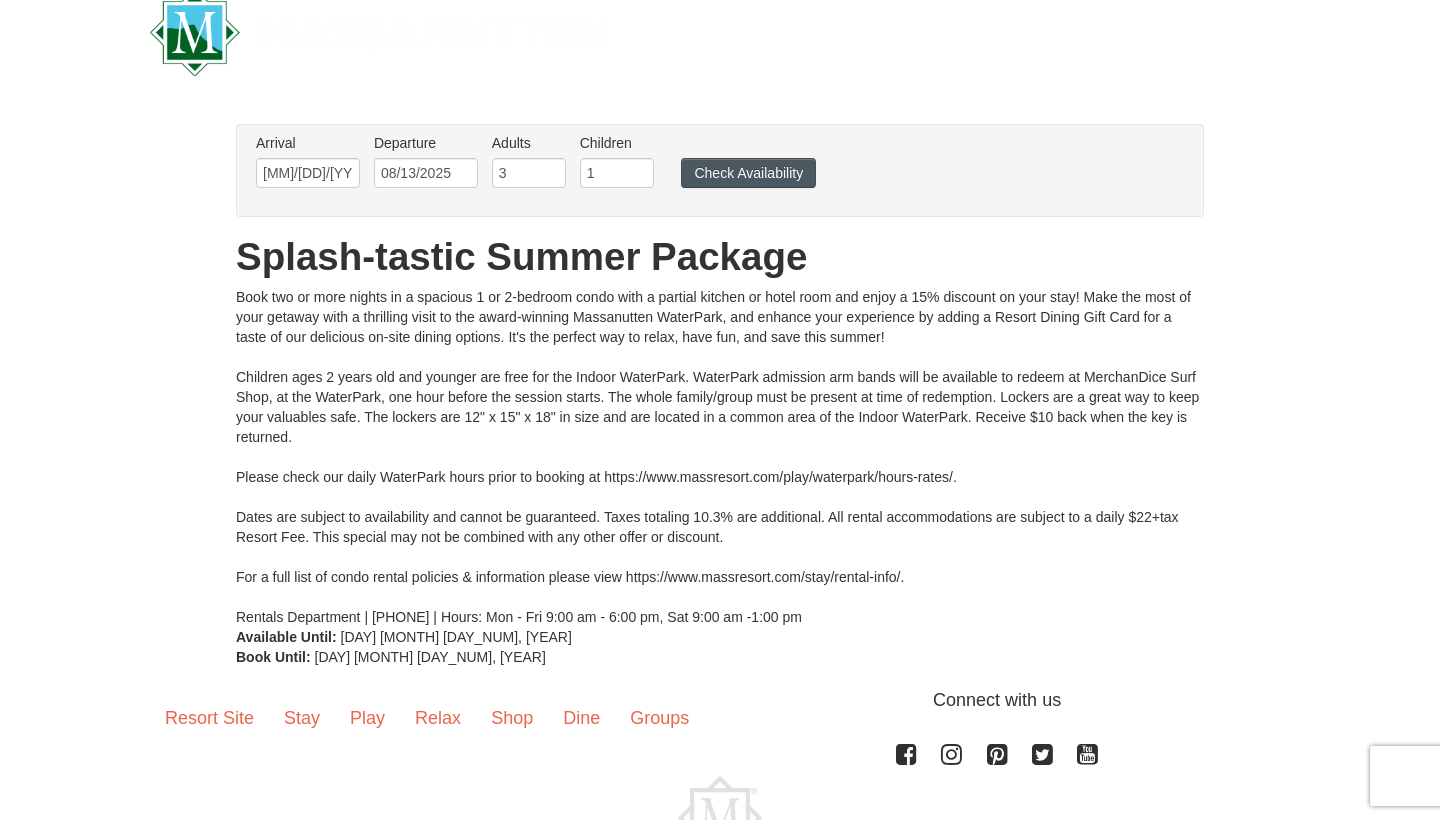 click on "Check Availability" at bounding box center [748, 173] 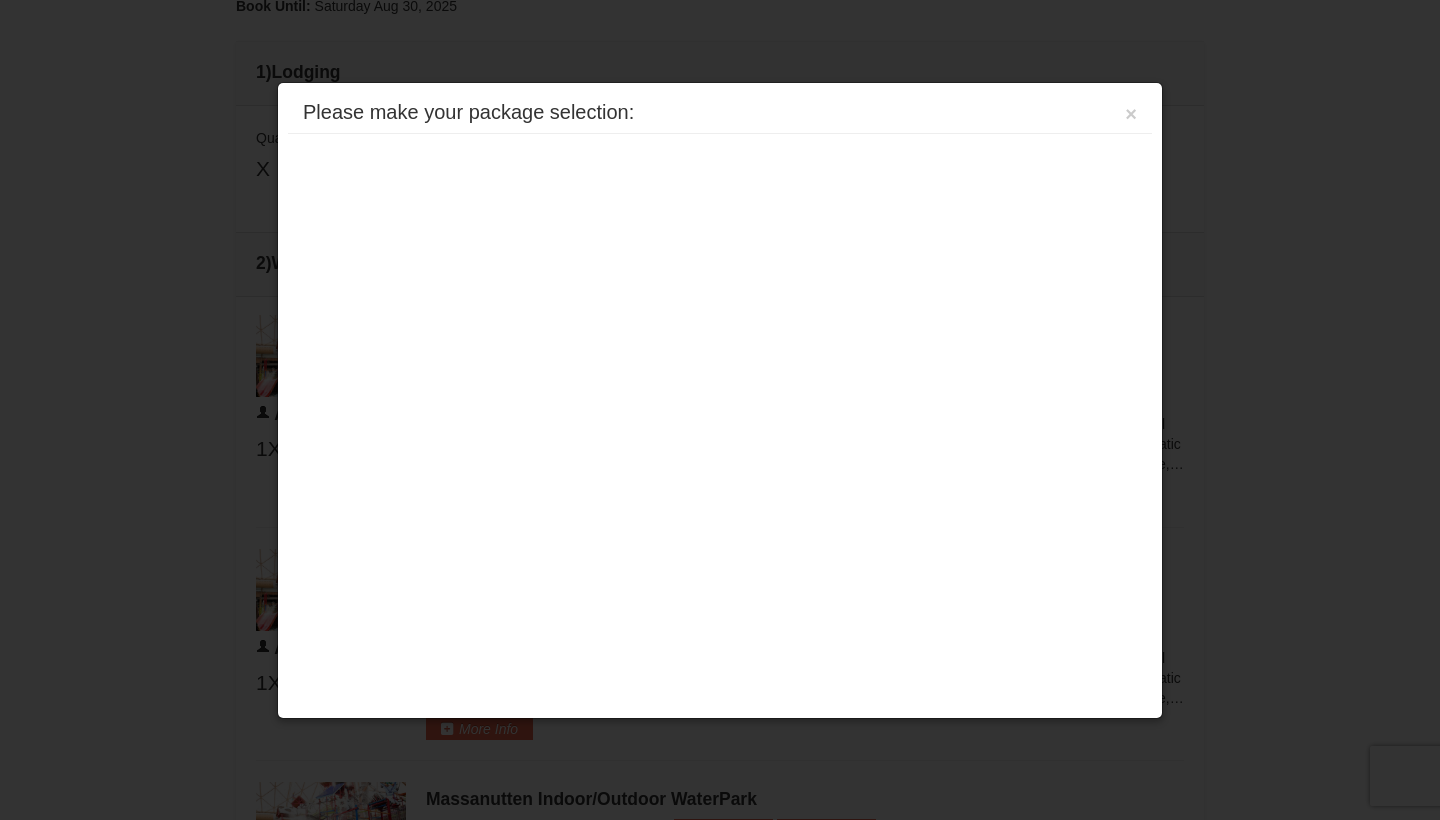scroll, scrollTop: 772, scrollLeft: 0, axis: vertical 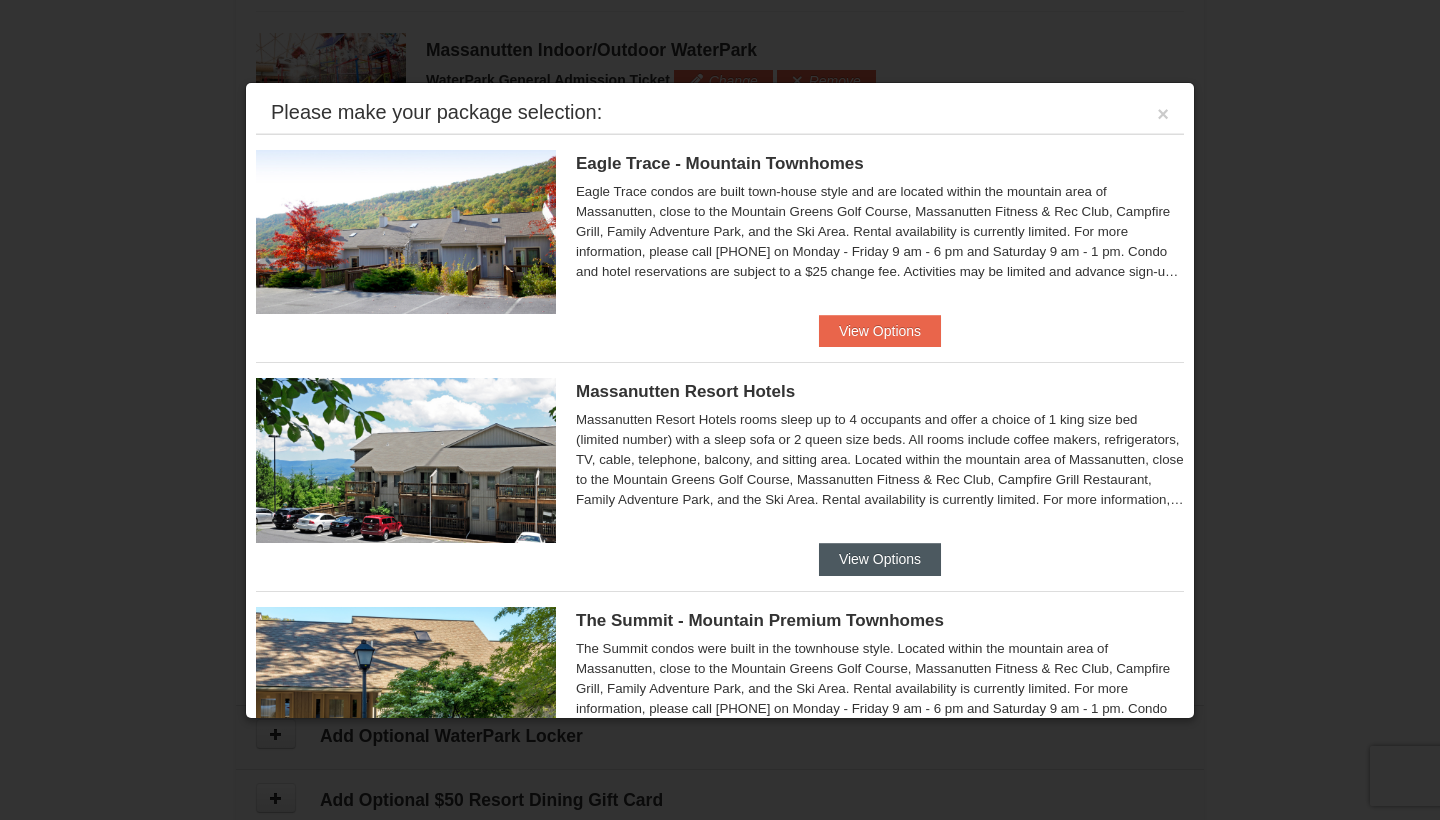 click on "View Options" at bounding box center (880, 559) 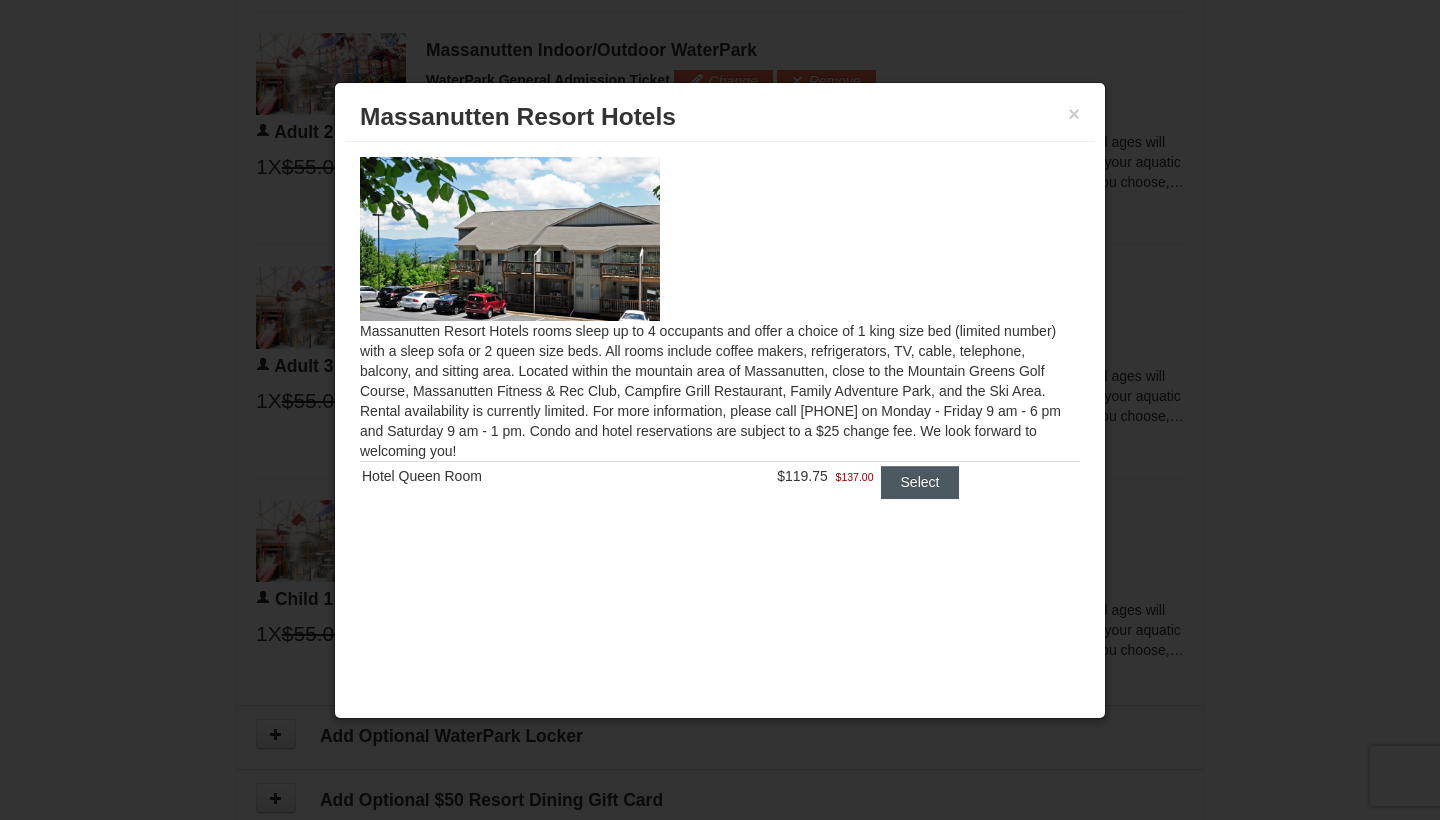 click on "Select" at bounding box center (920, 482) 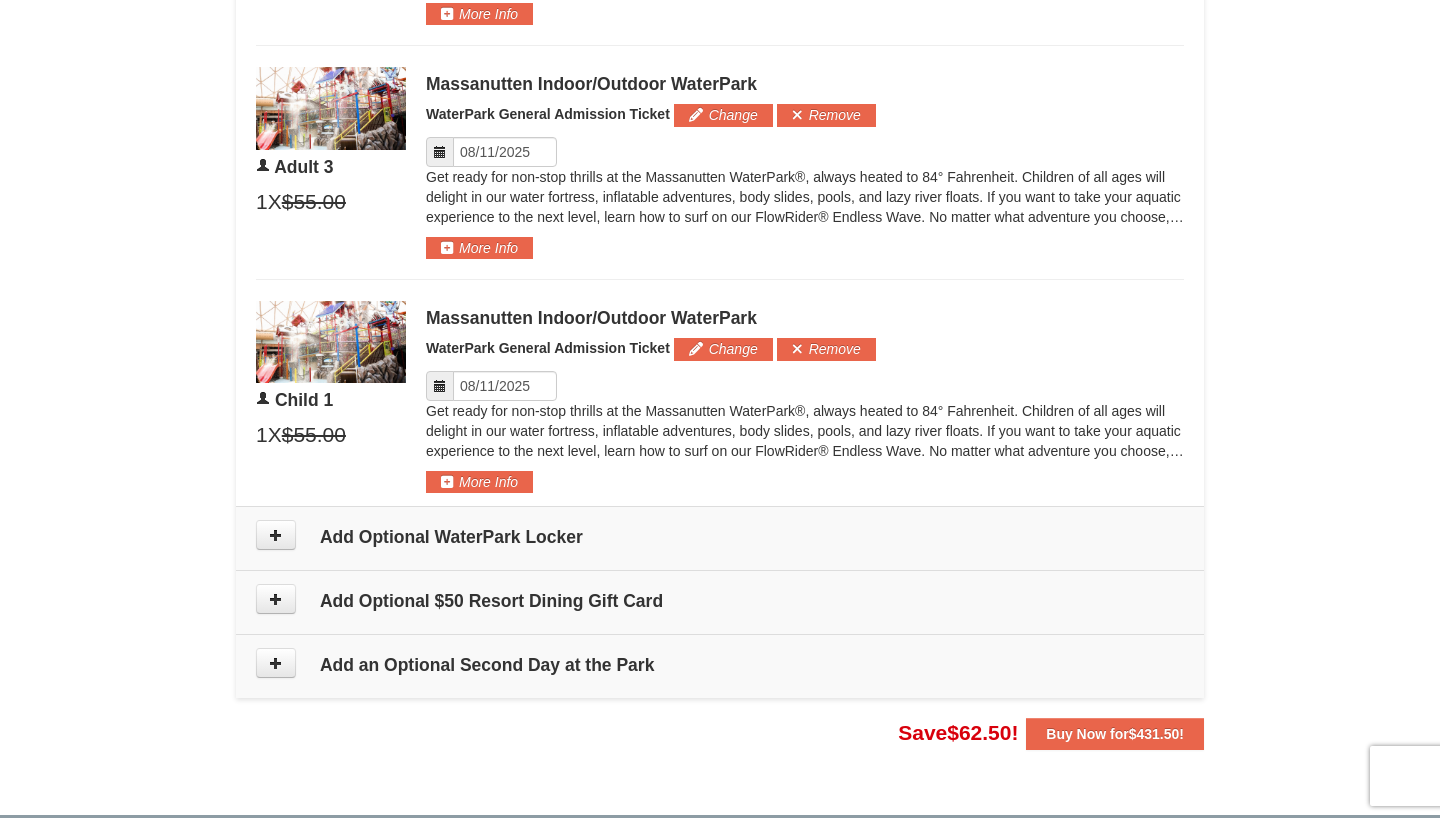 scroll, scrollTop: 1456, scrollLeft: 0, axis: vertical 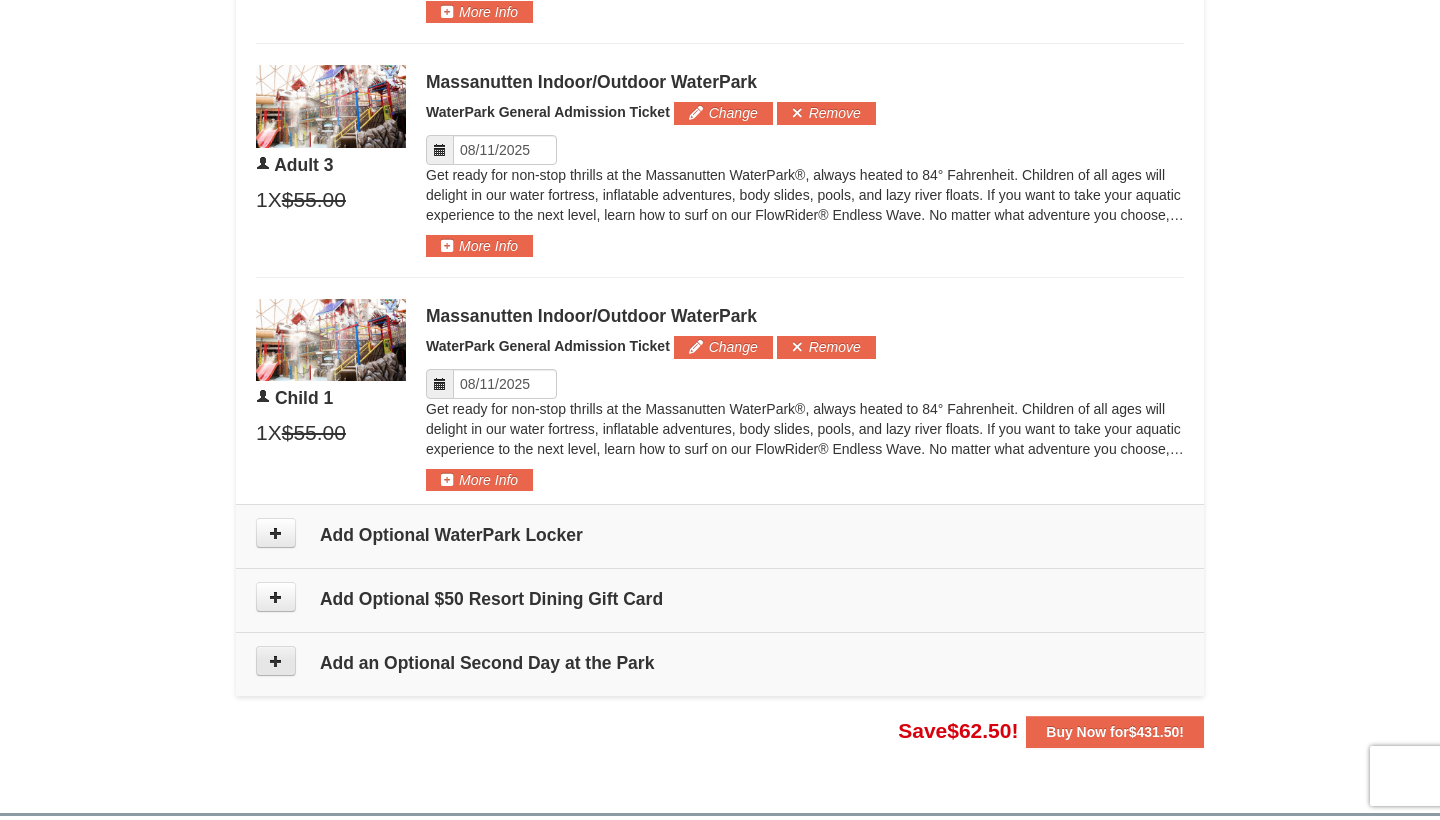 click at bounding box center (276, 661) 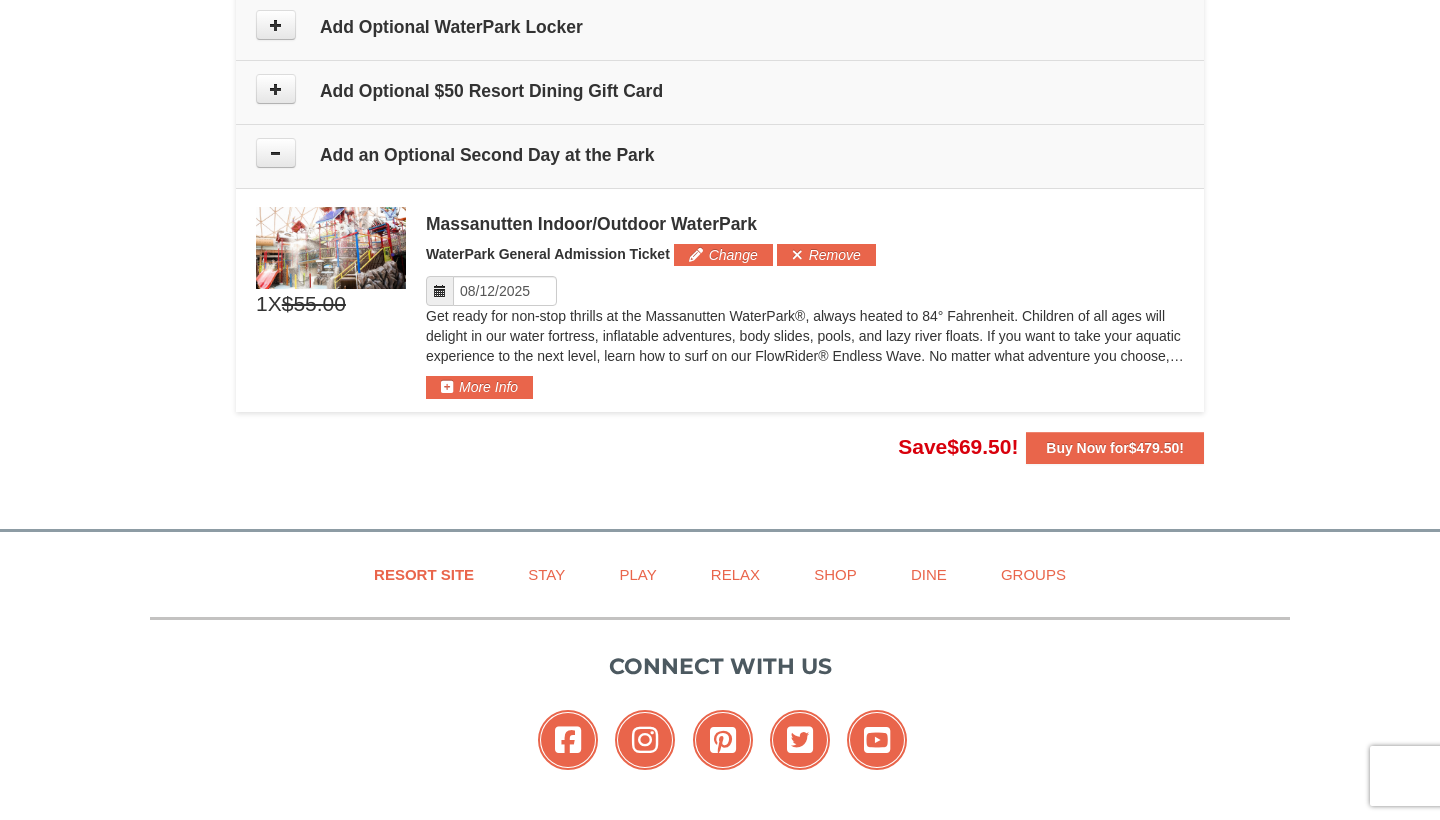 scroll, scrollTop: 1962, scrollLeft: 0, axis: vertical 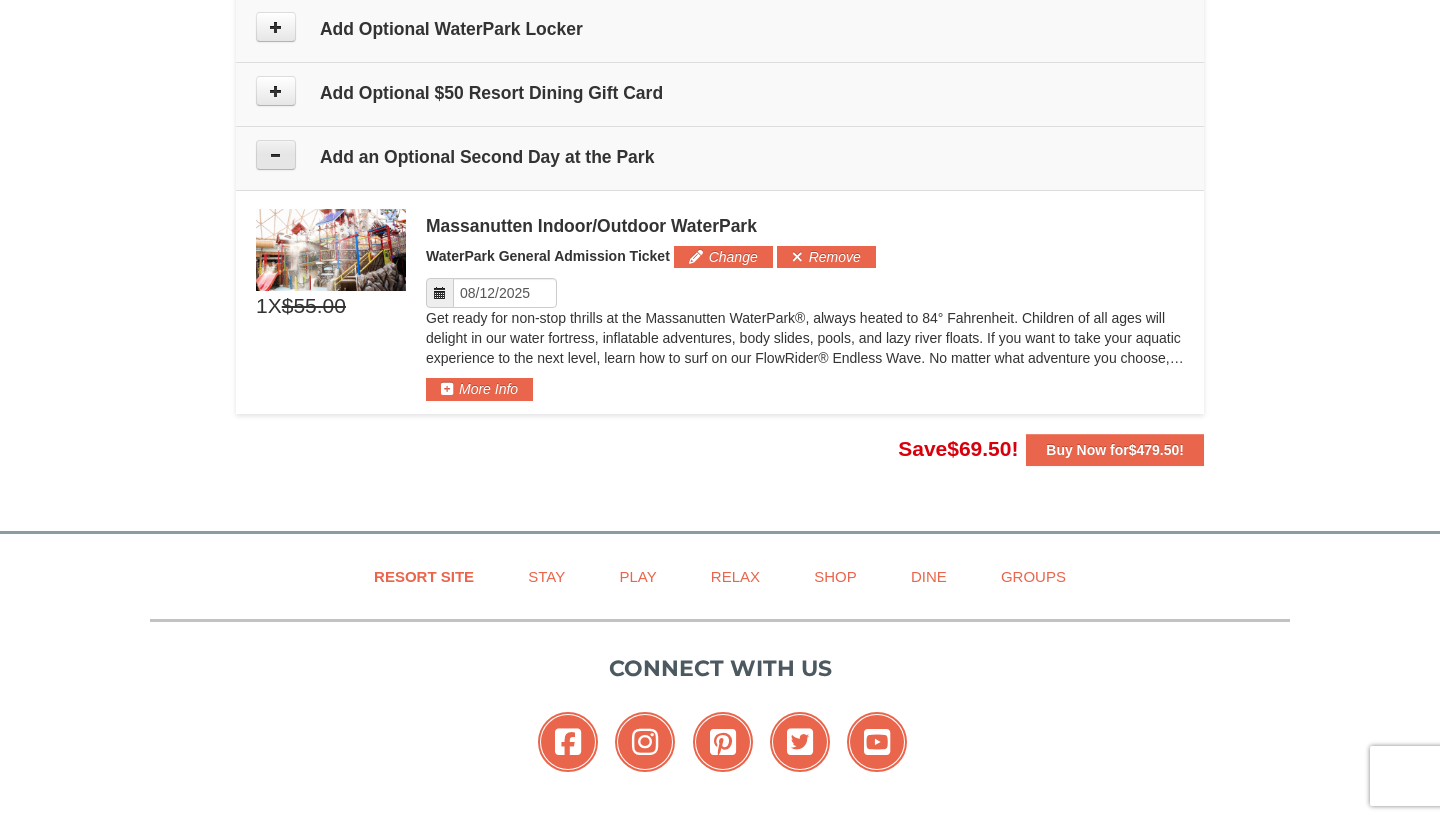 click at bounding box center [276, 155] 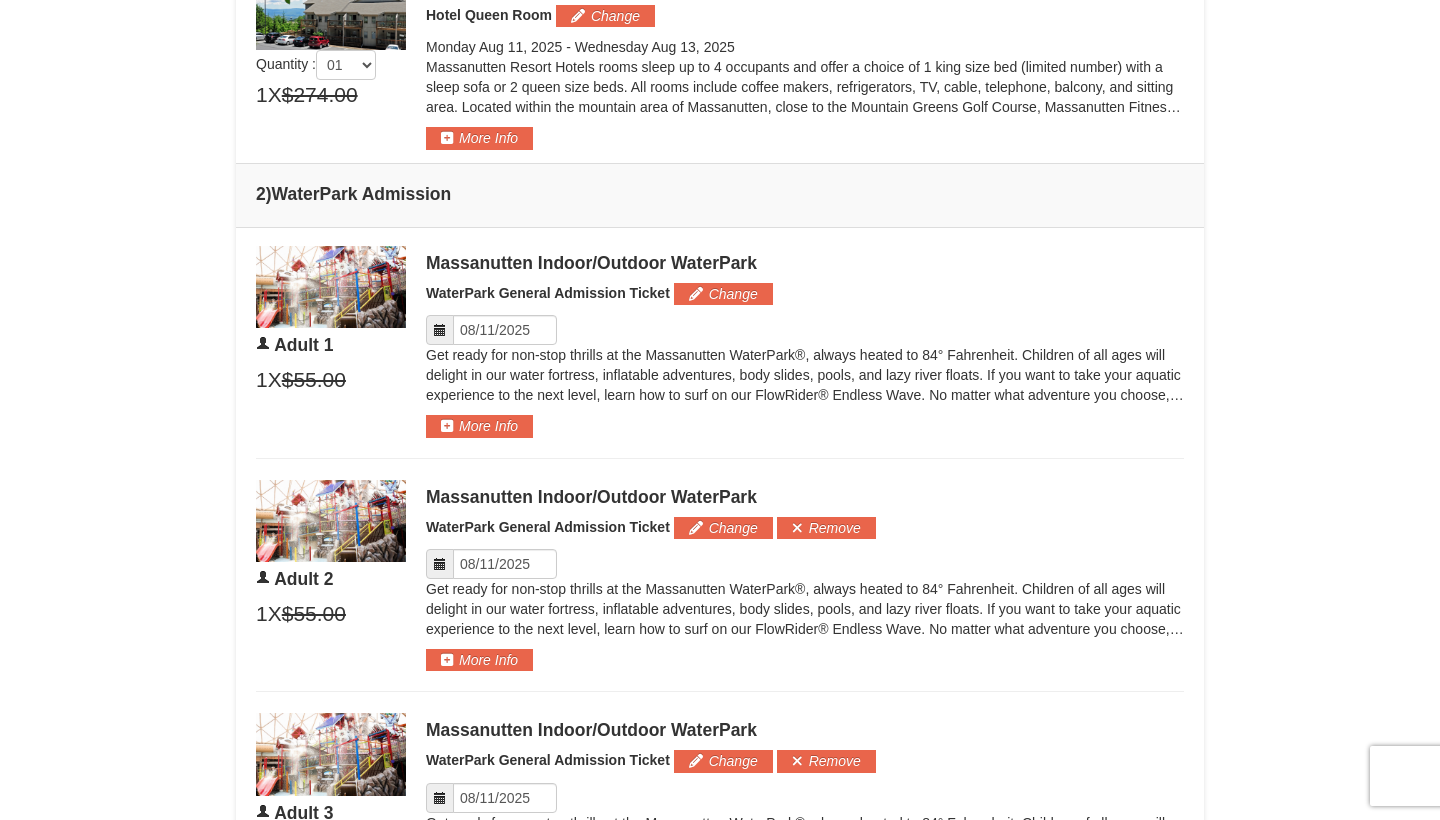 scroll, scrollTop: 813, scrollLeft: 0, axis: vertical 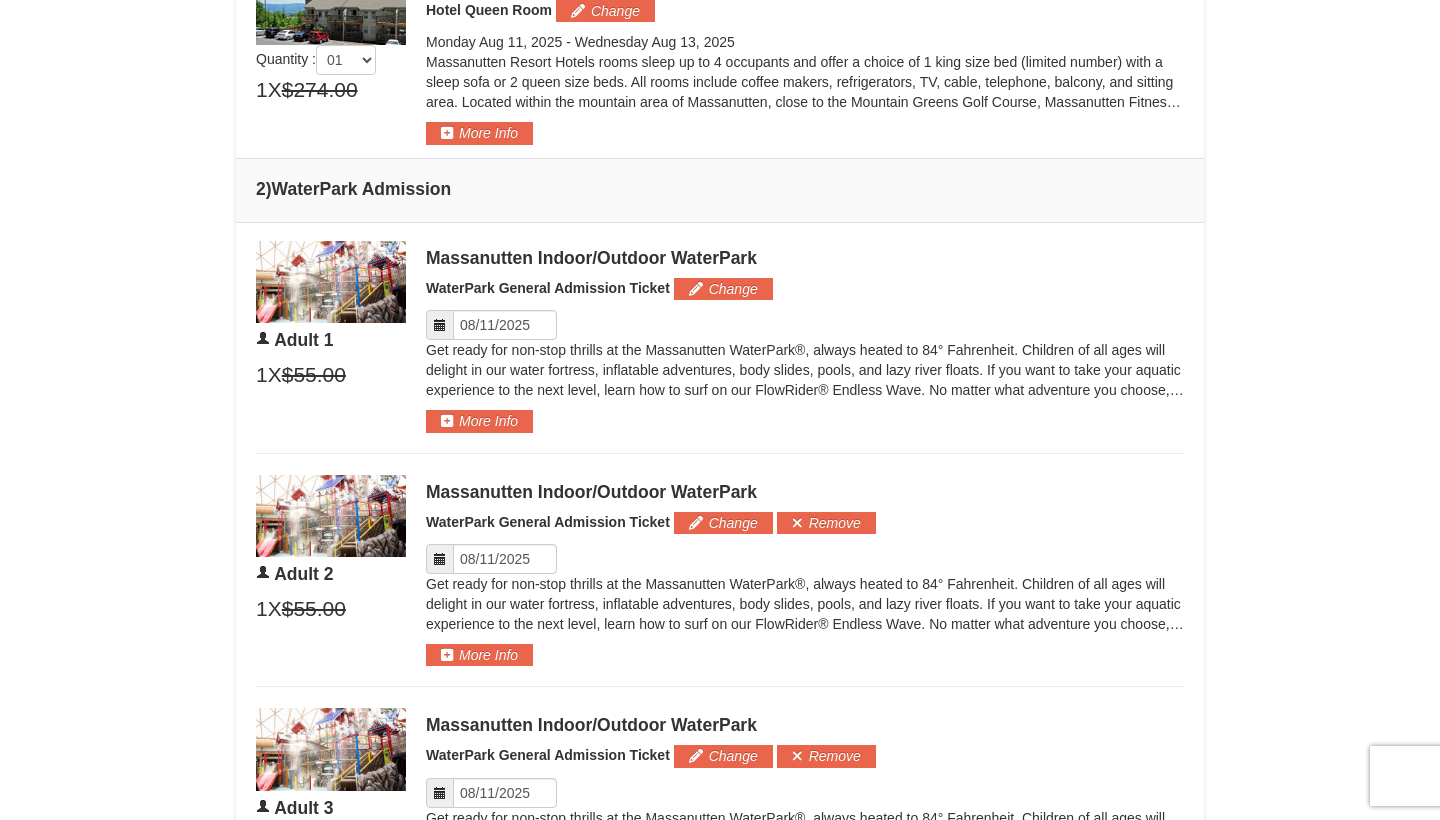 click at bounding box center [440, 325] 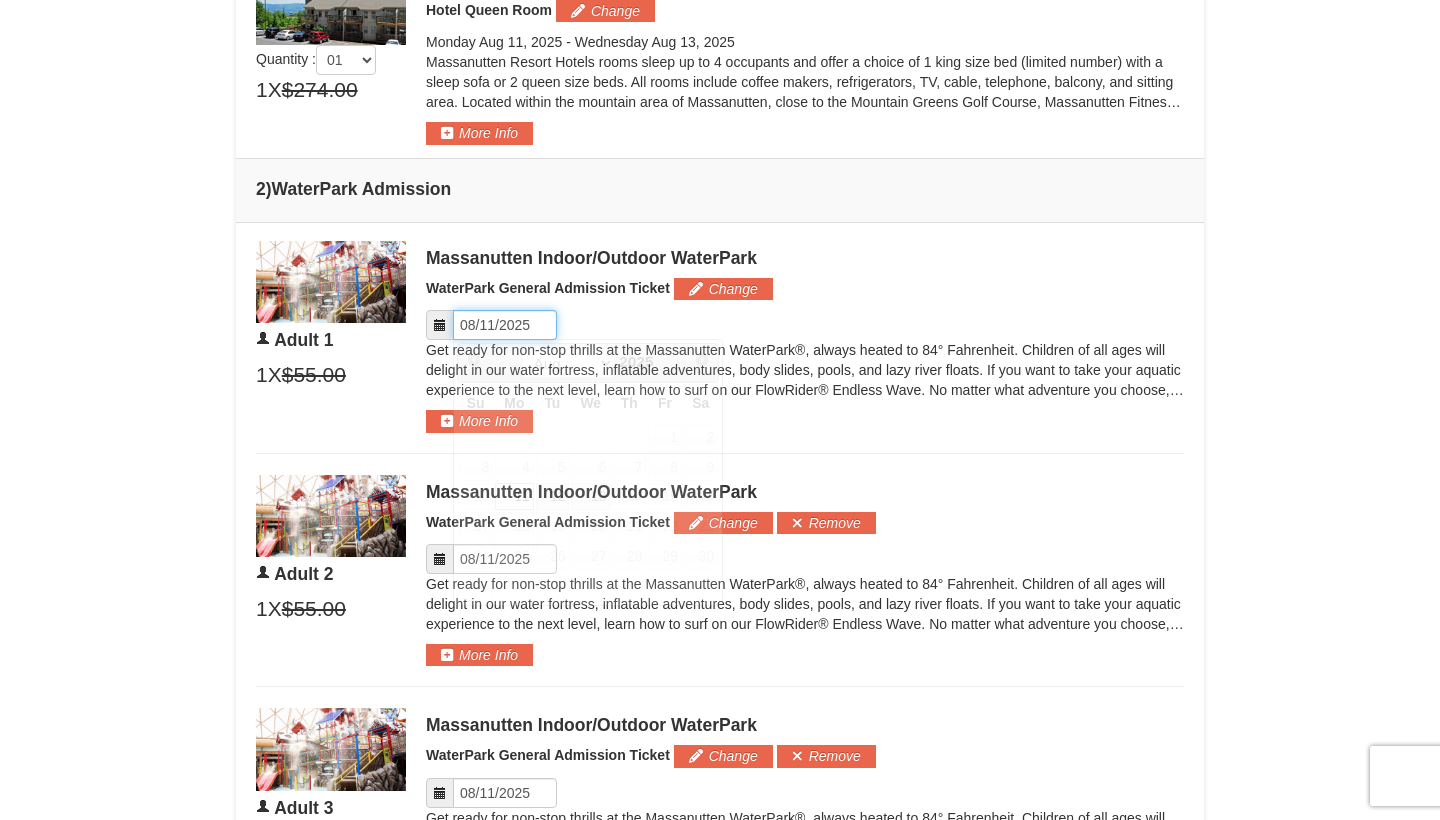 click on "Please format dates MM/DD/YYYY" at bounding box center [505, 325] 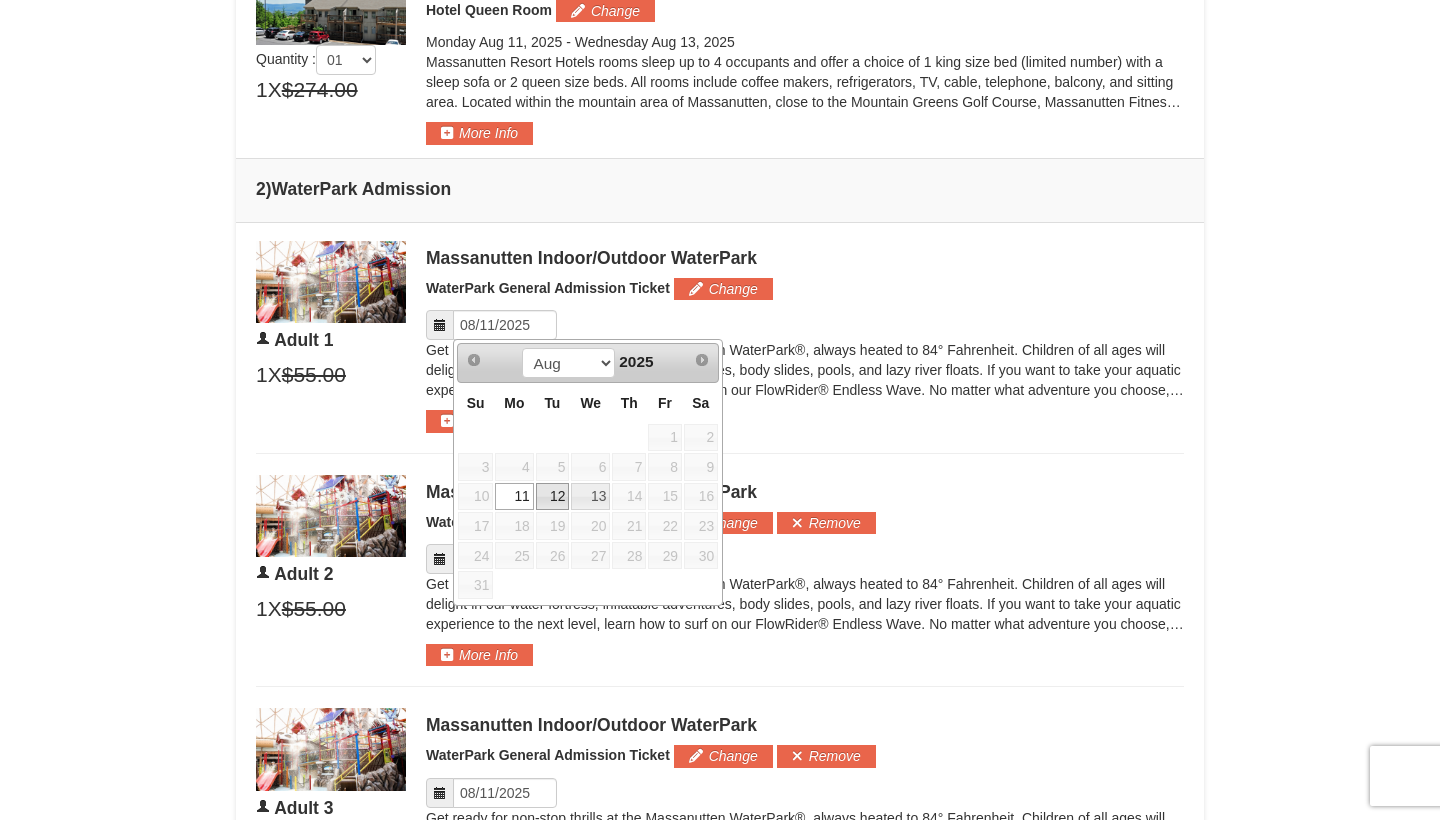 click on "12" at bounding box center (553, 497) 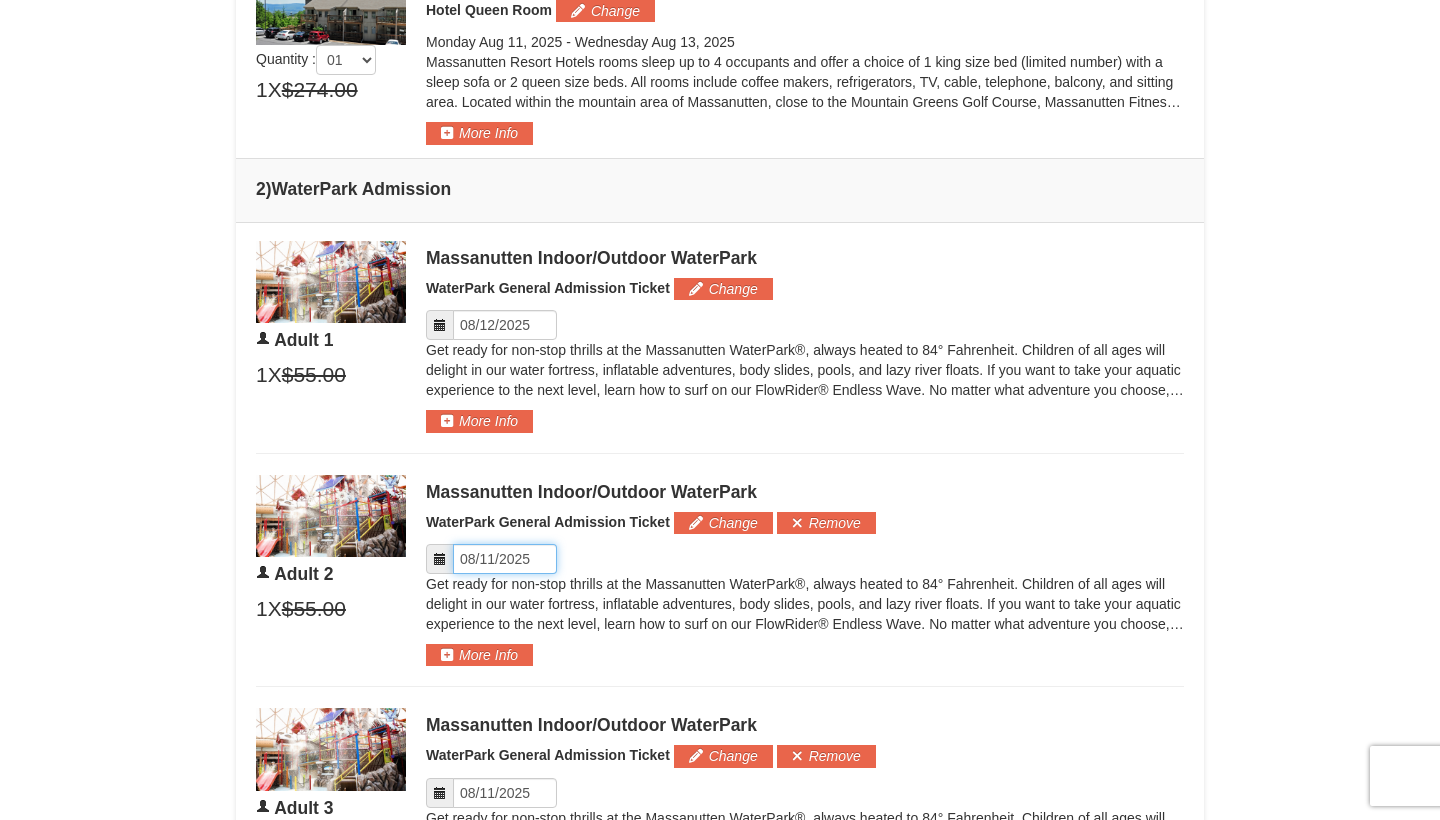 click on "Please format dates MM/DD/YYYY" at bounding box center (505, 559) 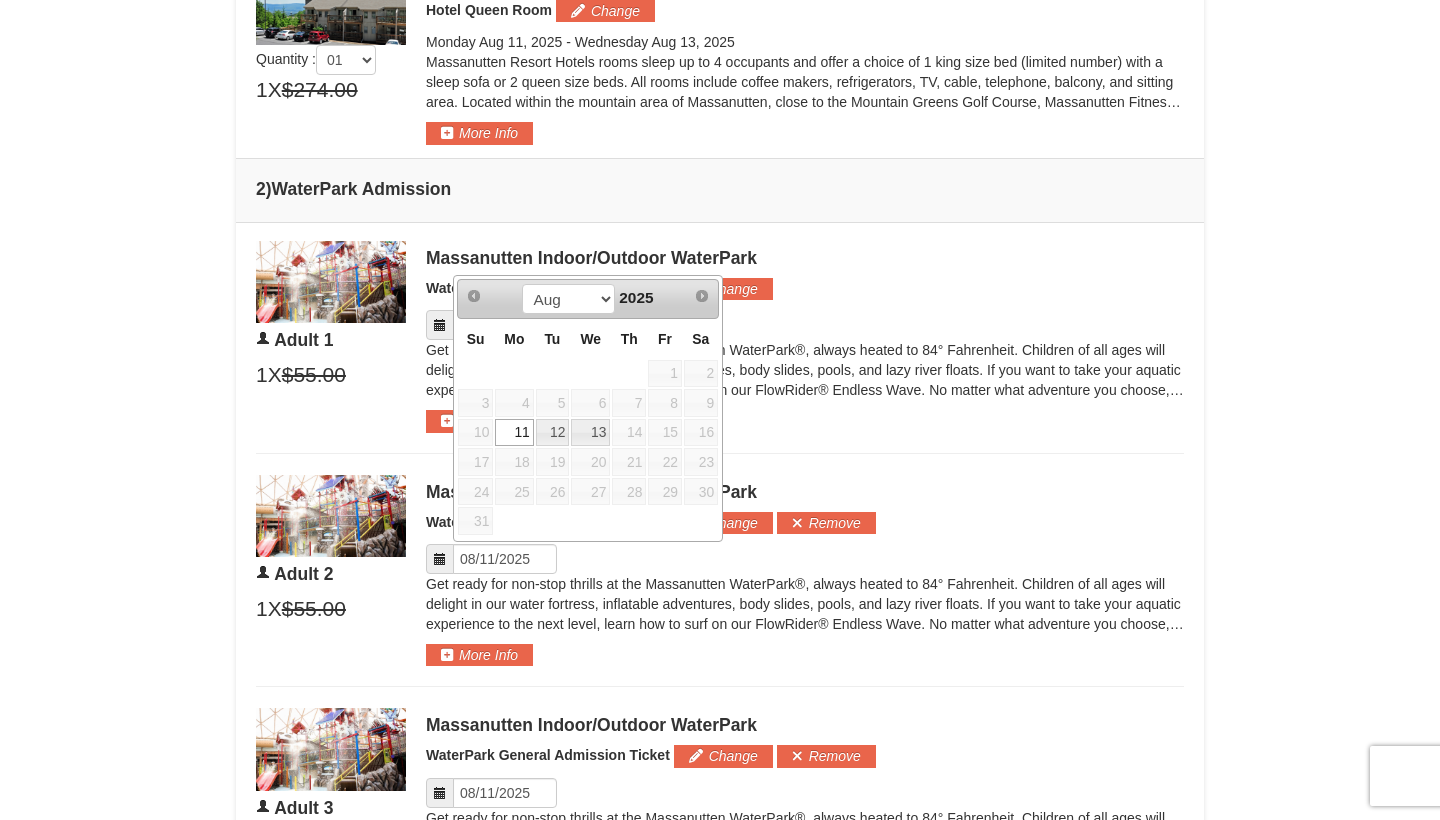 click on "12" at bounding box center (553, 433) 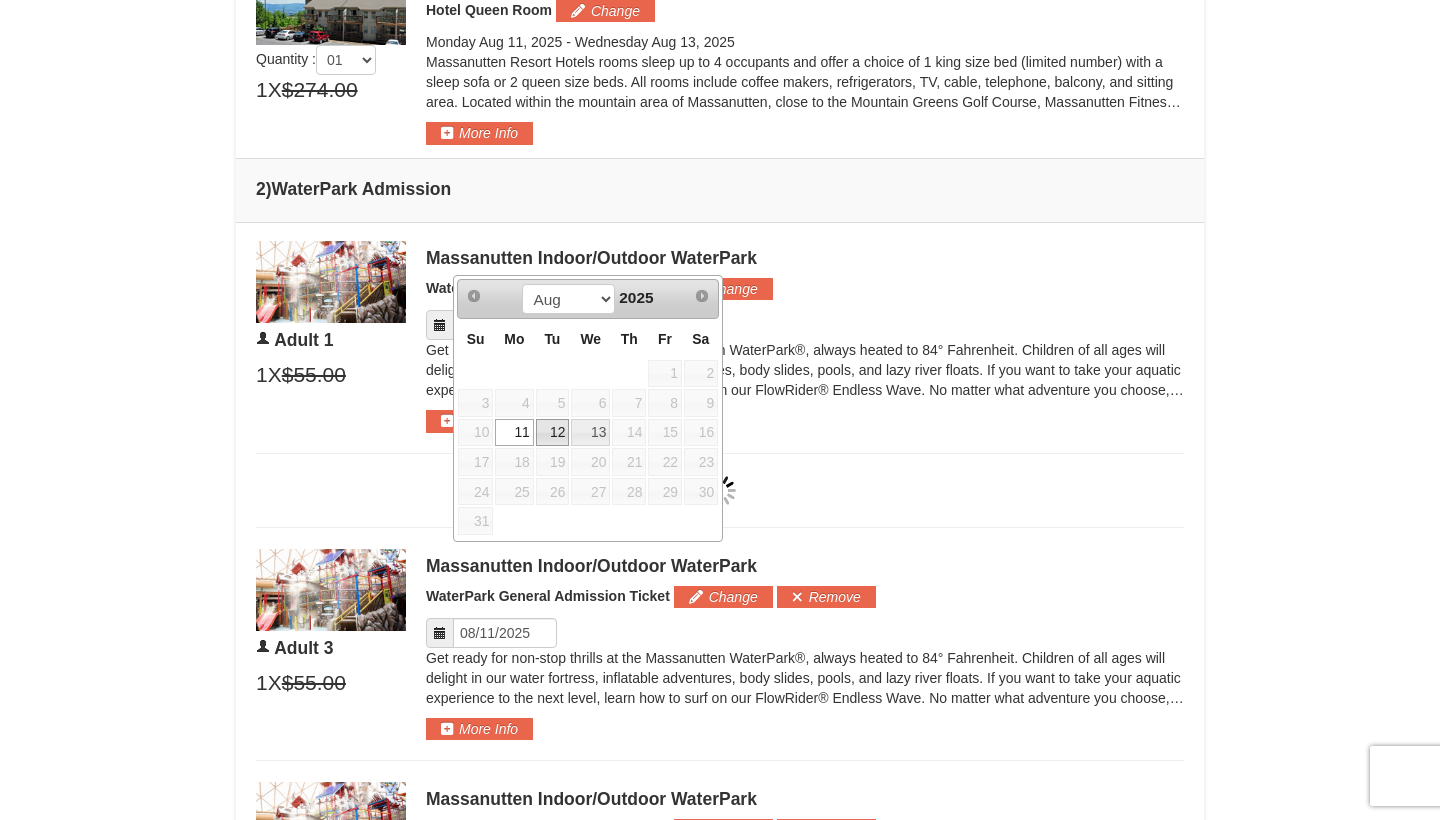 type on "08/12/2025" 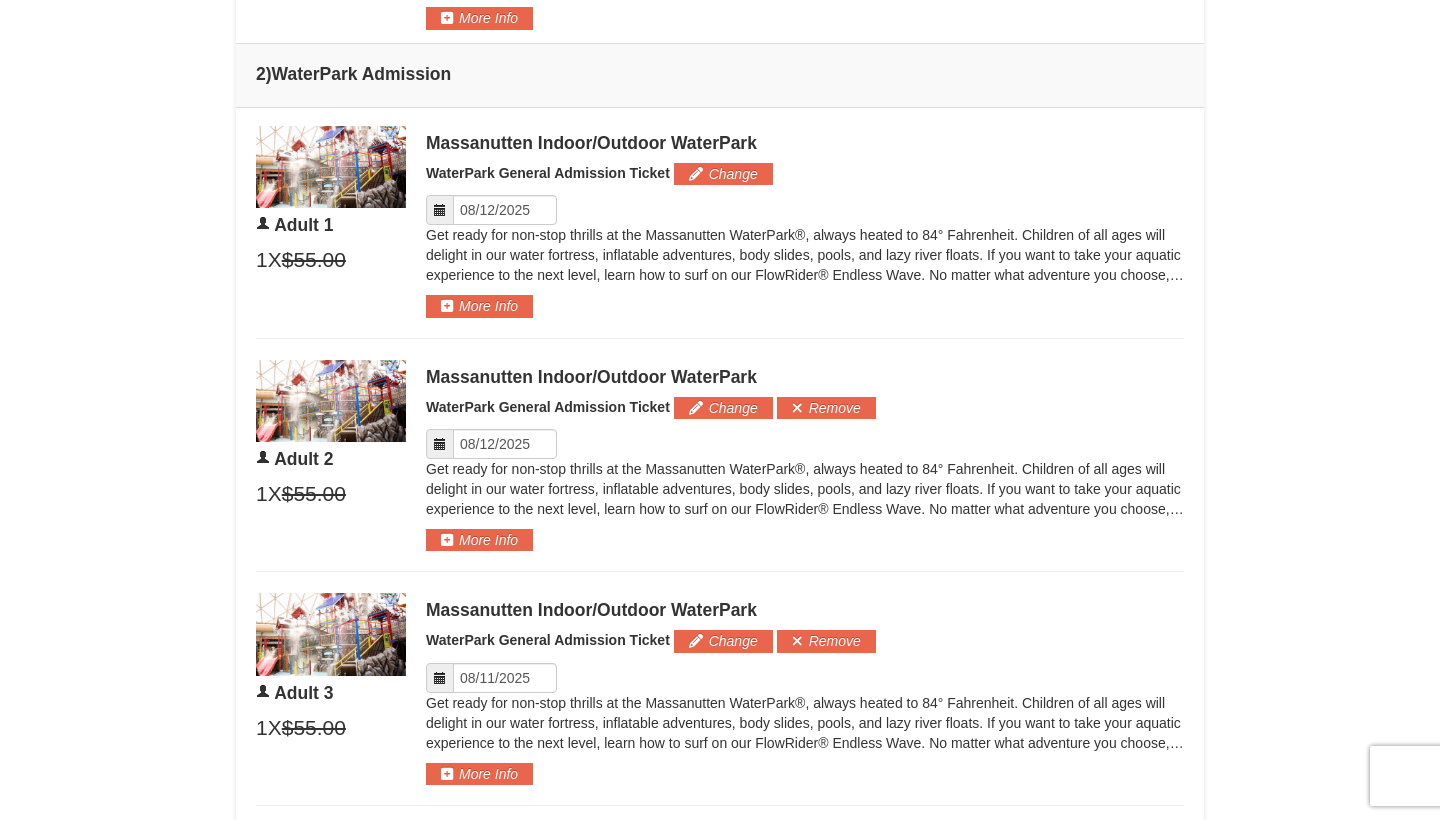 scroll, scrollTop: 964, scrollLeft: 0, axis: vertical 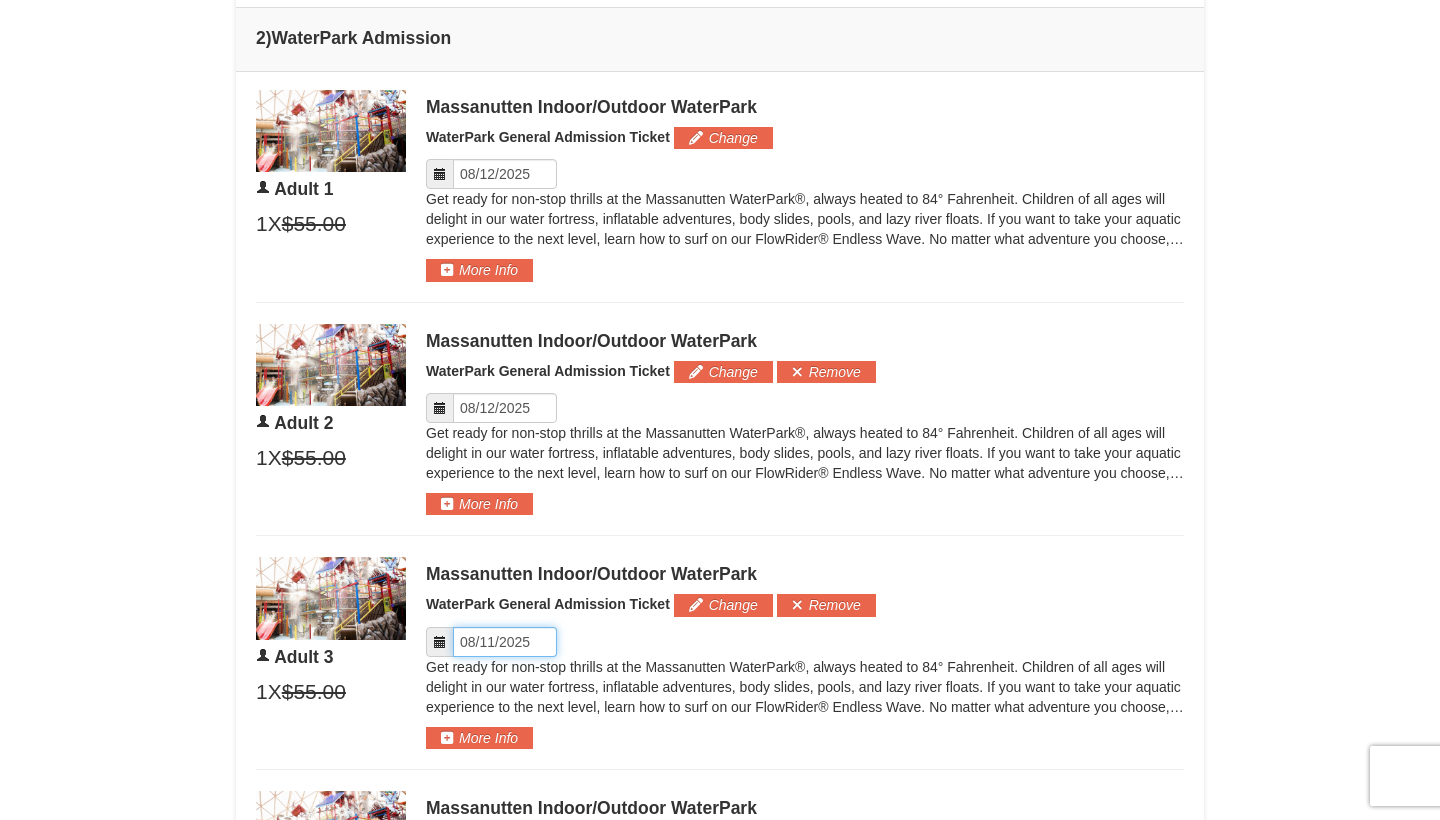 click on "Please format dates MM/DD/YYYY" at bounding box center (505, 642) 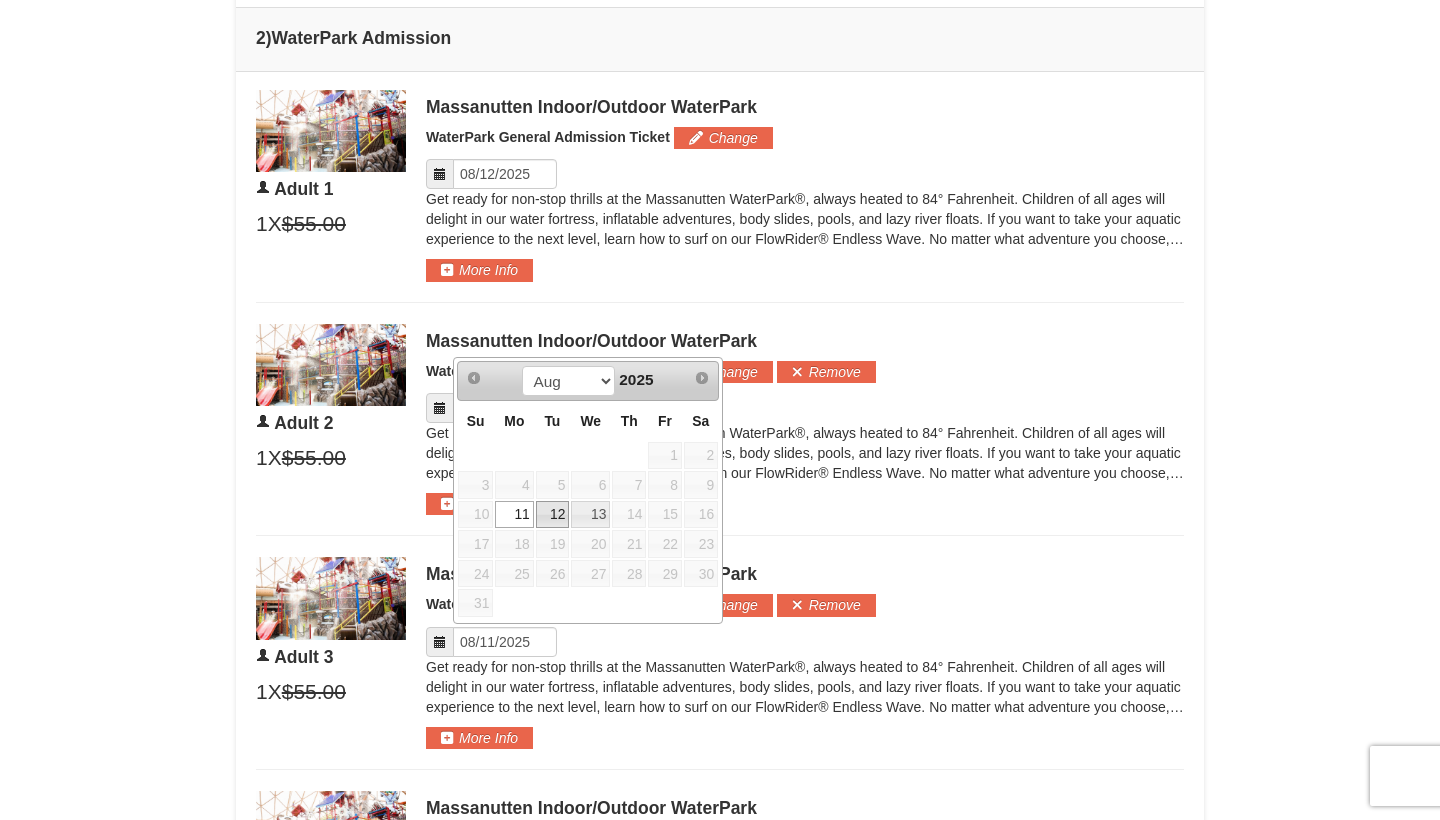 click on "12" at bounding box center [553, 515] 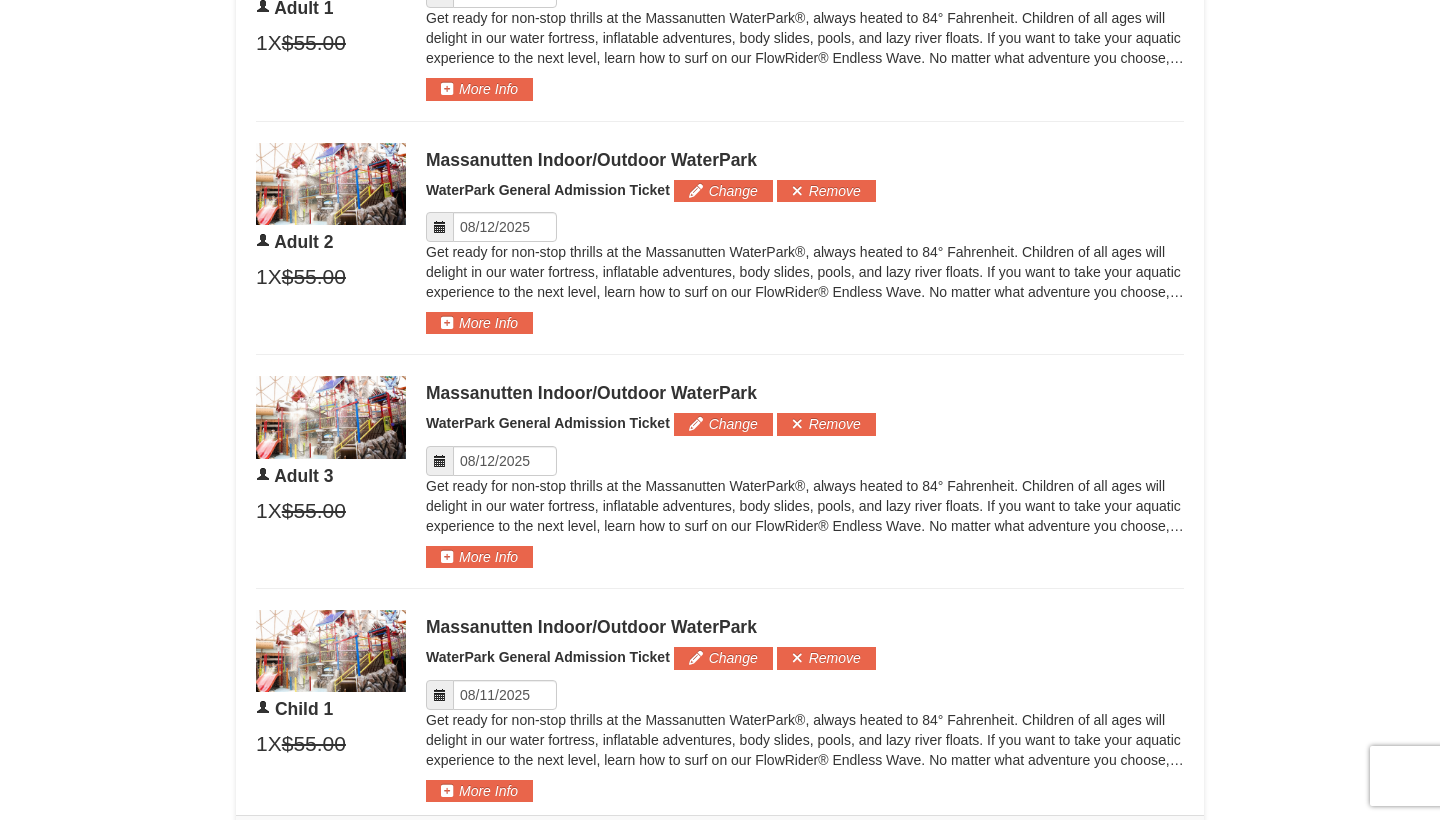 scroll, scrollTop: 1171, scrollLeft: 0, axis: vertical 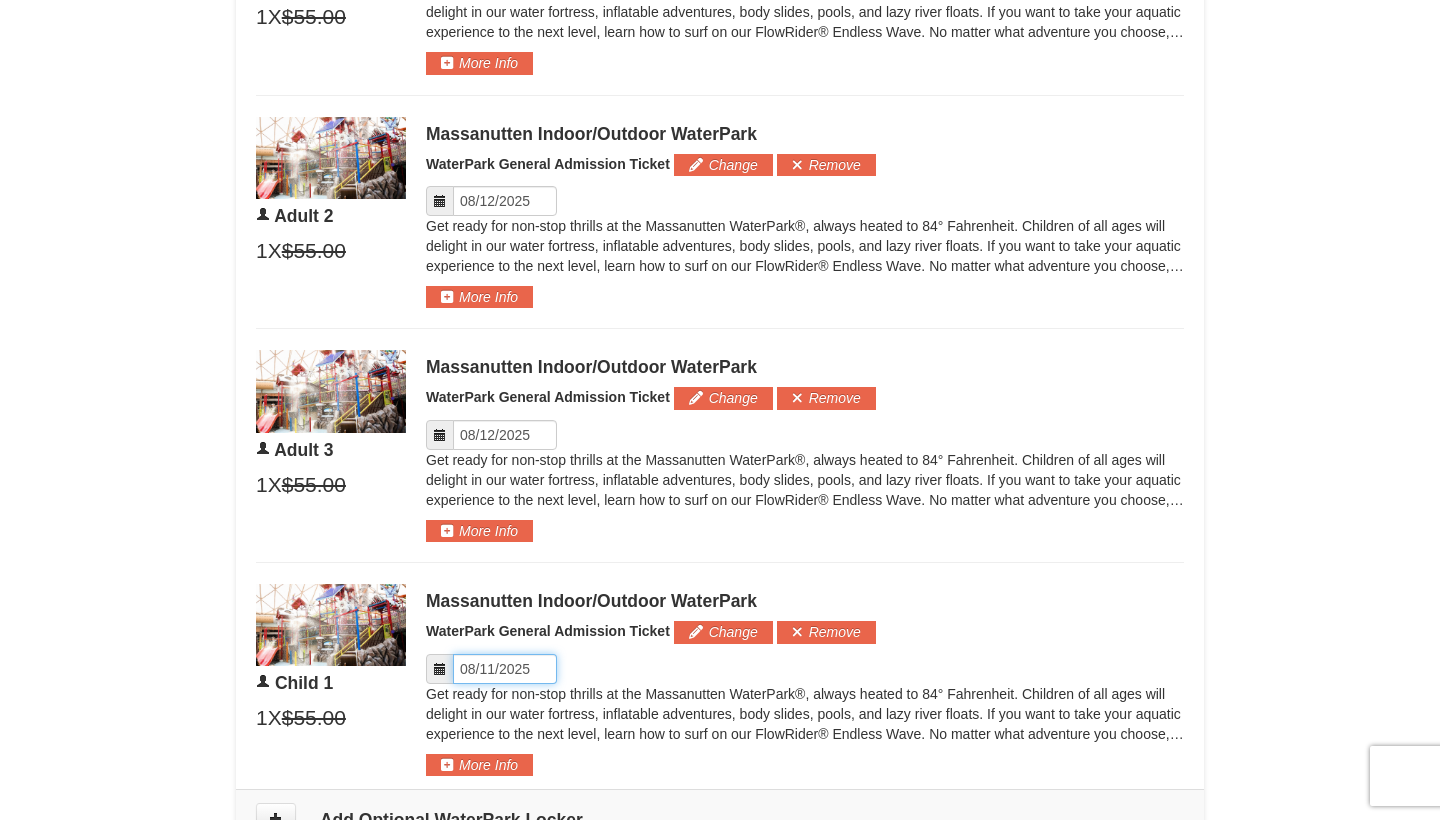click on "Please format dates MM/DD/YYYY" at bounding box center [505, 669] 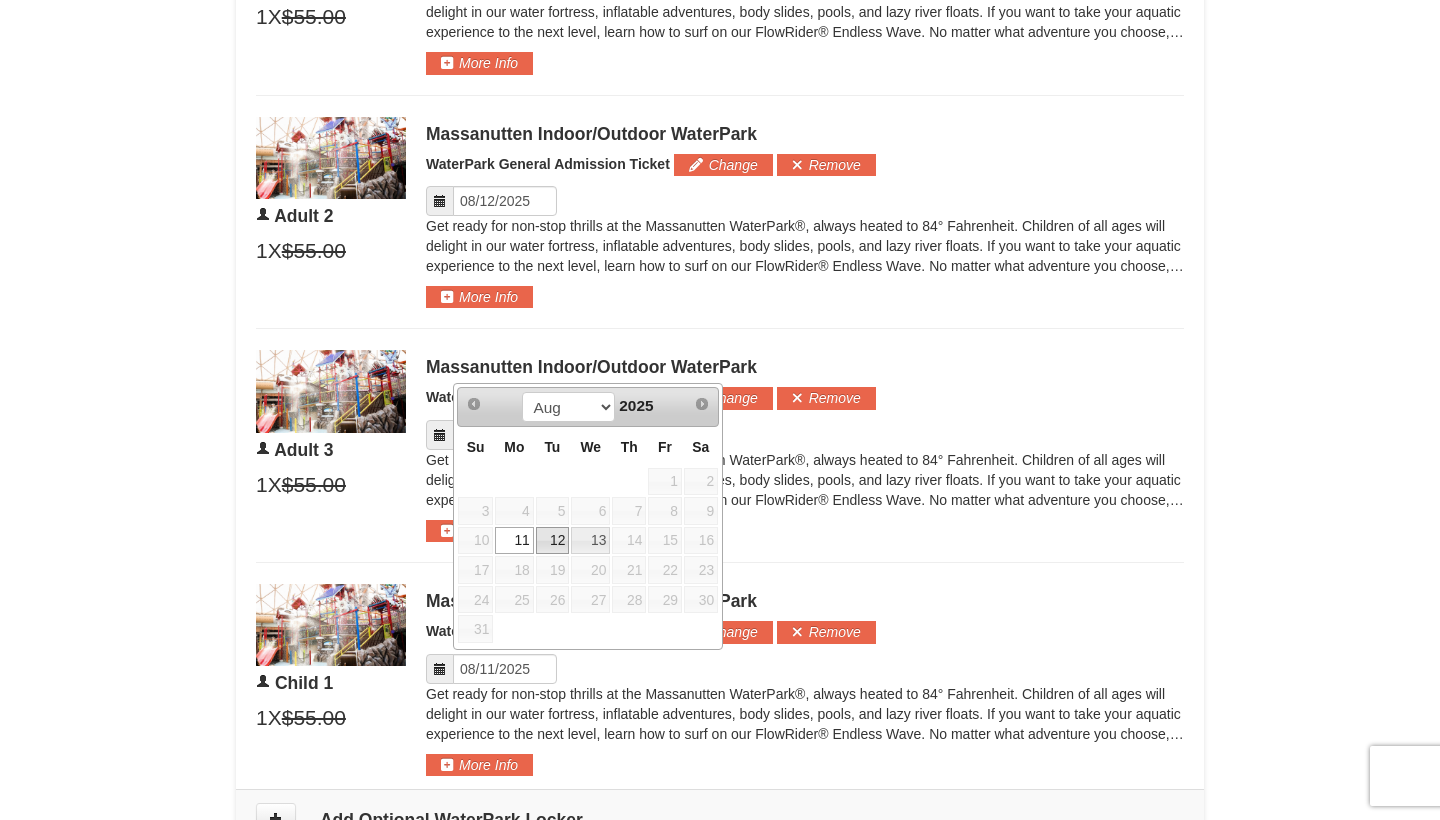 click on "12" at bounding box center (553, 541) 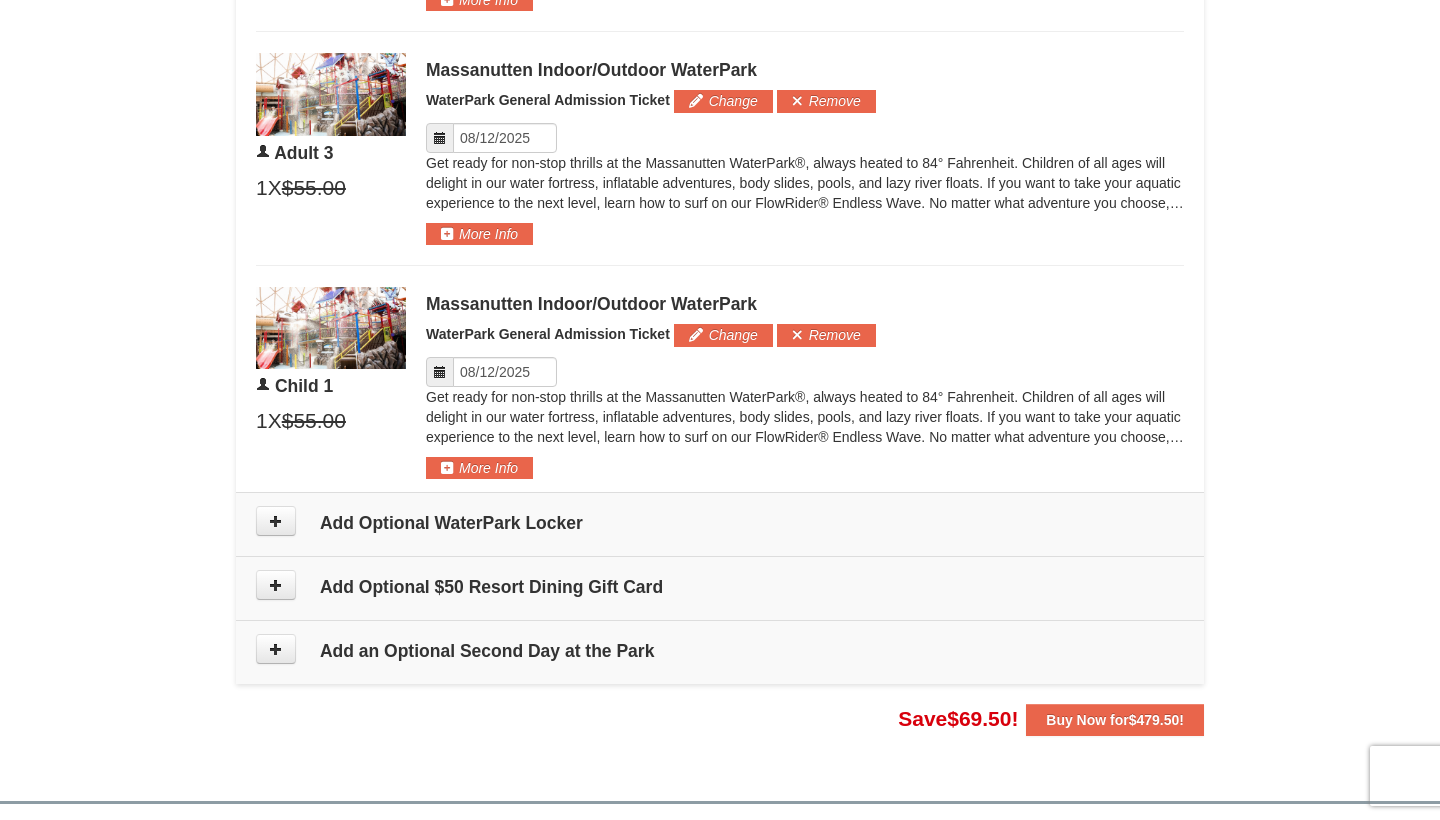 scroll, scrollTop: 1470, scrollLeft: 0, axis: vertical 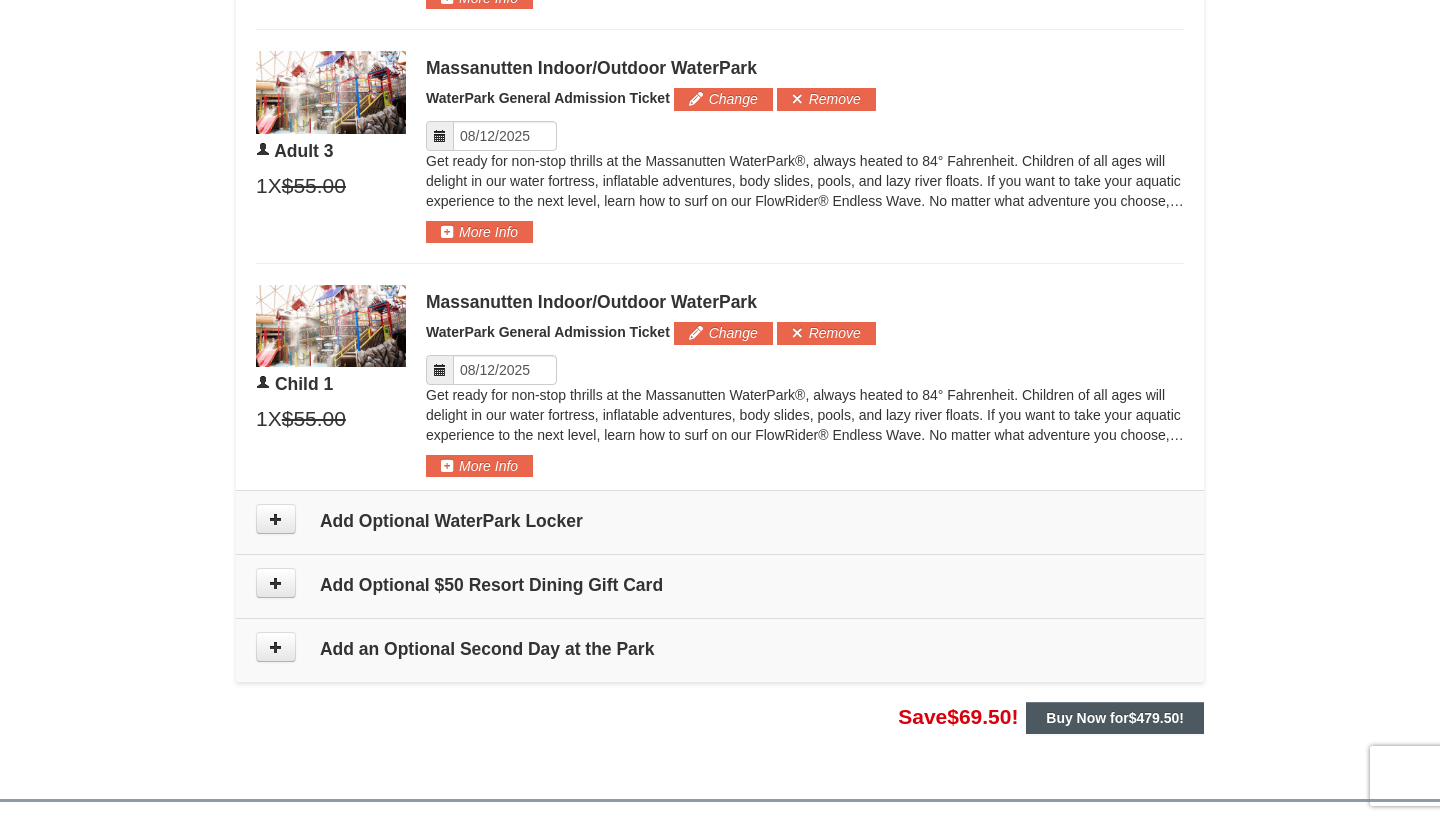 click on "Buy Now for
$479.50 !" at bounding box center (1115, 718) 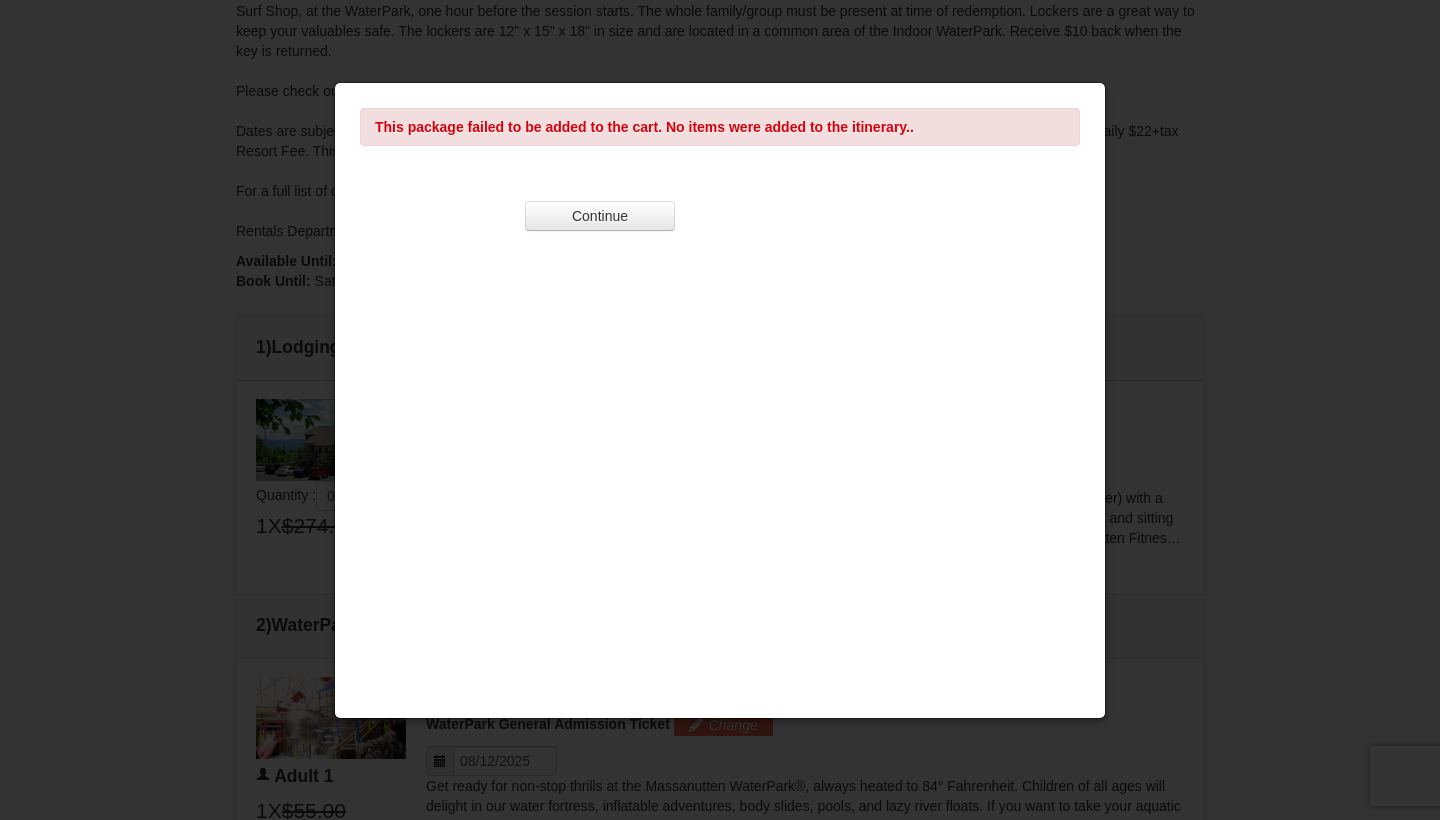 scroll, scrollTop: 331, scrollLeft: 0, axis: vertical 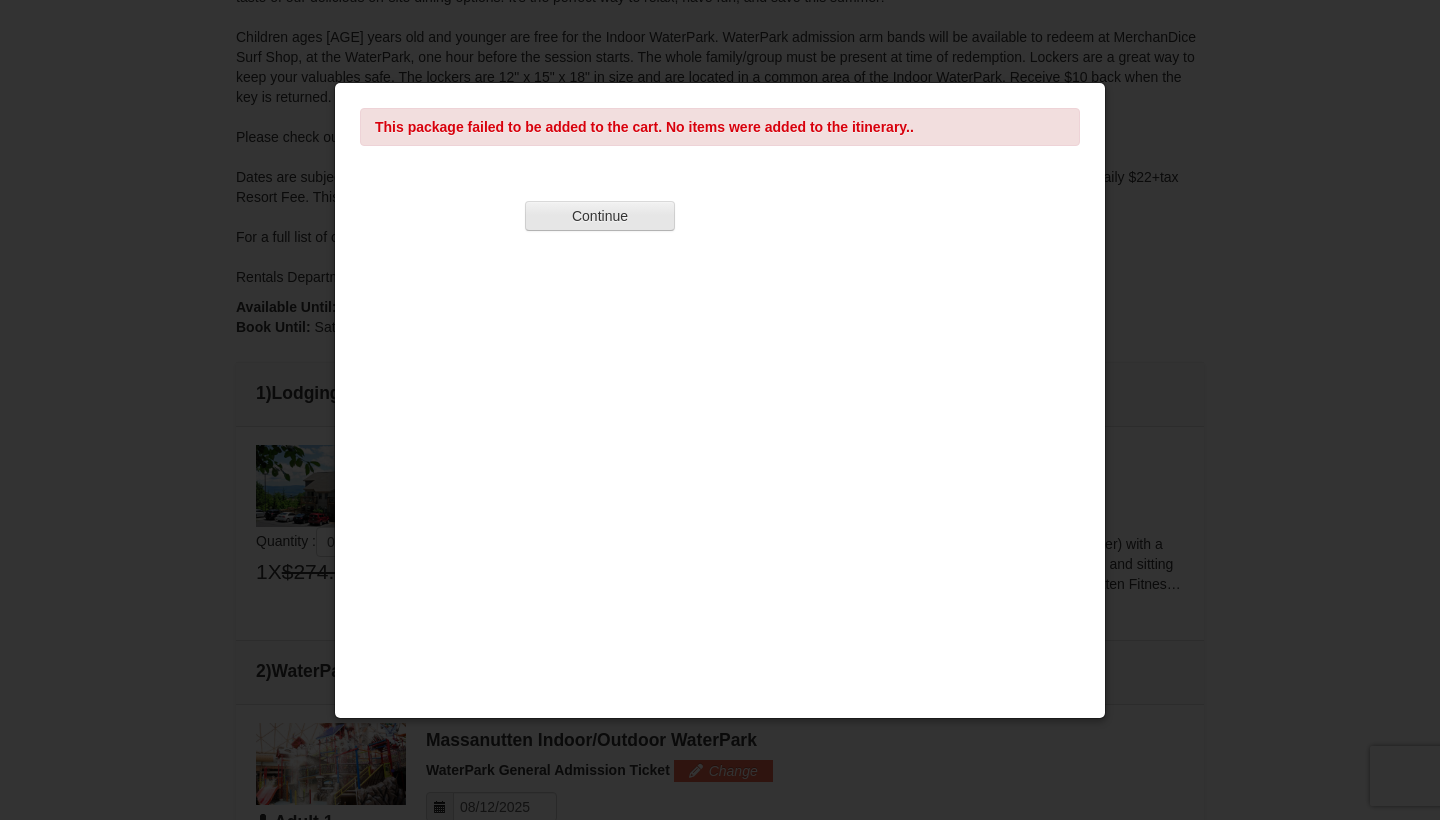 click on "Continue" at bounding box center (600, 216) 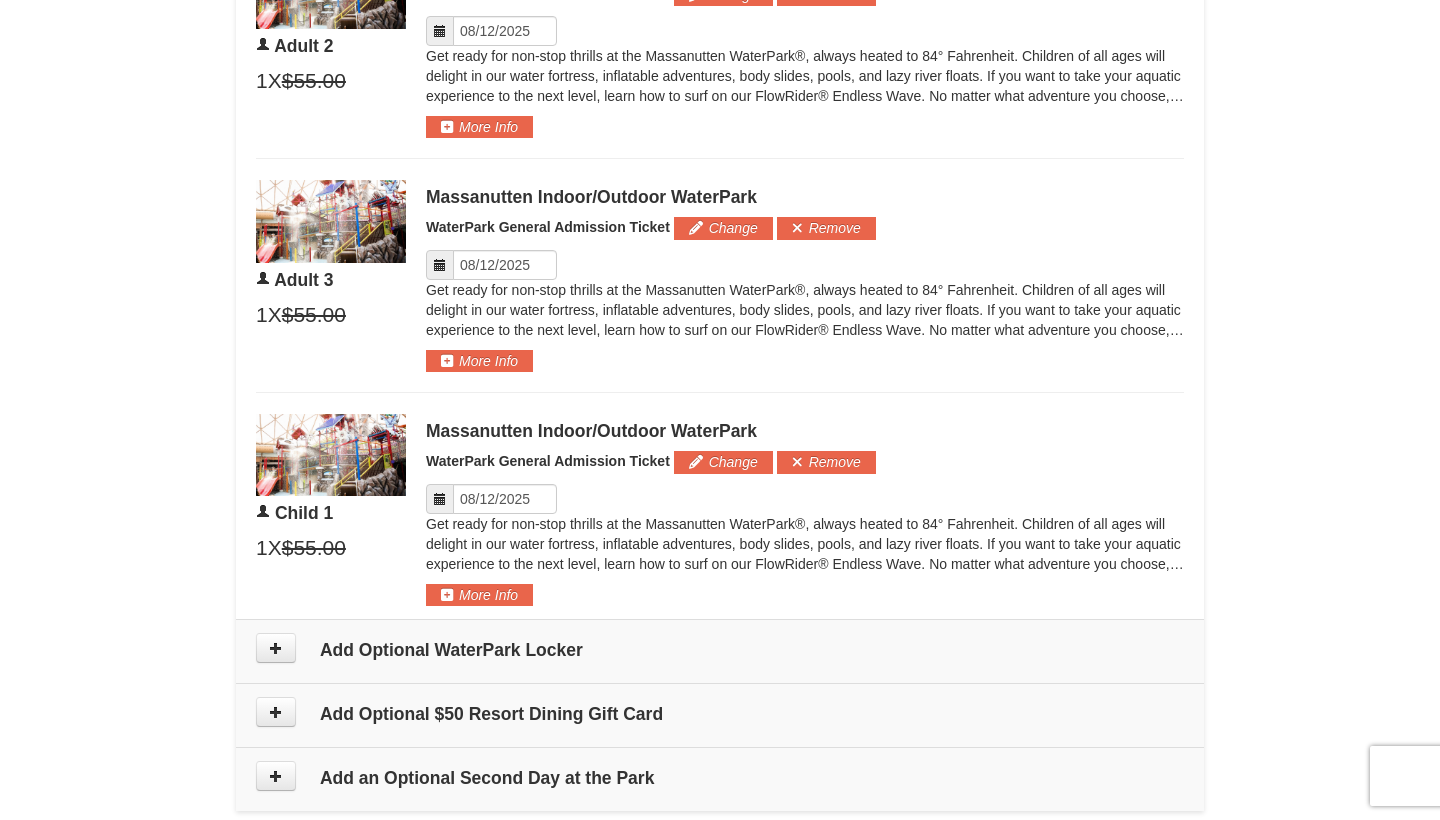 scroll, scrollTop: 1511, scrollLeft: 0, axis: vertical 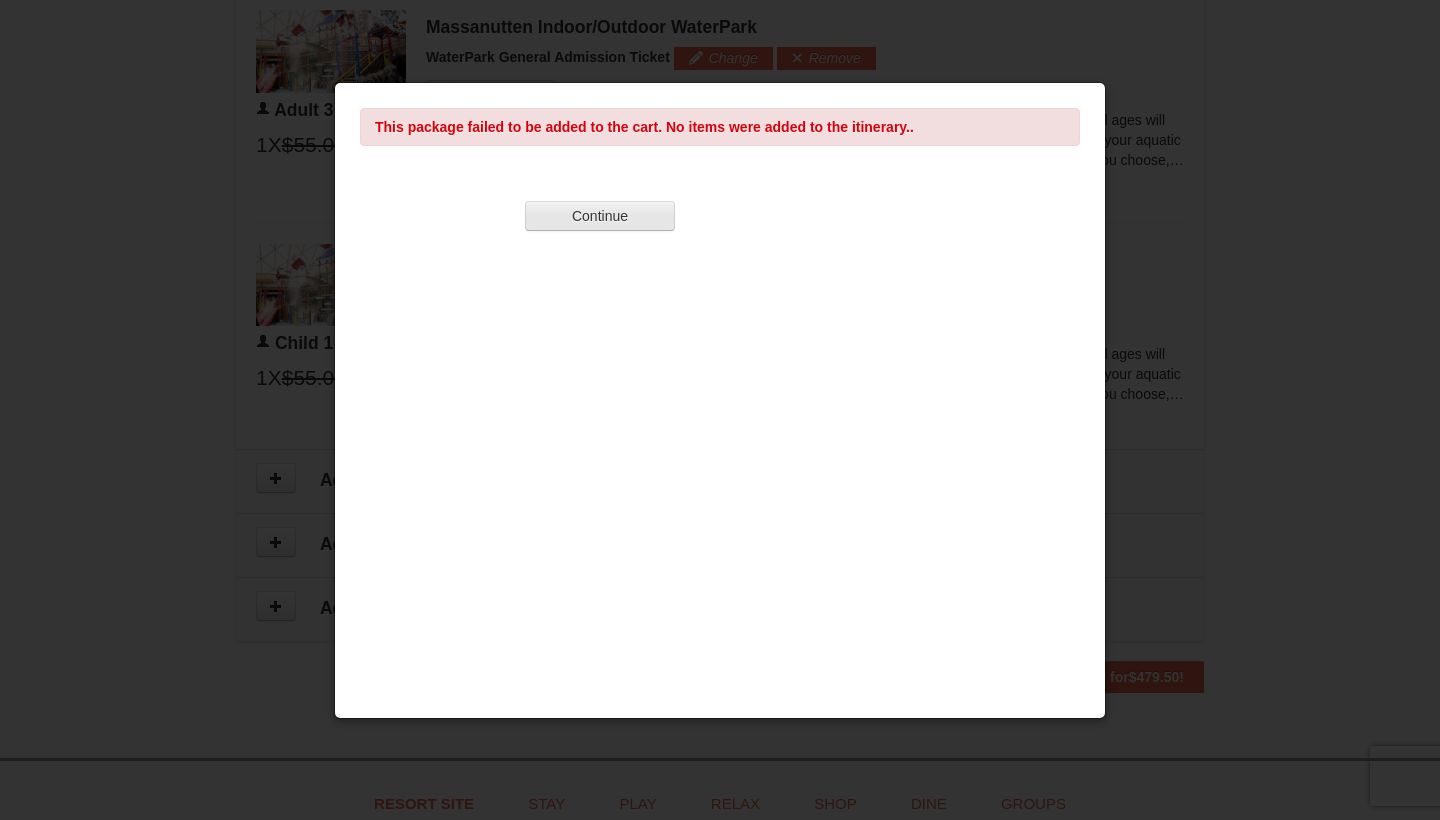 click on "Continue" at bounding box center (600, 216) 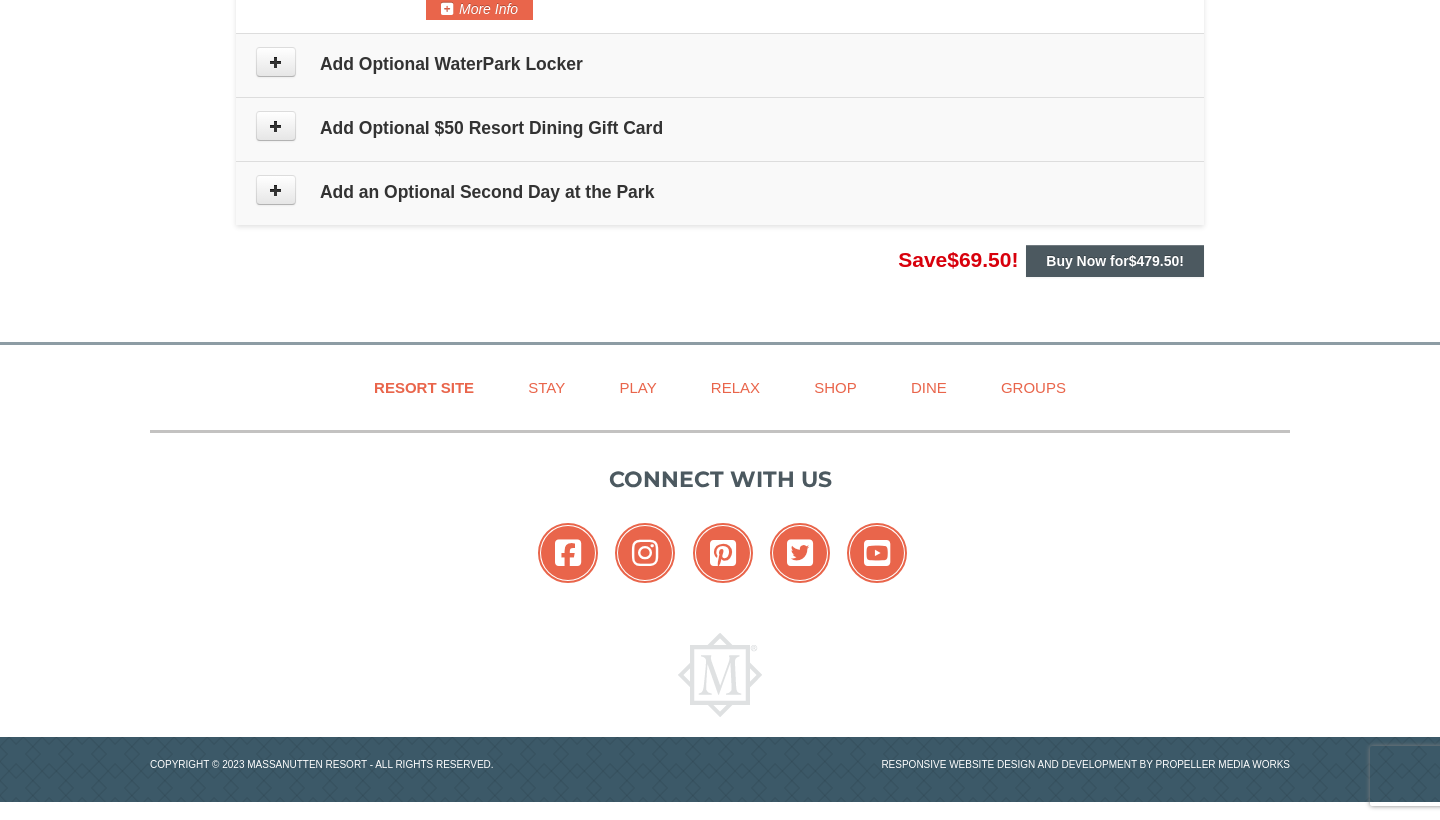scroll, scrollTop: 1926, scrollLeft: 0, axis: vertical 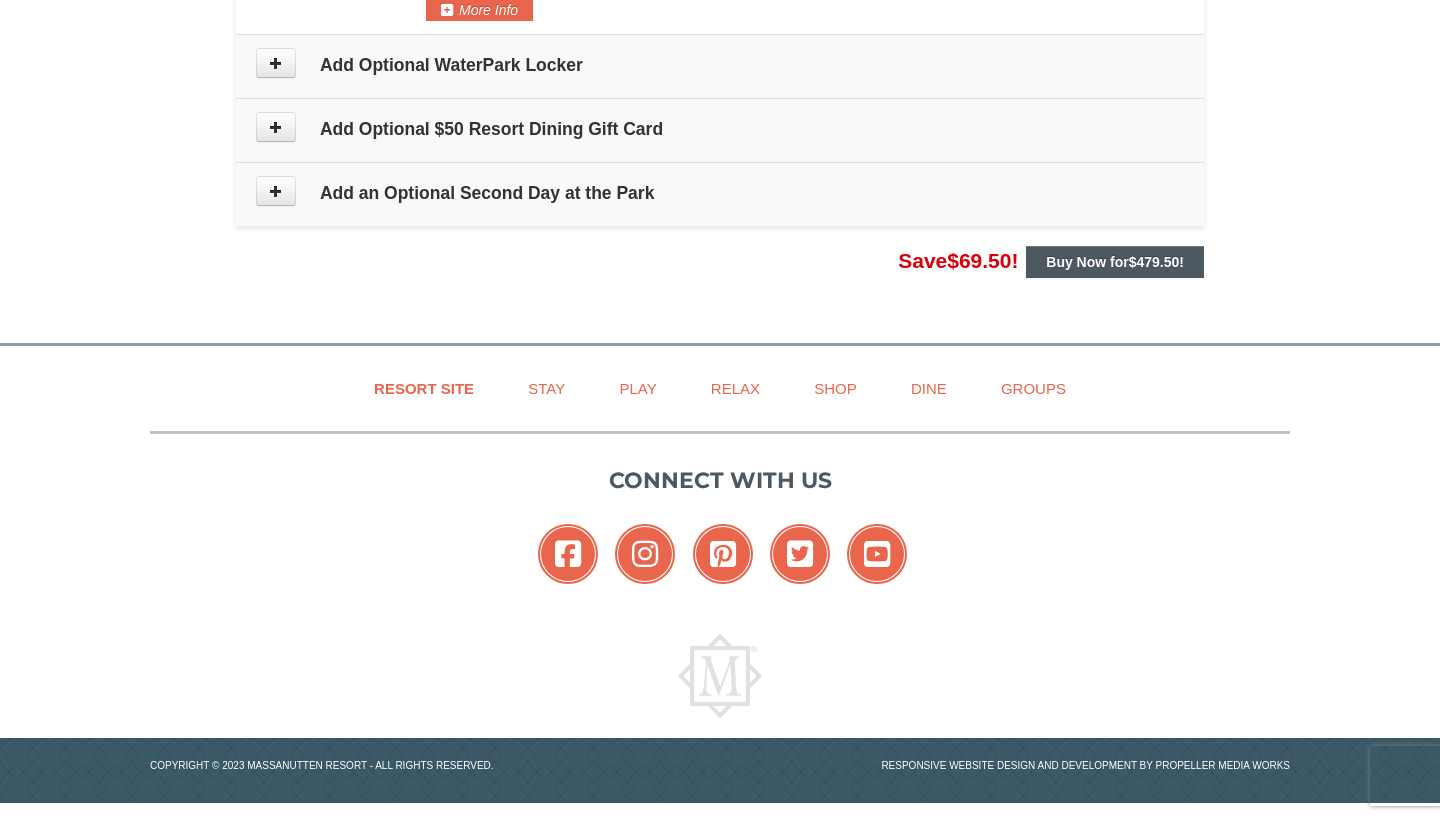 click on "Buy Now for
$479.50 !" at bounding box center [1115, 262] 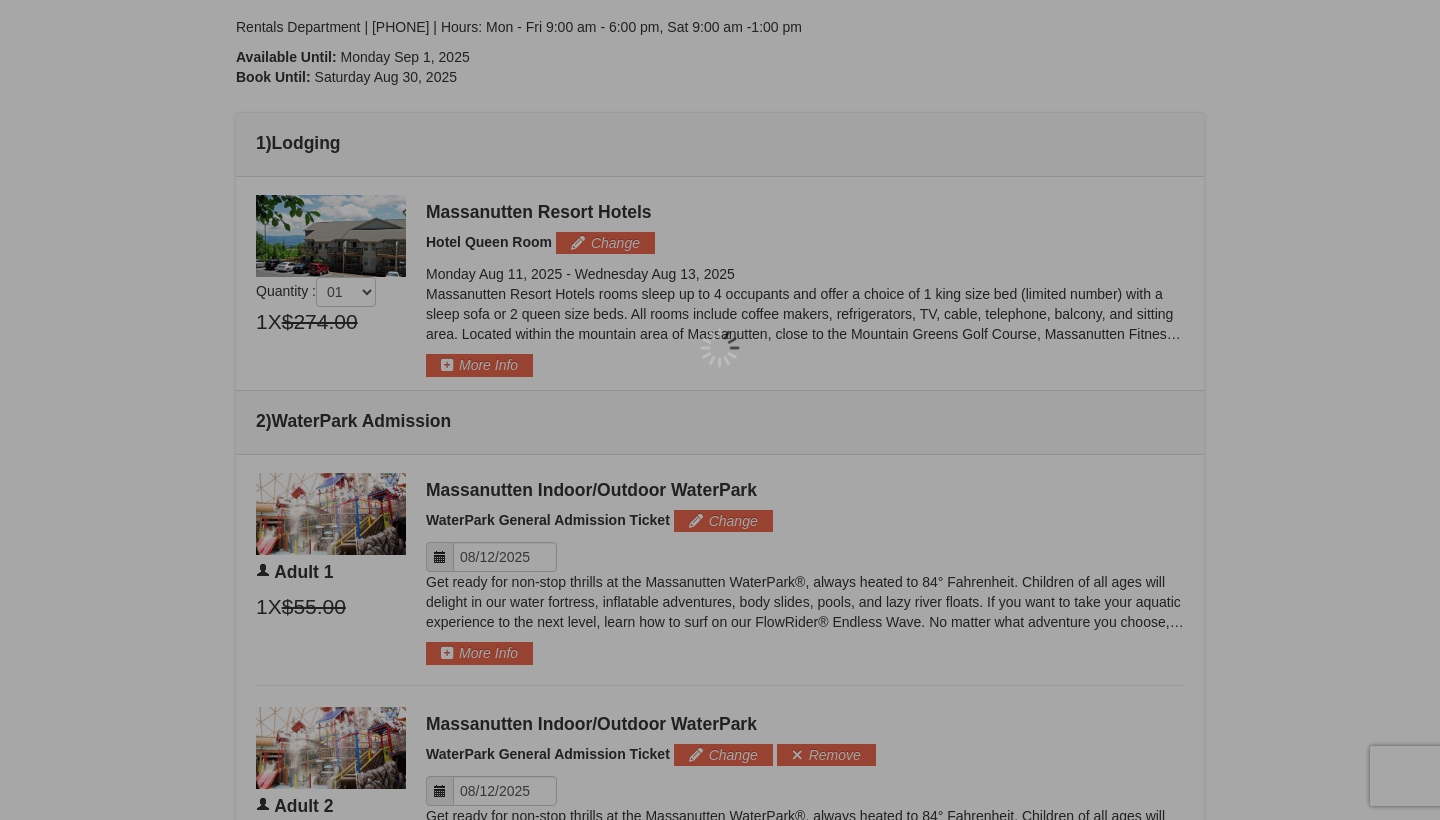 scroll, scrollTop: 0, scrollLeft: 0, axis: both 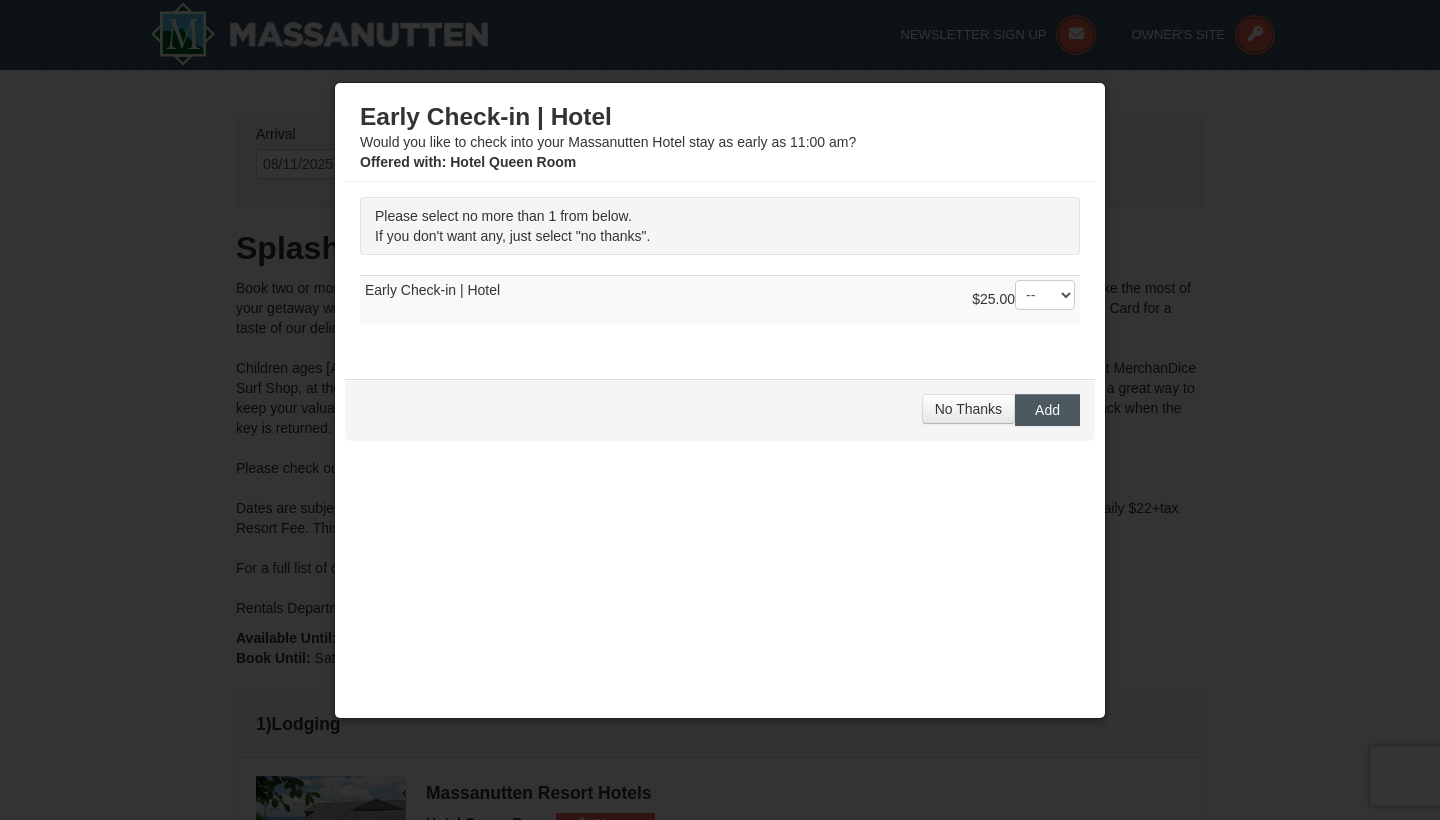 click on "Add" at bounding box center [1047, 410] 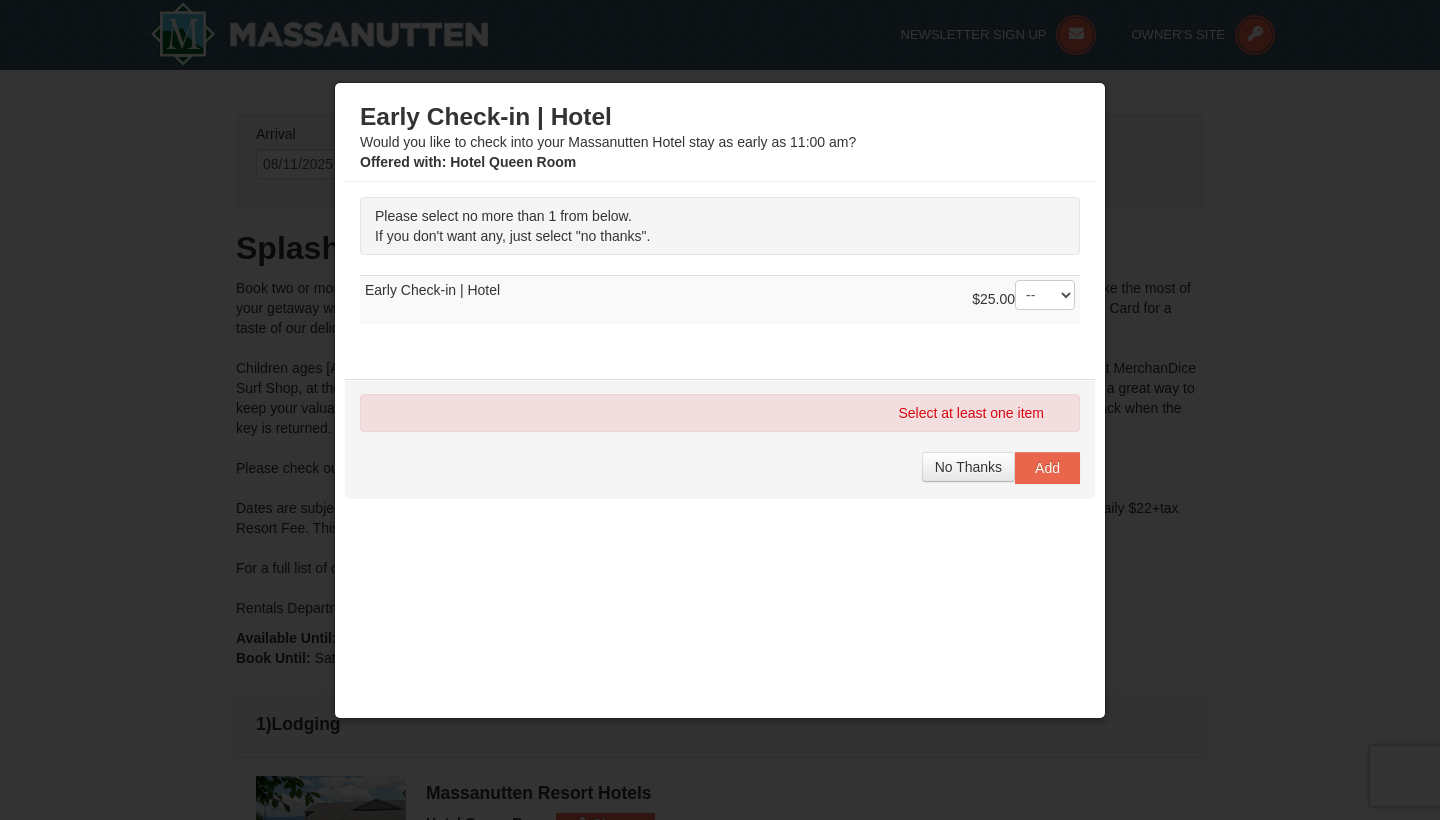 click on "$25.00
--
01" at bounding box center [1023, 300] 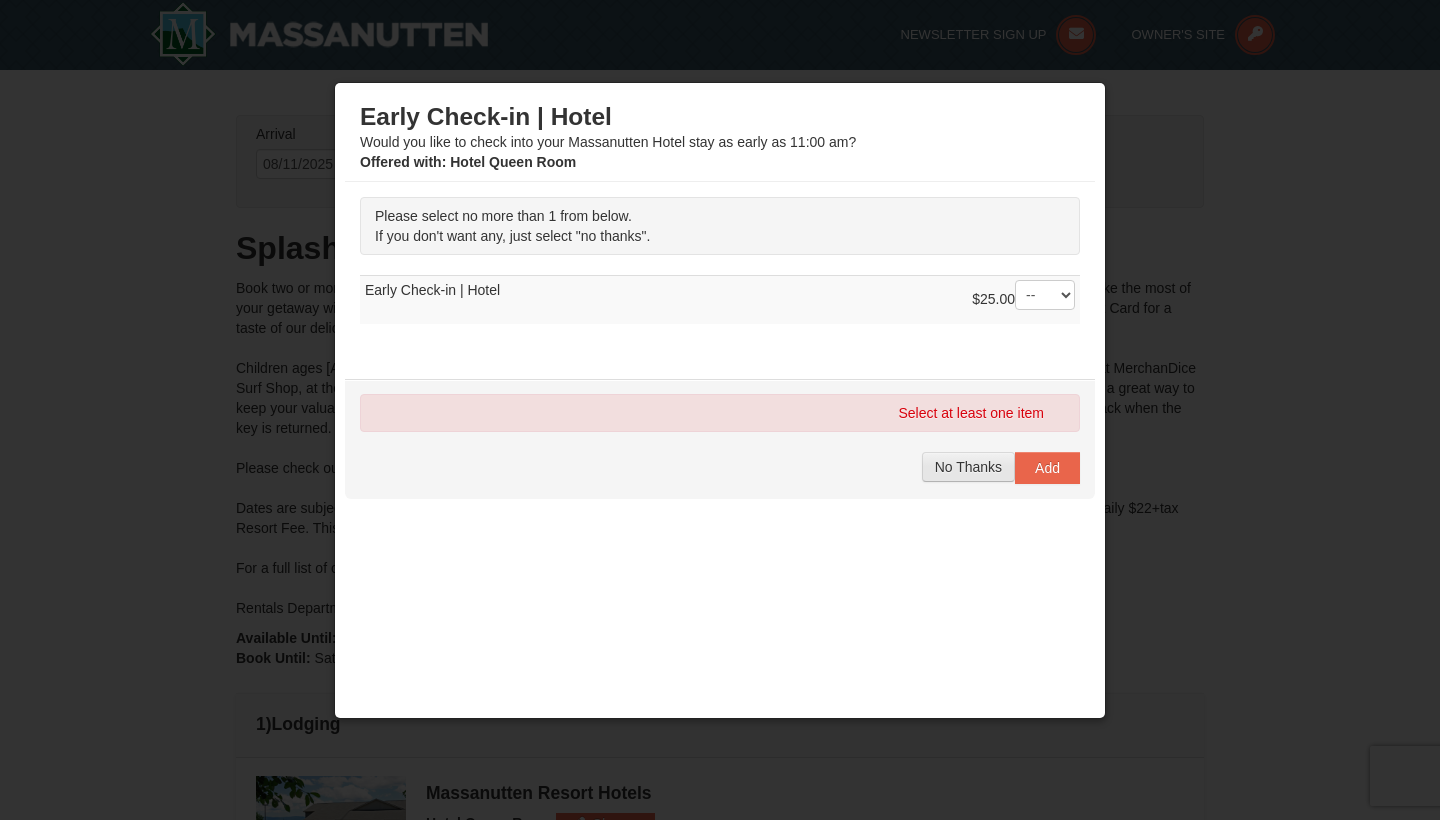 click on "No Thanks" at bounding box center (968, 467) 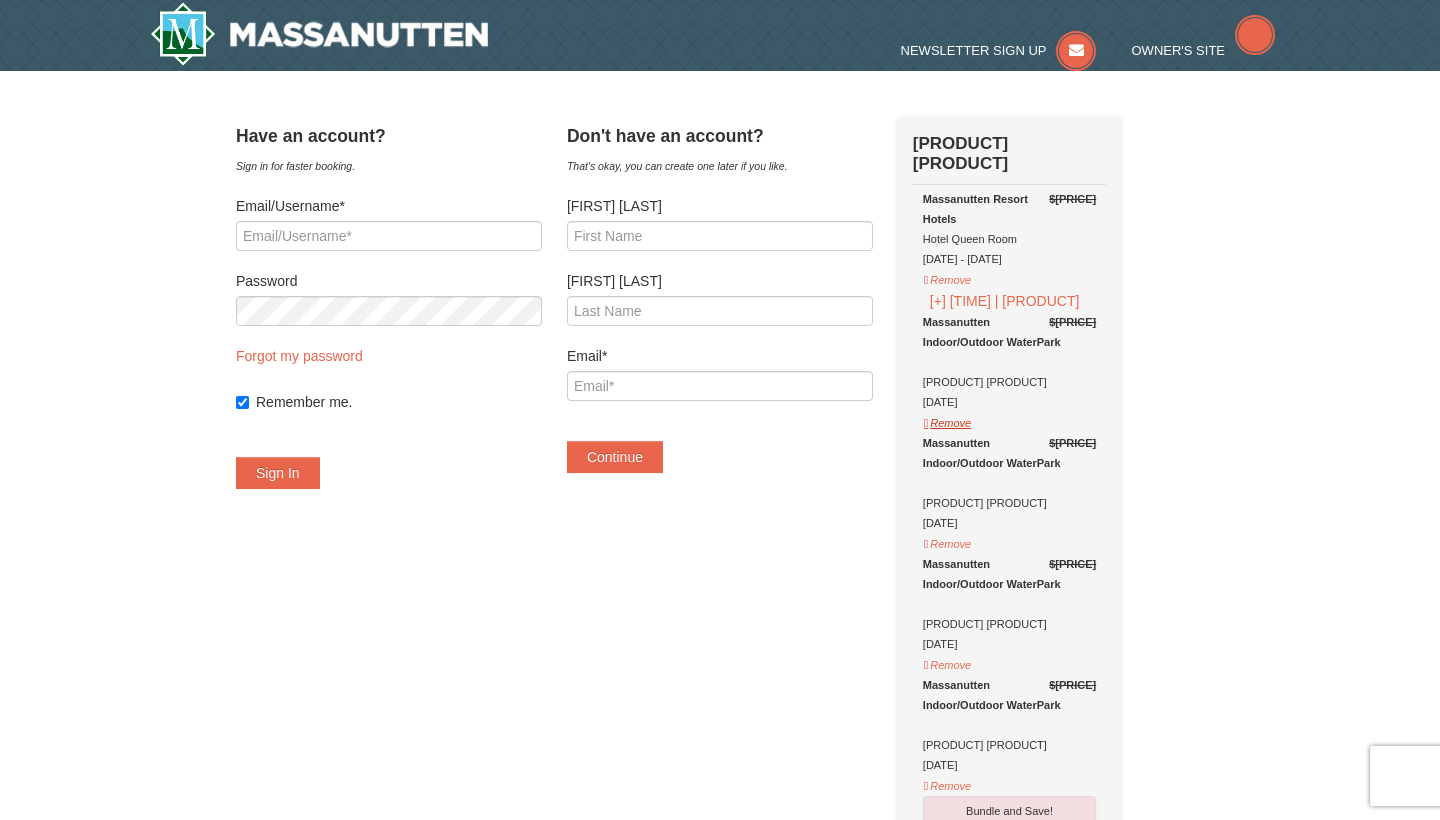 scroll, scrollTop: 0, scrollLeft: 0, axis: both 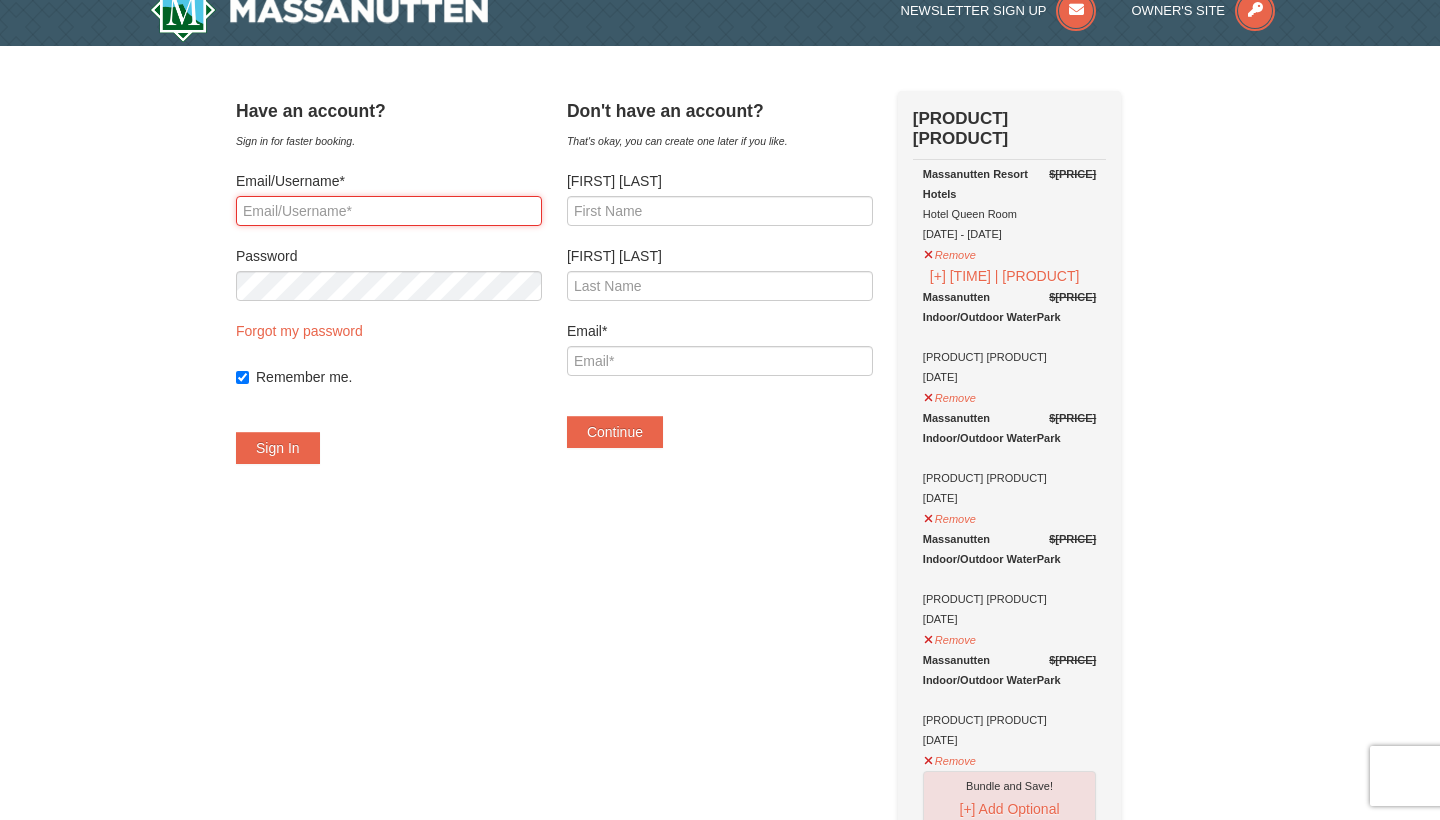 type on "[EMAIL]" 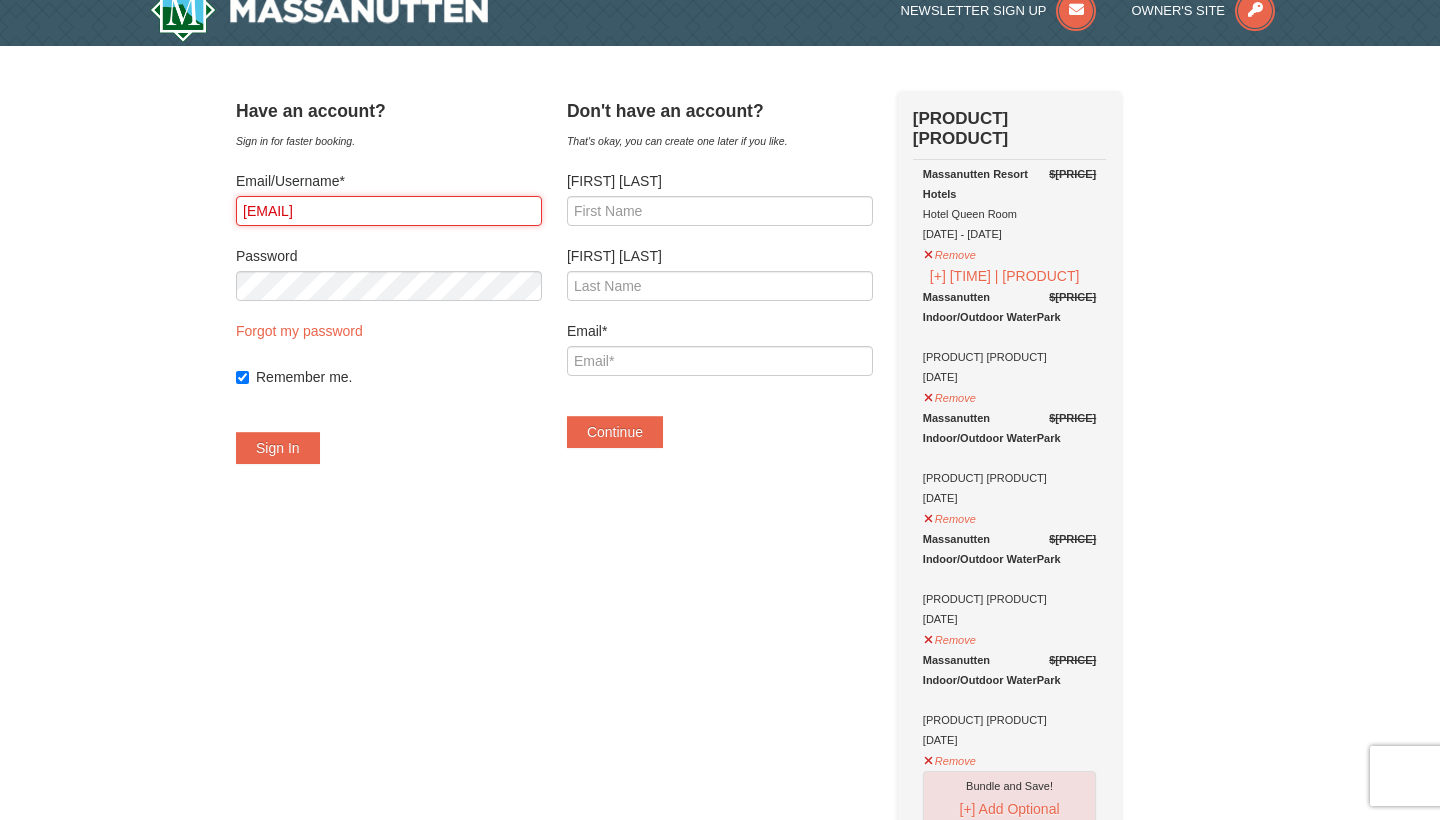 click on "[EMAIL]" at bounding box center [389, 211] 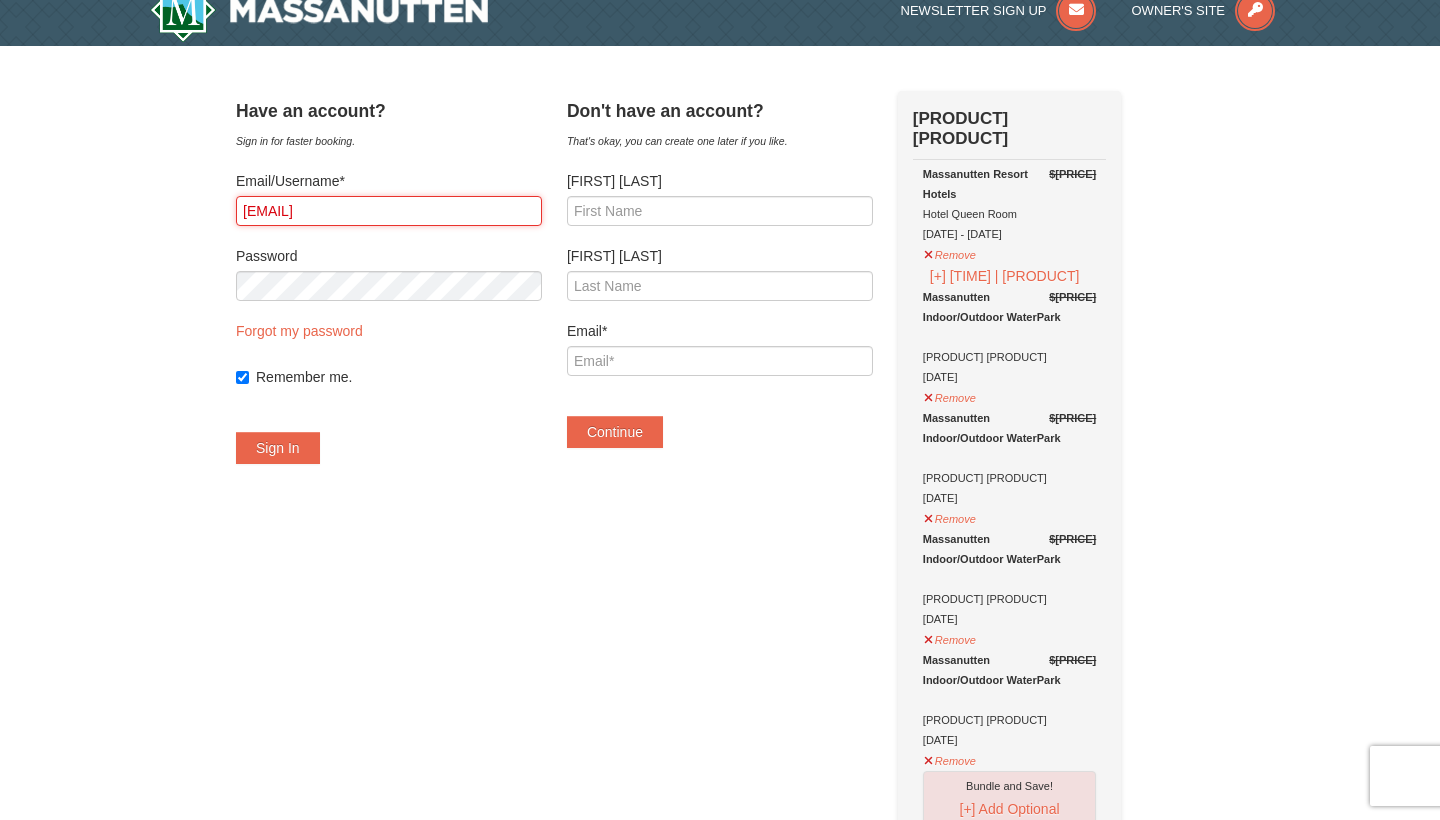 drag, startPoint x: 458, startPoint y: 211, endPoint x: 262, endPoint y: 211, distance: 196 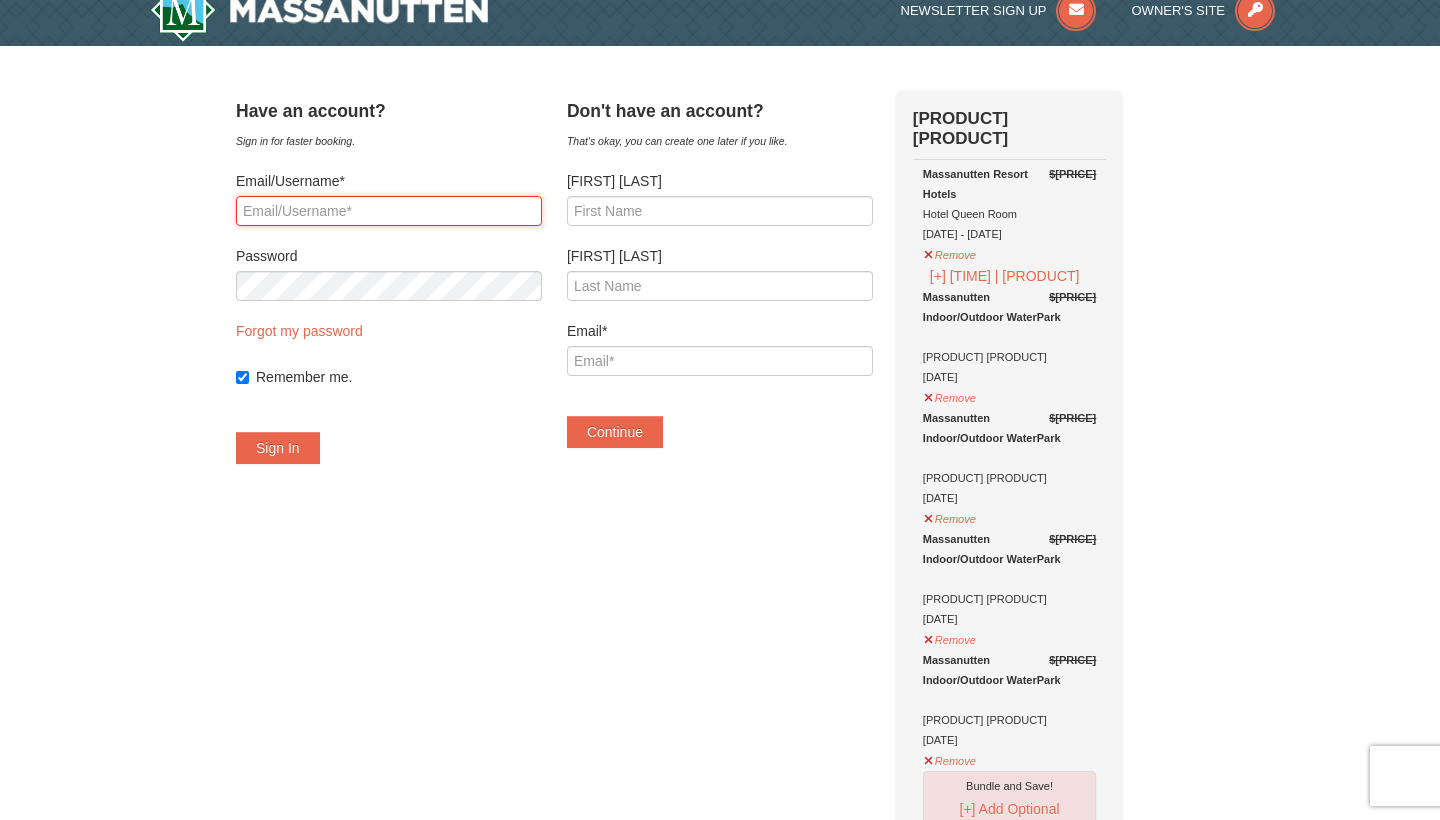 type 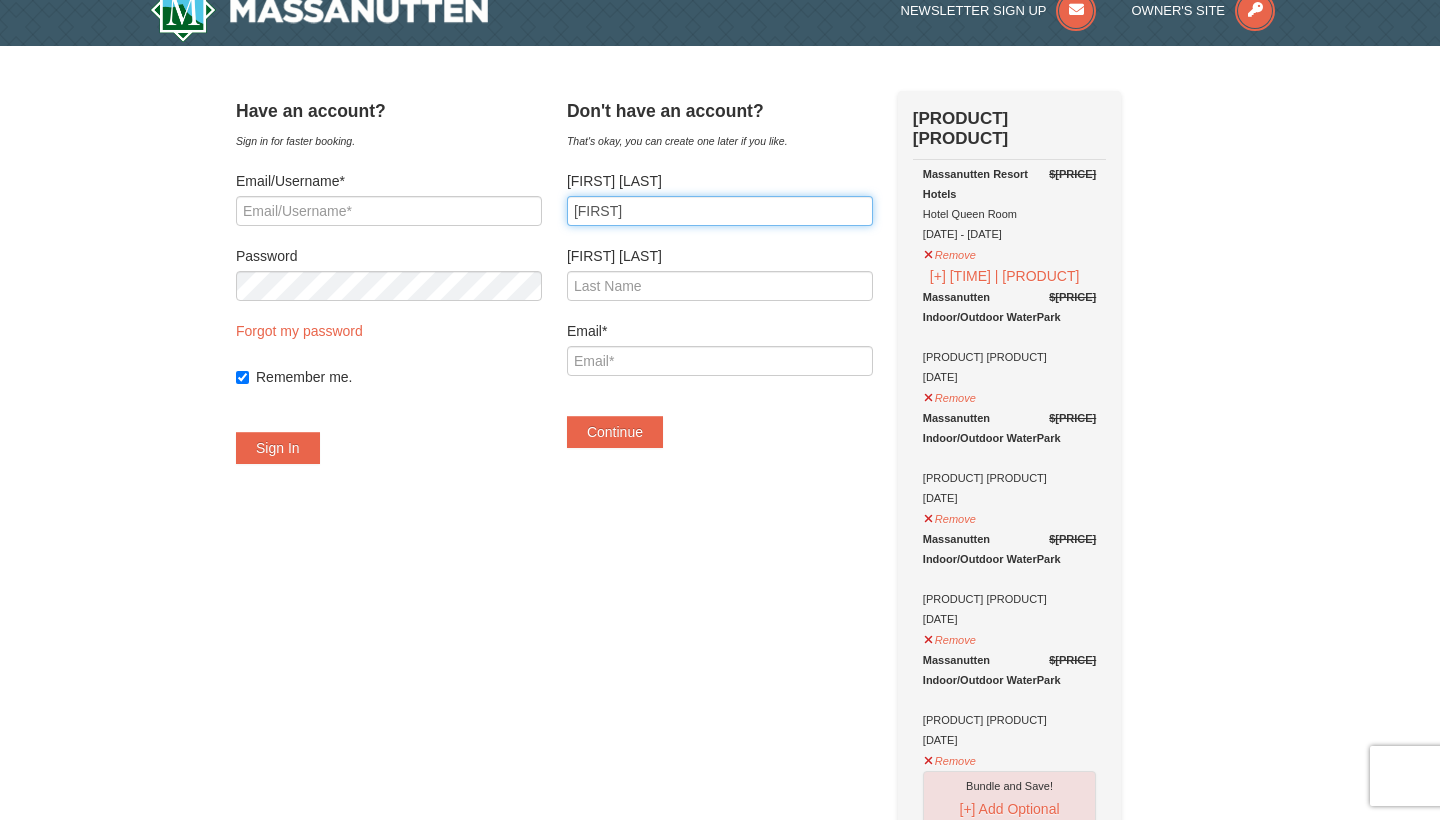 type on "Amber" 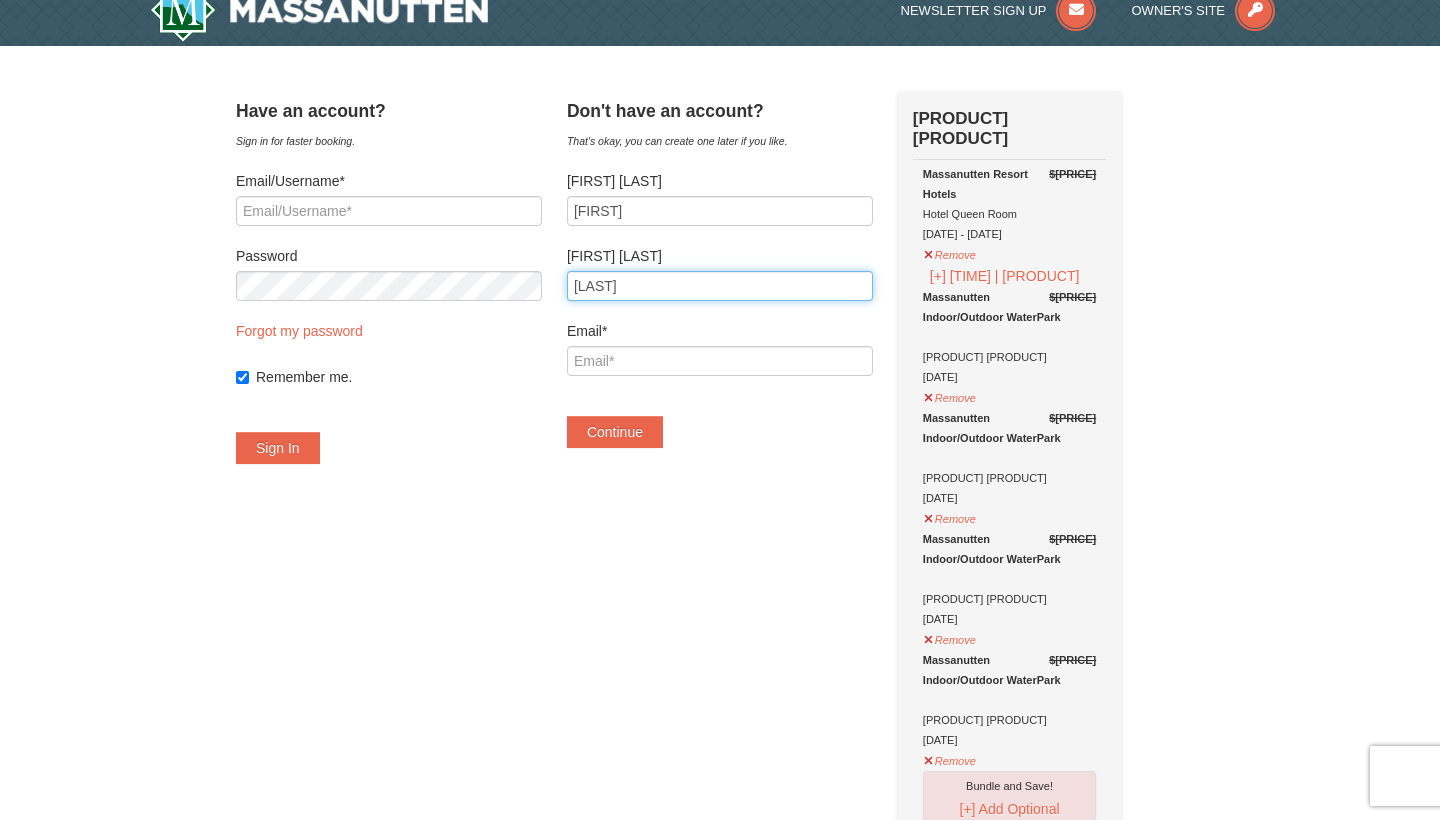 type on "Wells" 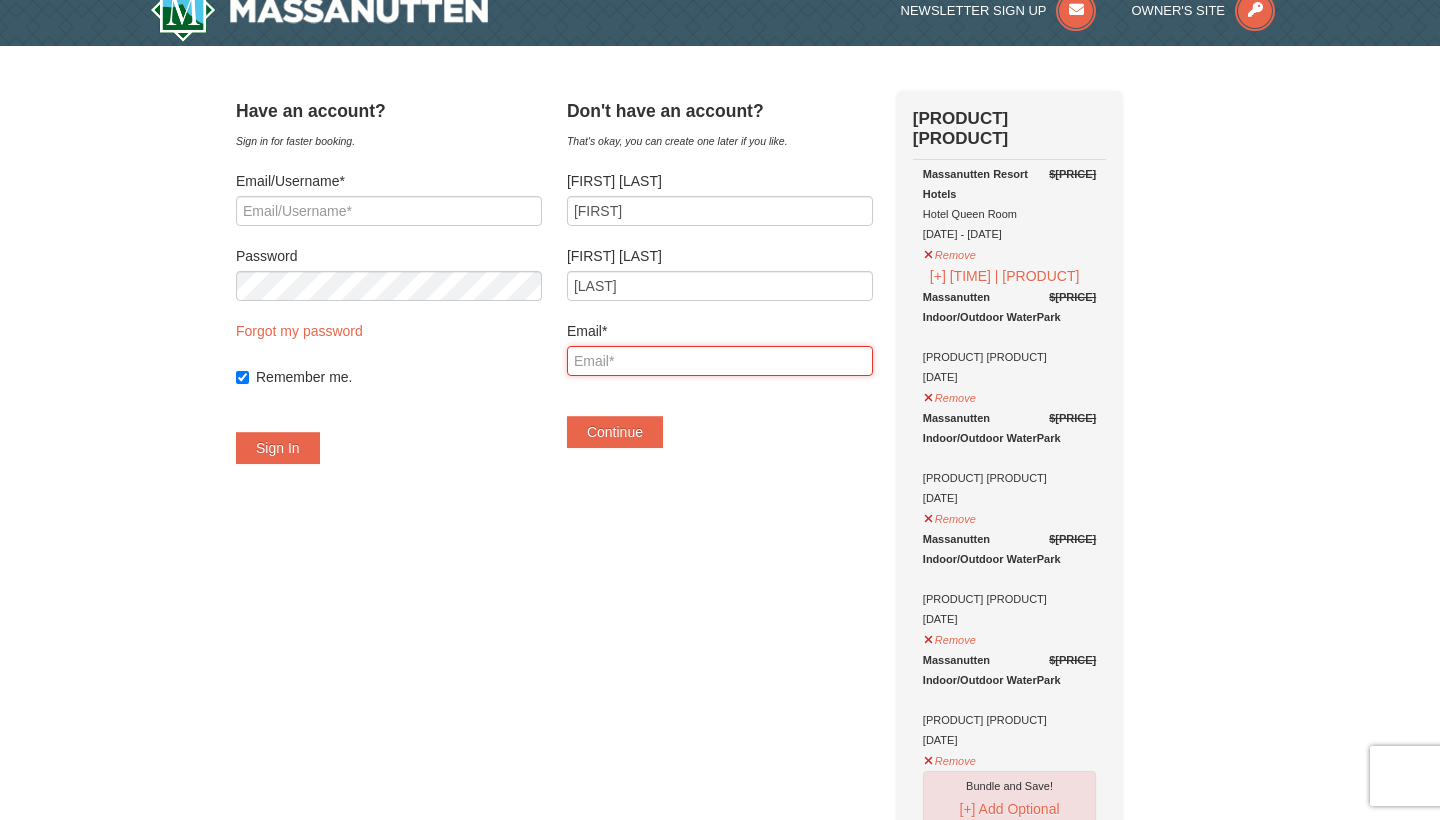paste on "amber3801wells@icloud.com" 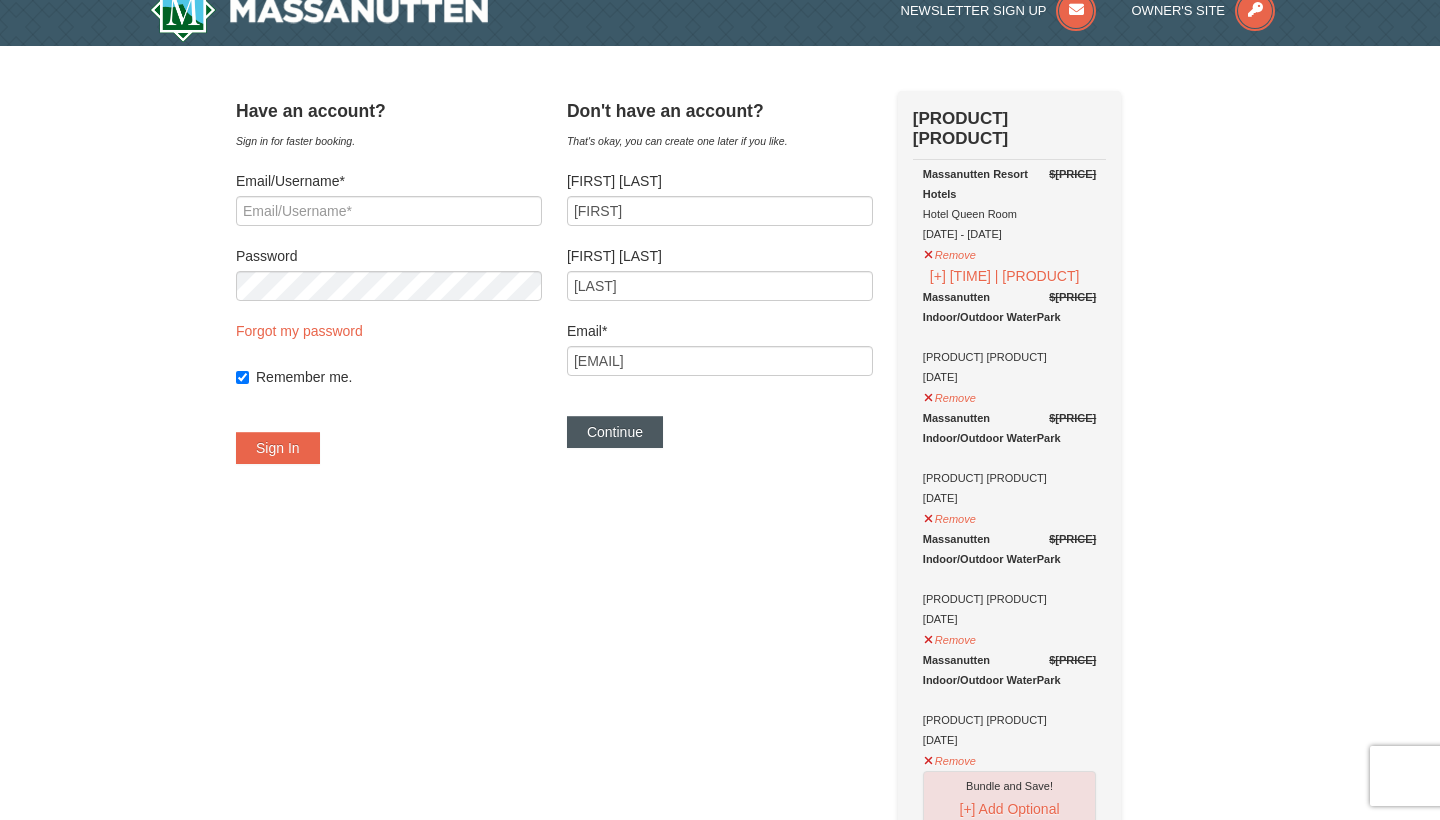 click on "Continue" at bounding box center (615, 432) 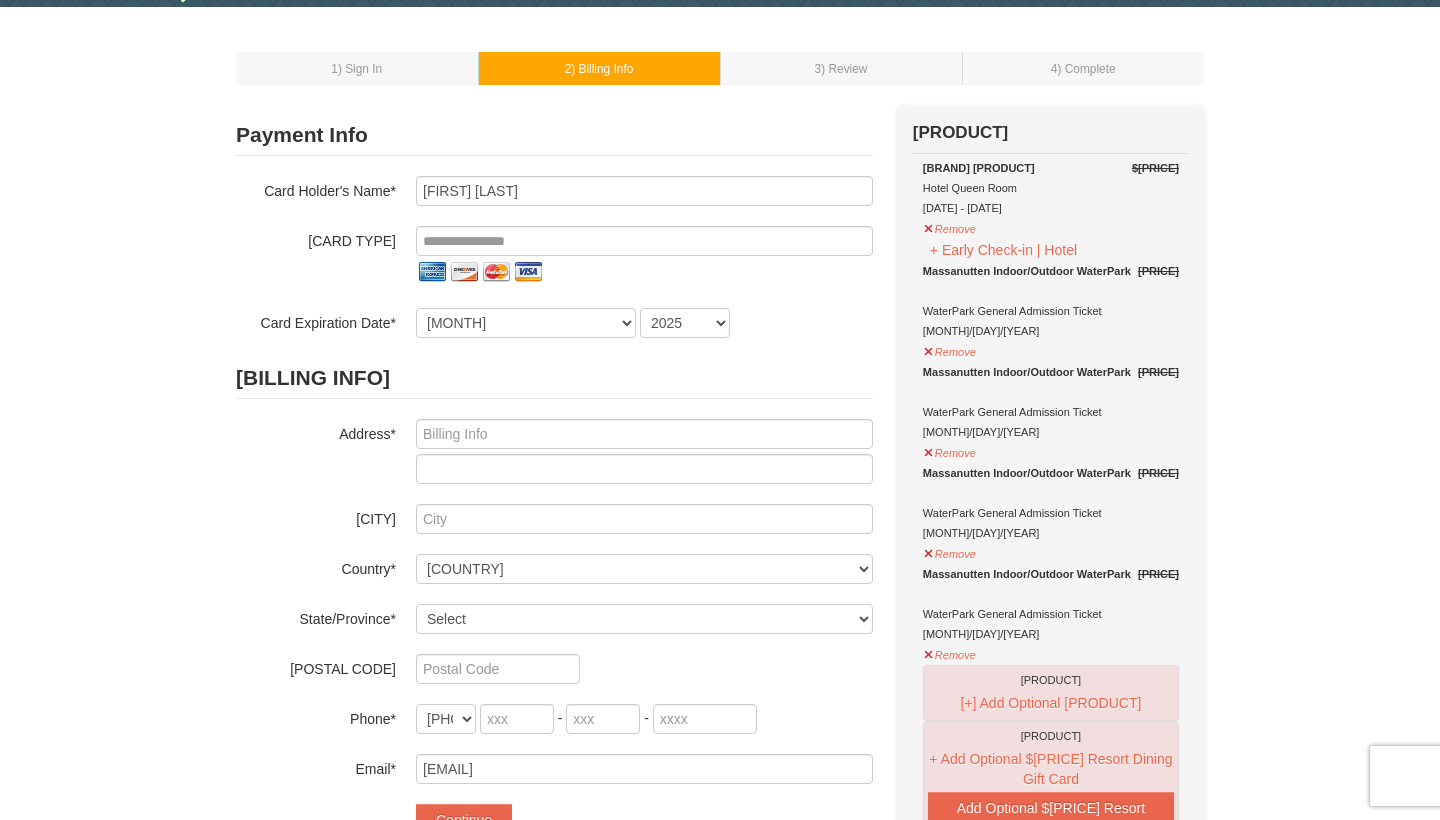 scroll, scrollTop: 28, scrollLeft: 0, axis: vertical 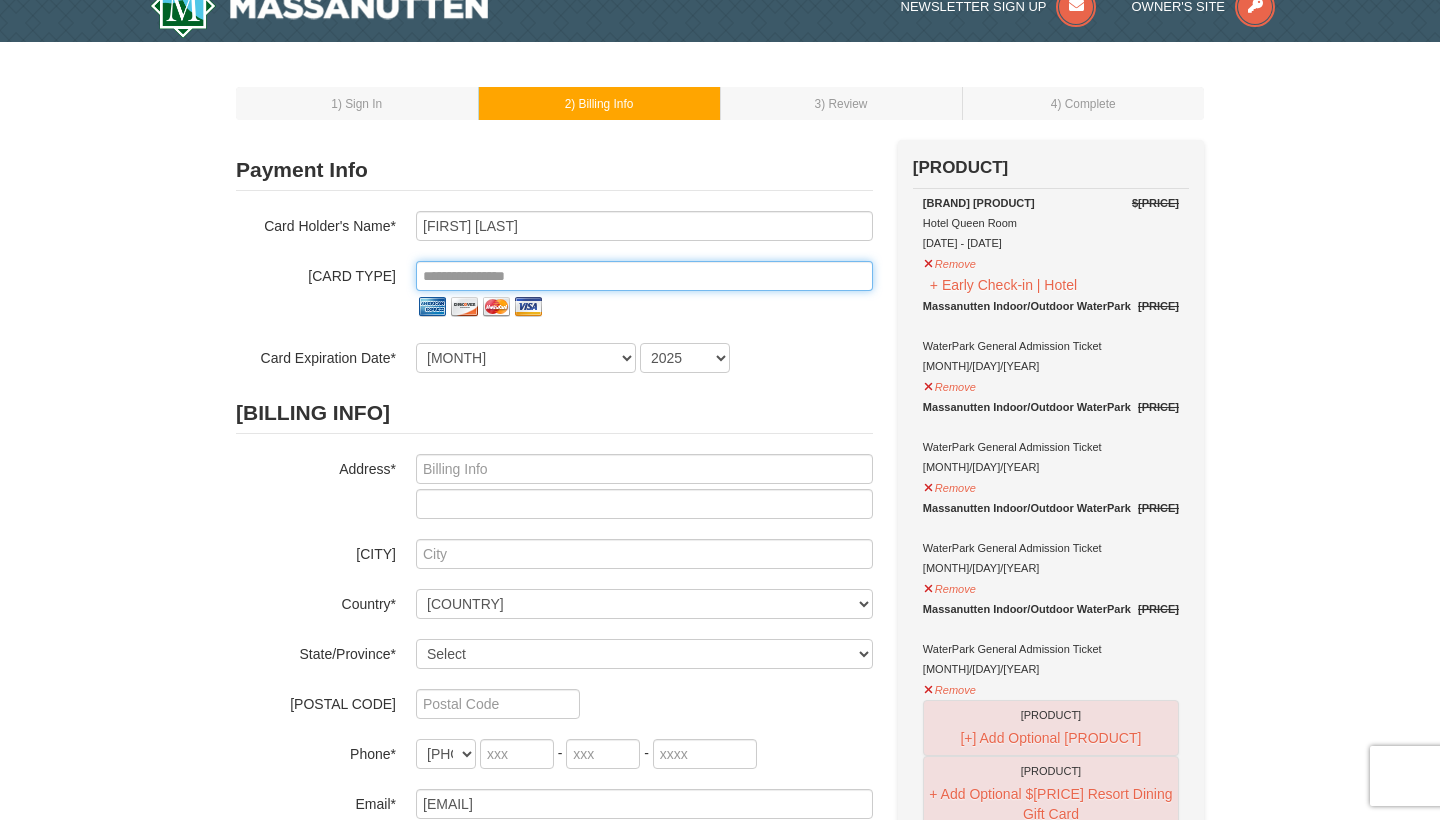 click at bounding box center (644, 276) 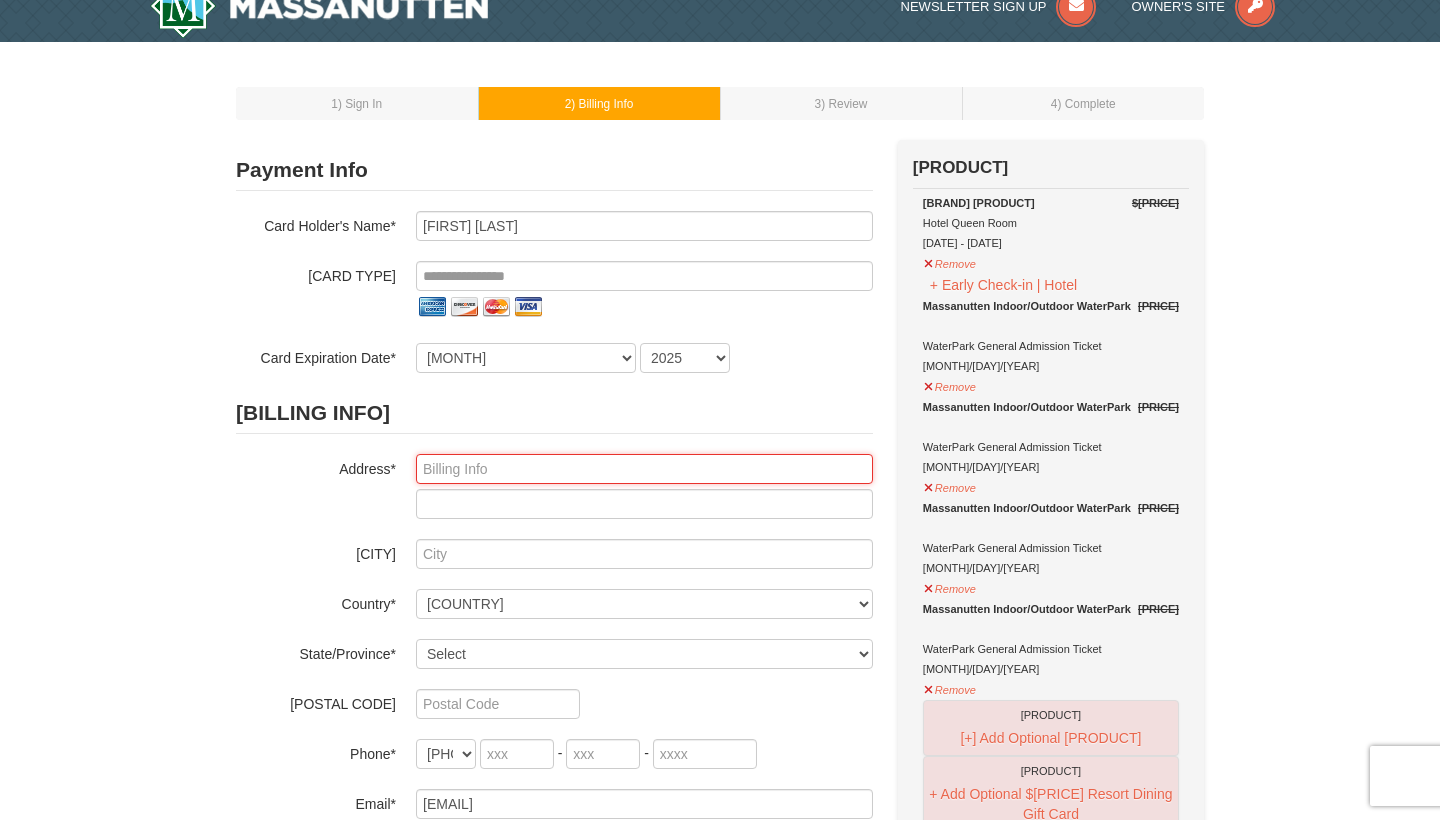 type on "[NUMBER]" 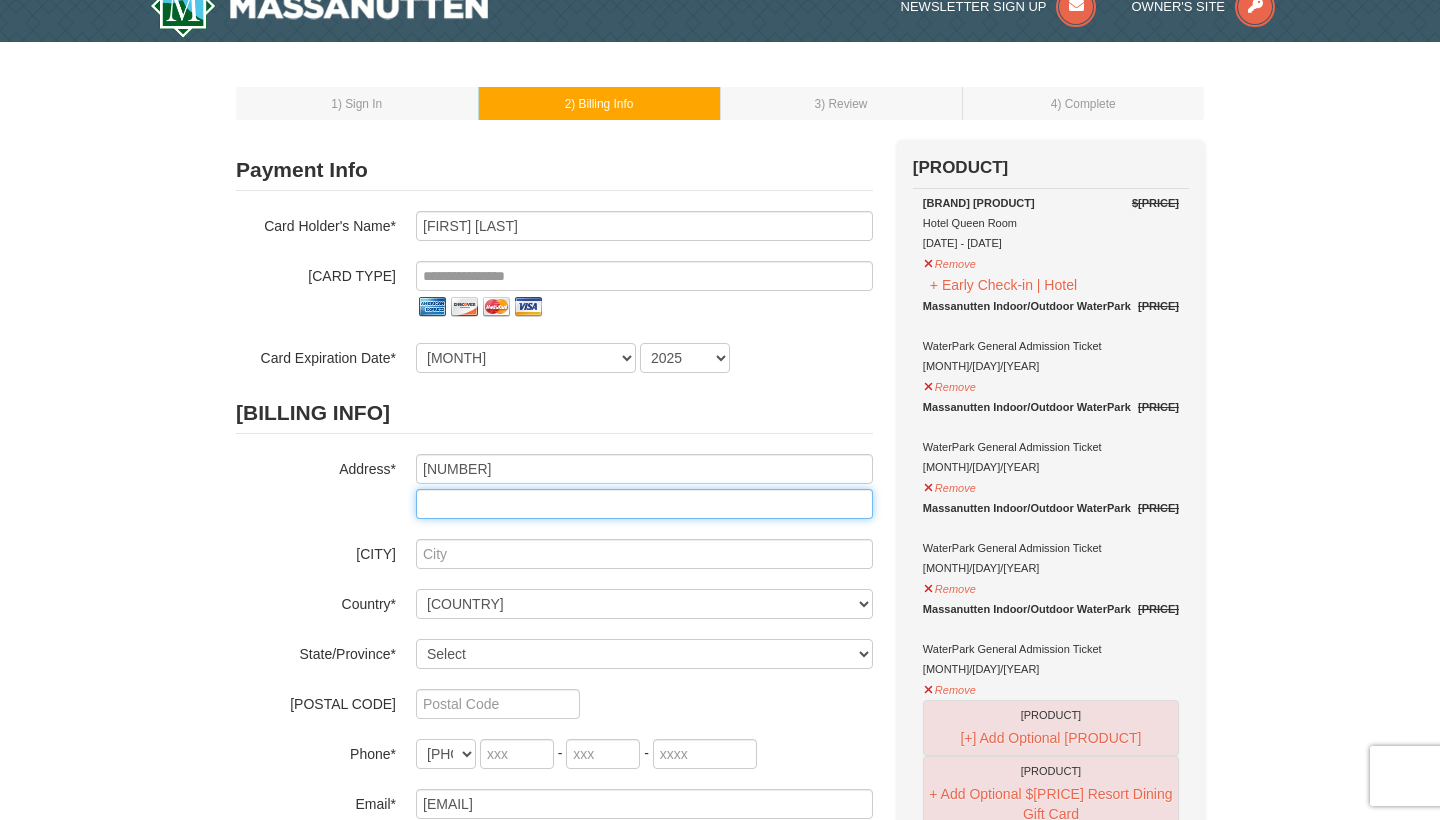 type on "[STREET] [APT]" 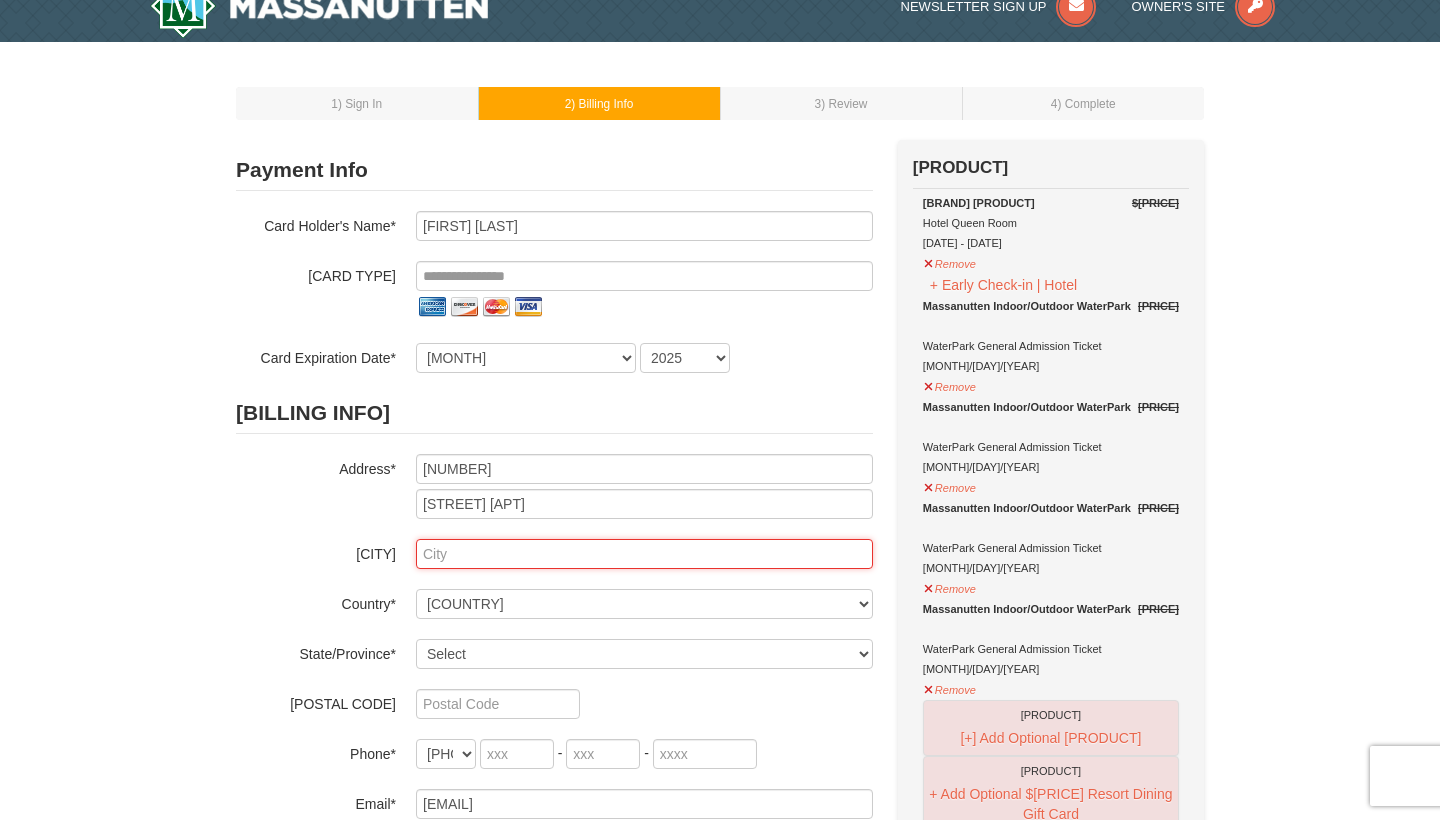 type on "[LOCATION]" 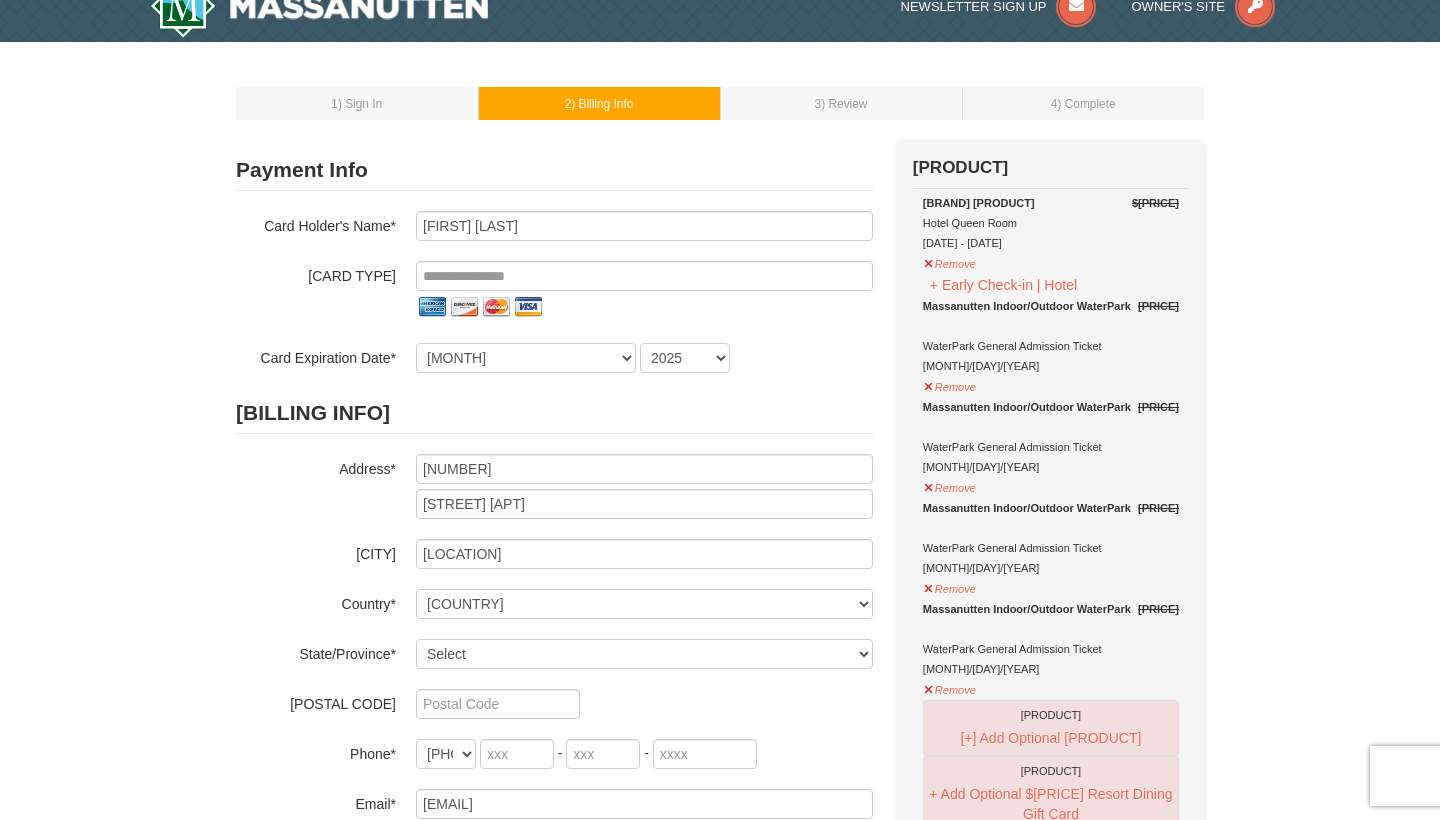 select on "[STATE]" 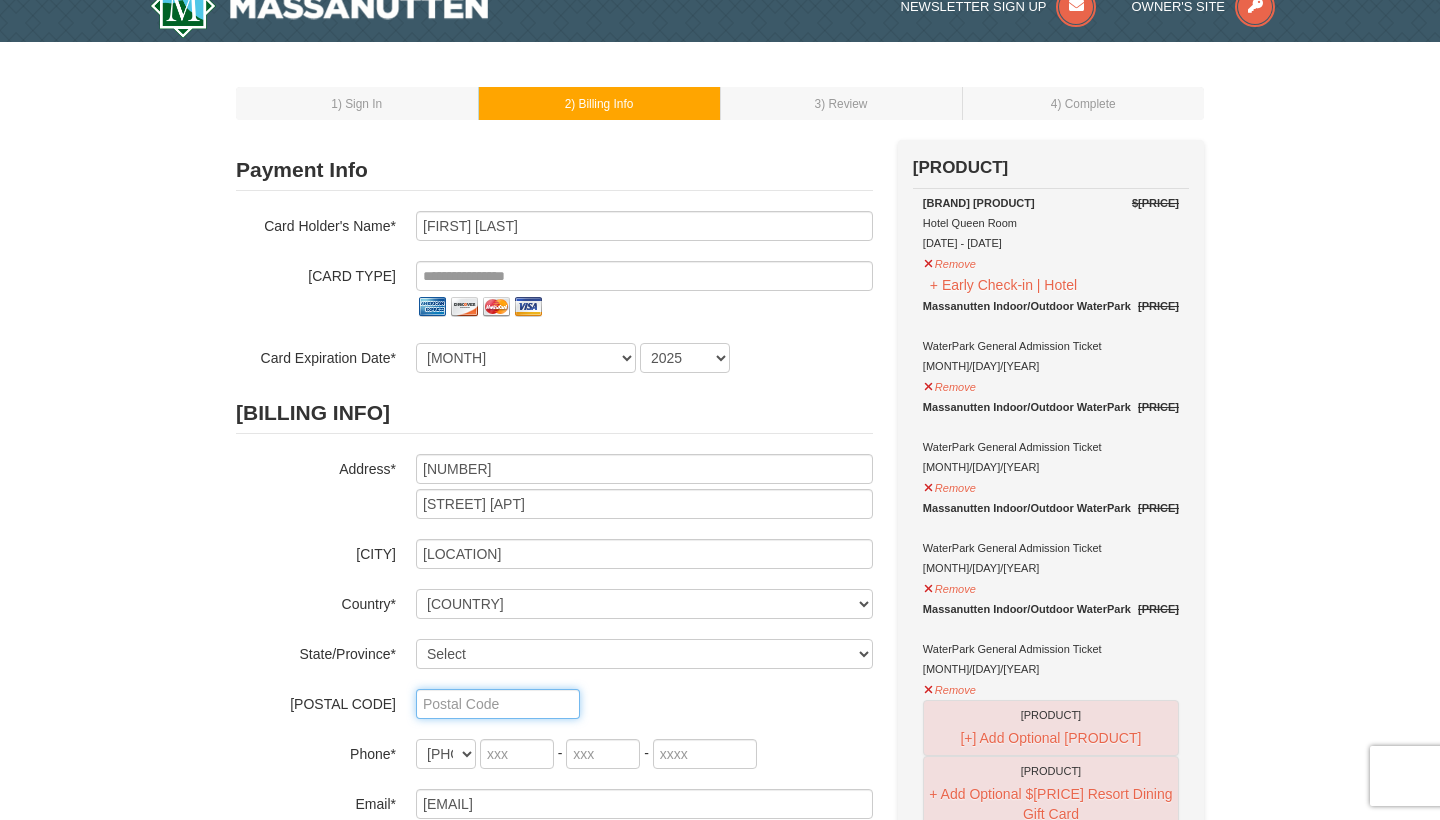 type on "[YEAR]" 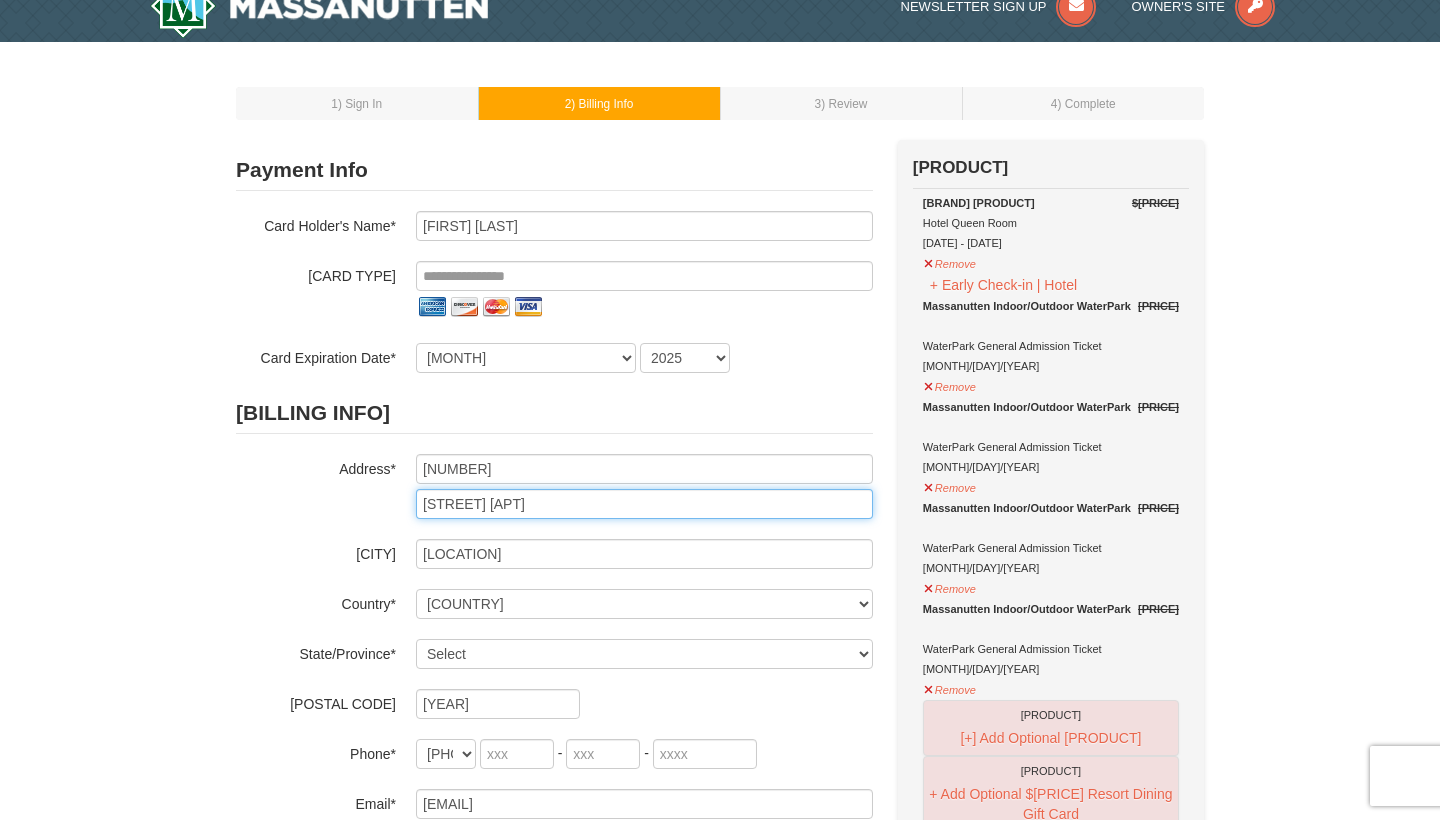 drag, startPoint x: 590, startPoint y: 506, endPoint x: 401, endPoint y: 505, distance: 189.00264 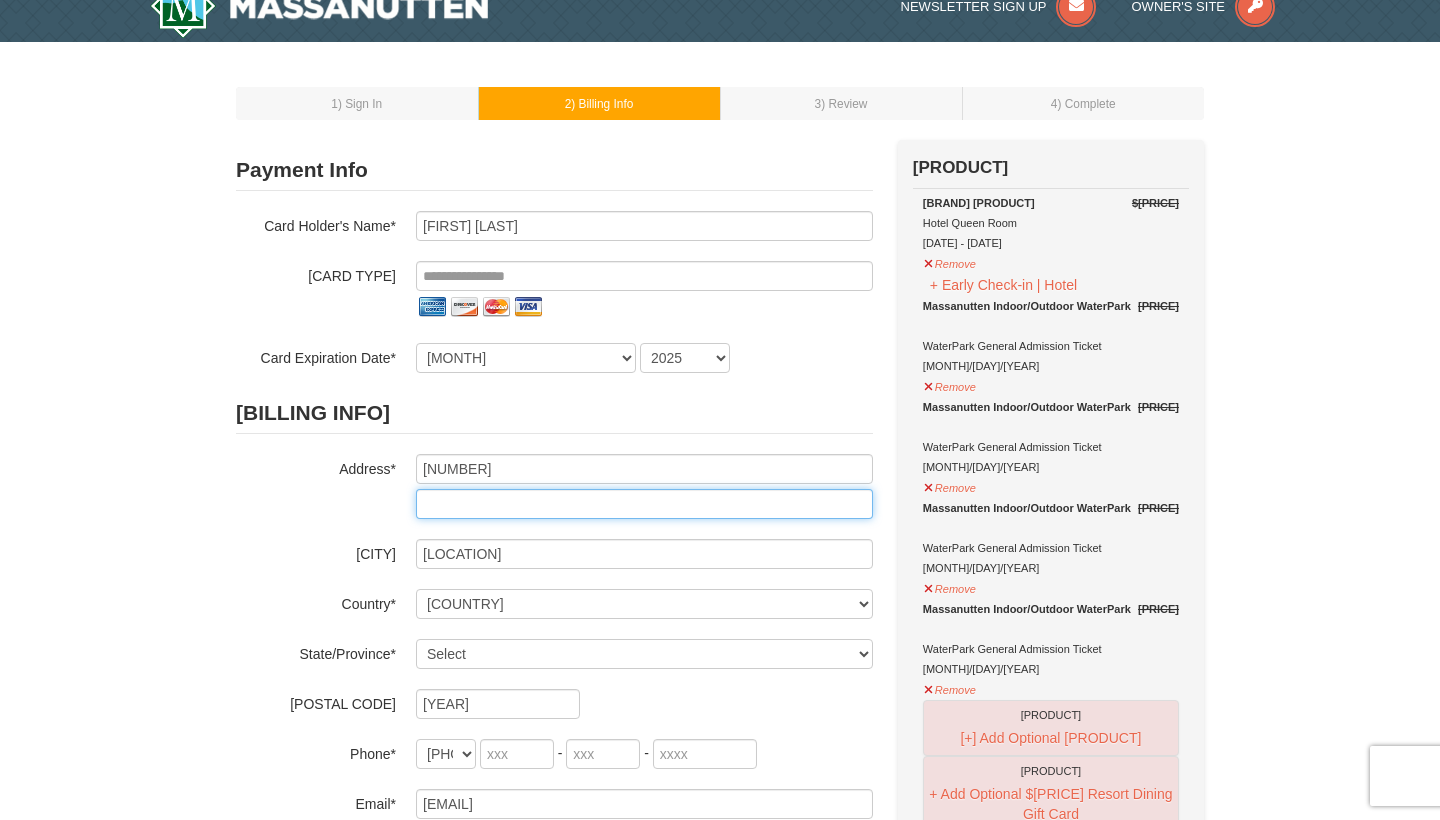 type 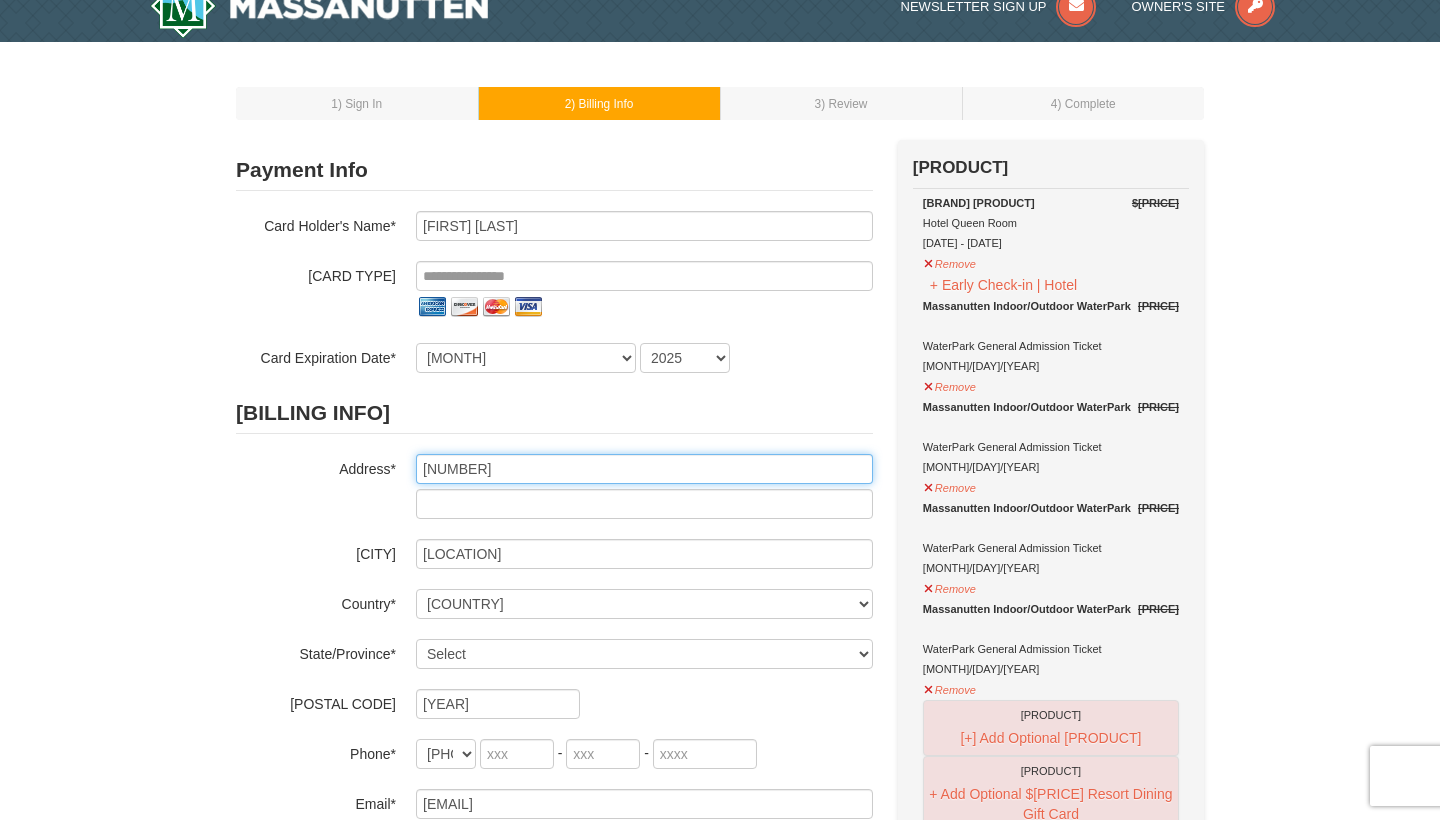click on "8318" at bounding box center (644, 469) 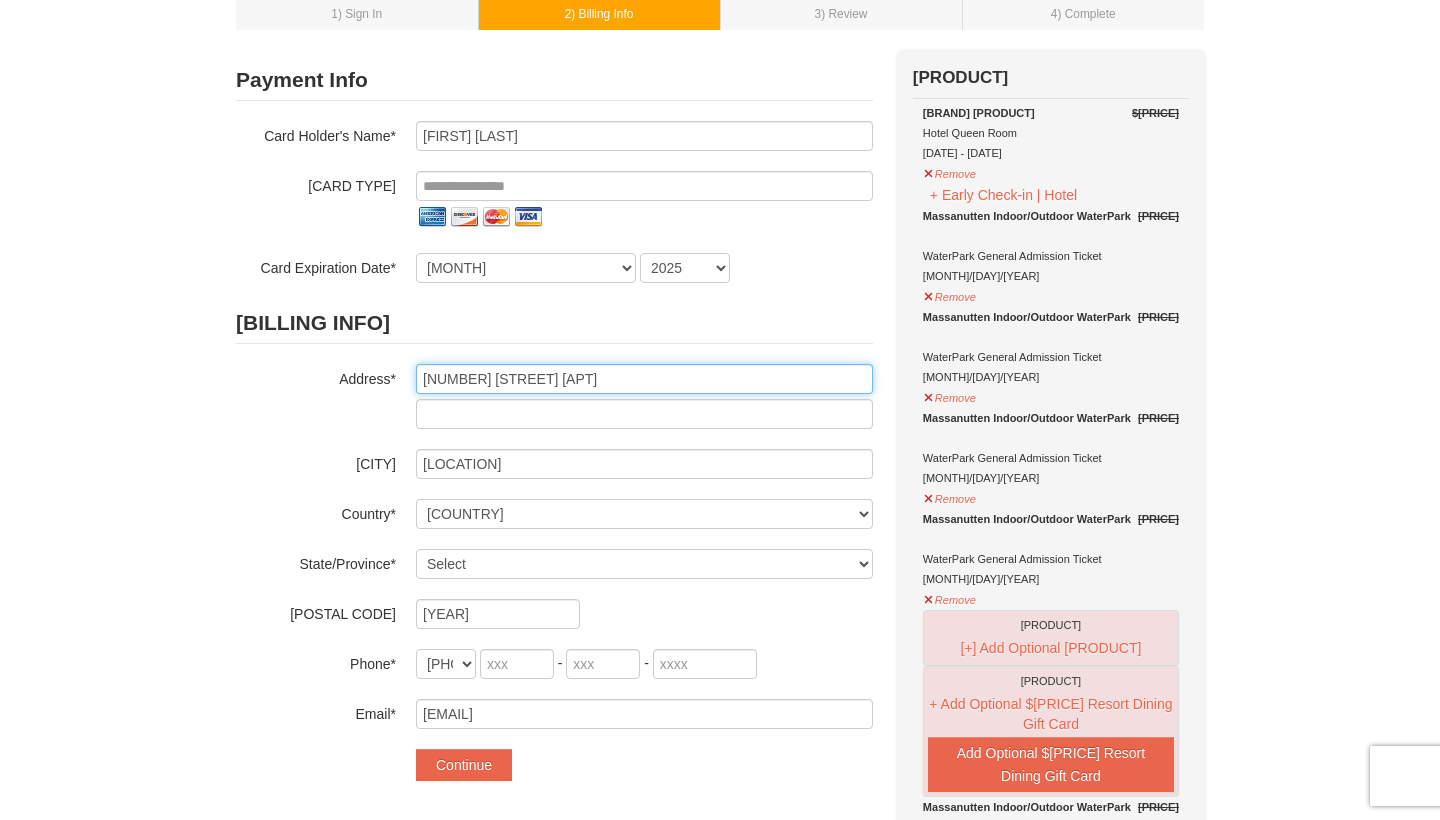 scroll, scrollTop: 121, scrollLeft: 0, axis: vertical 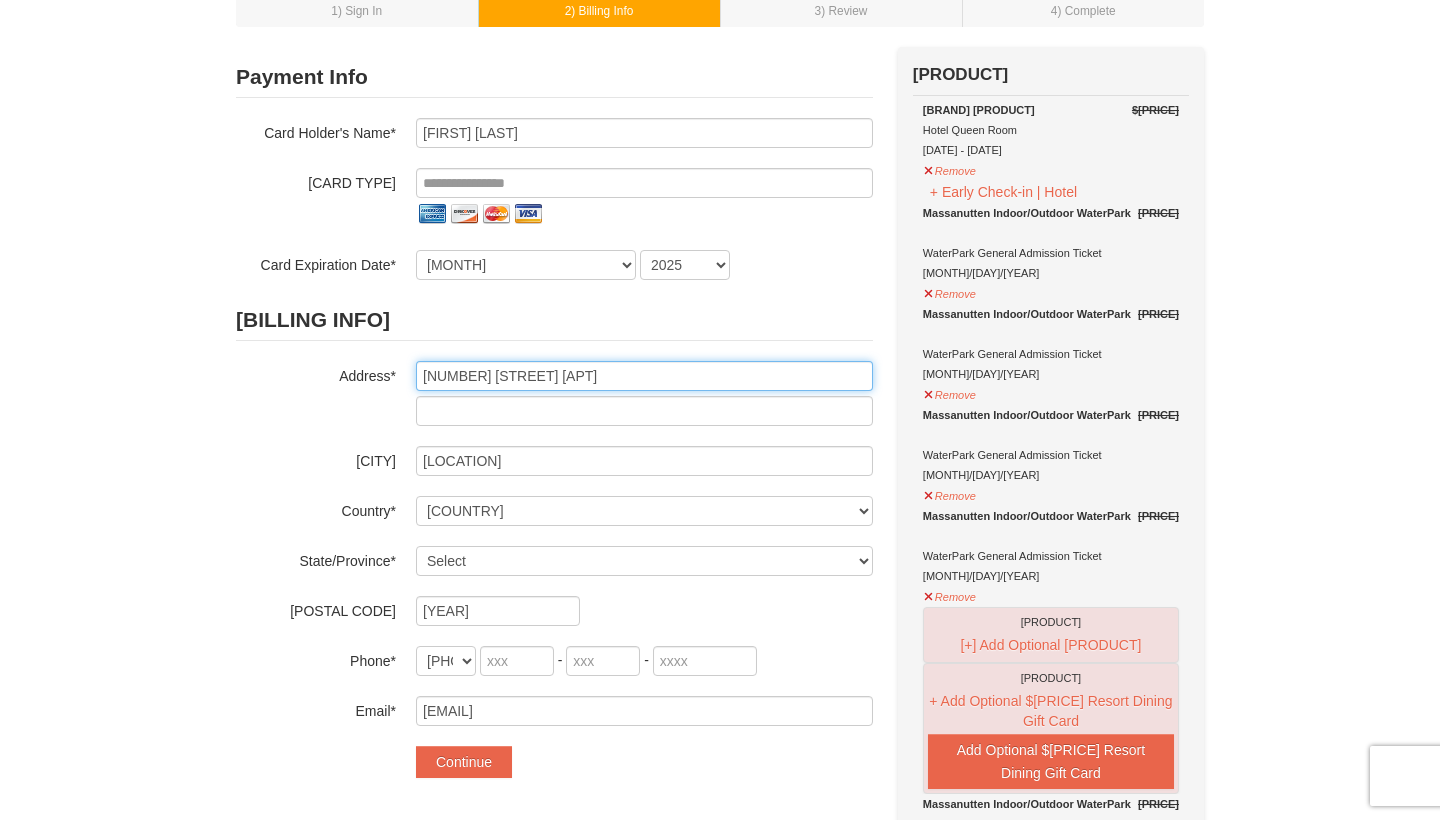 type on "8318 Indian Head Hwy Apt C2" 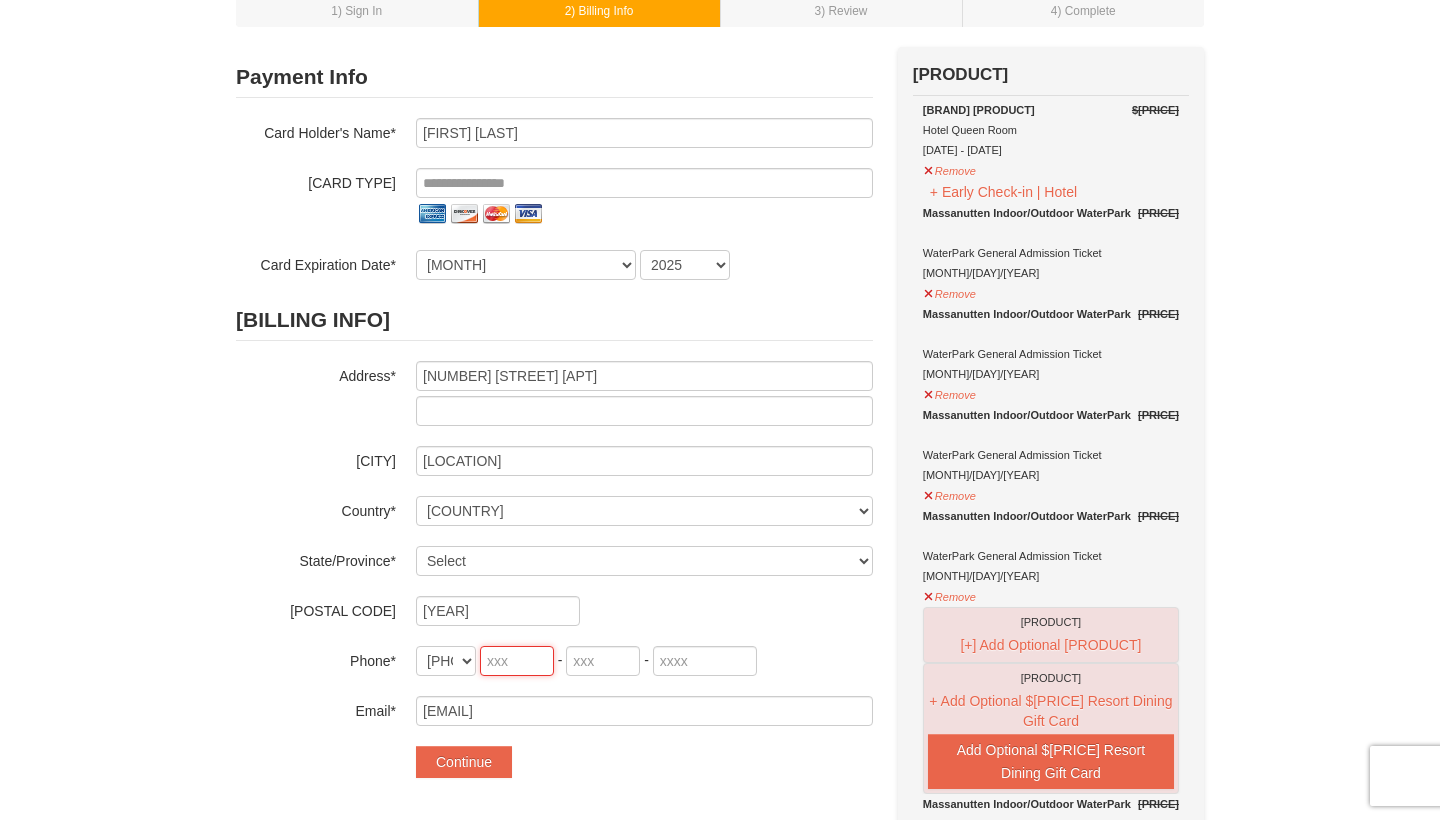 click at bounding box center [517, 661] 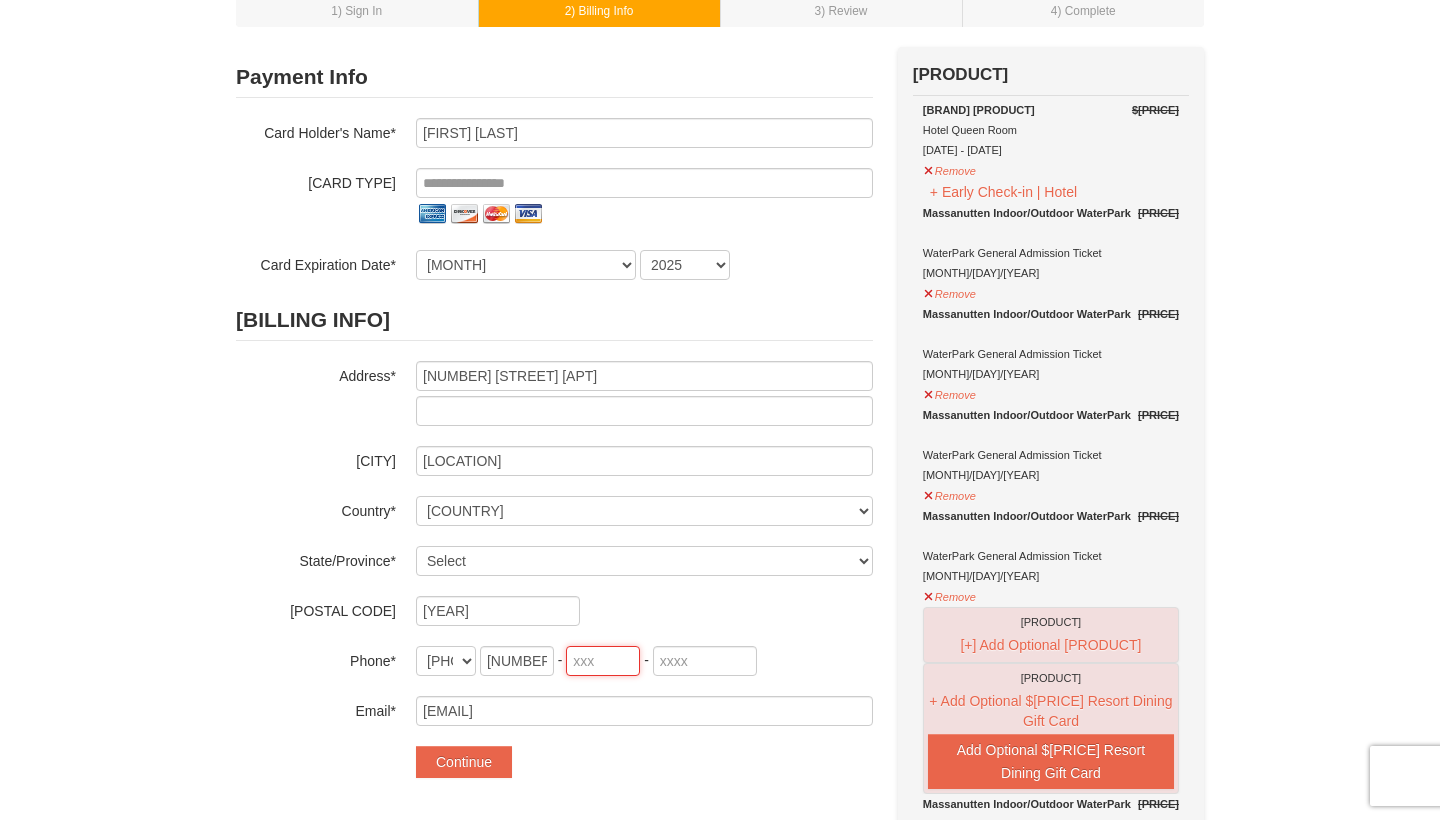 type on "500" 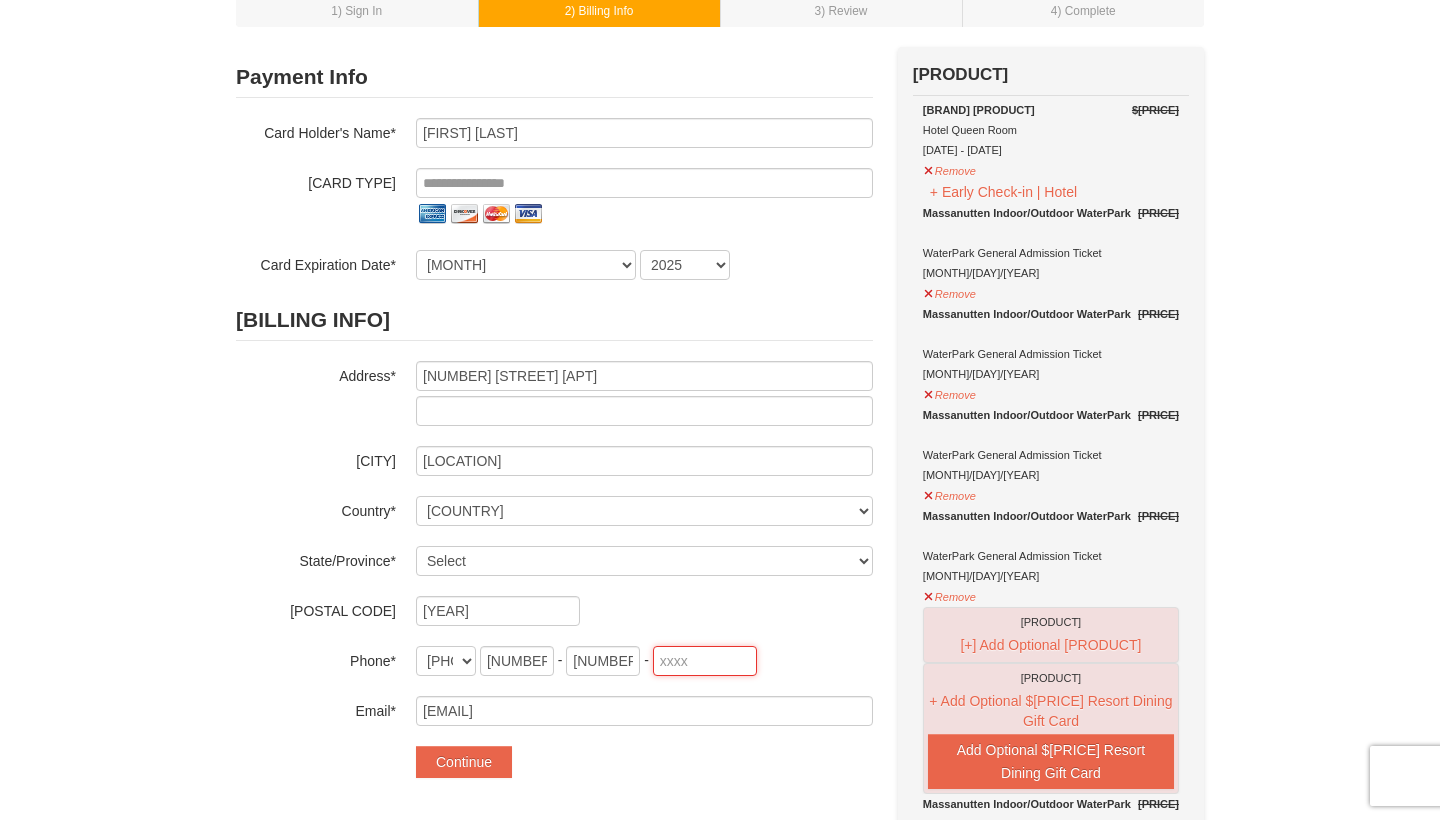 type on "9737" 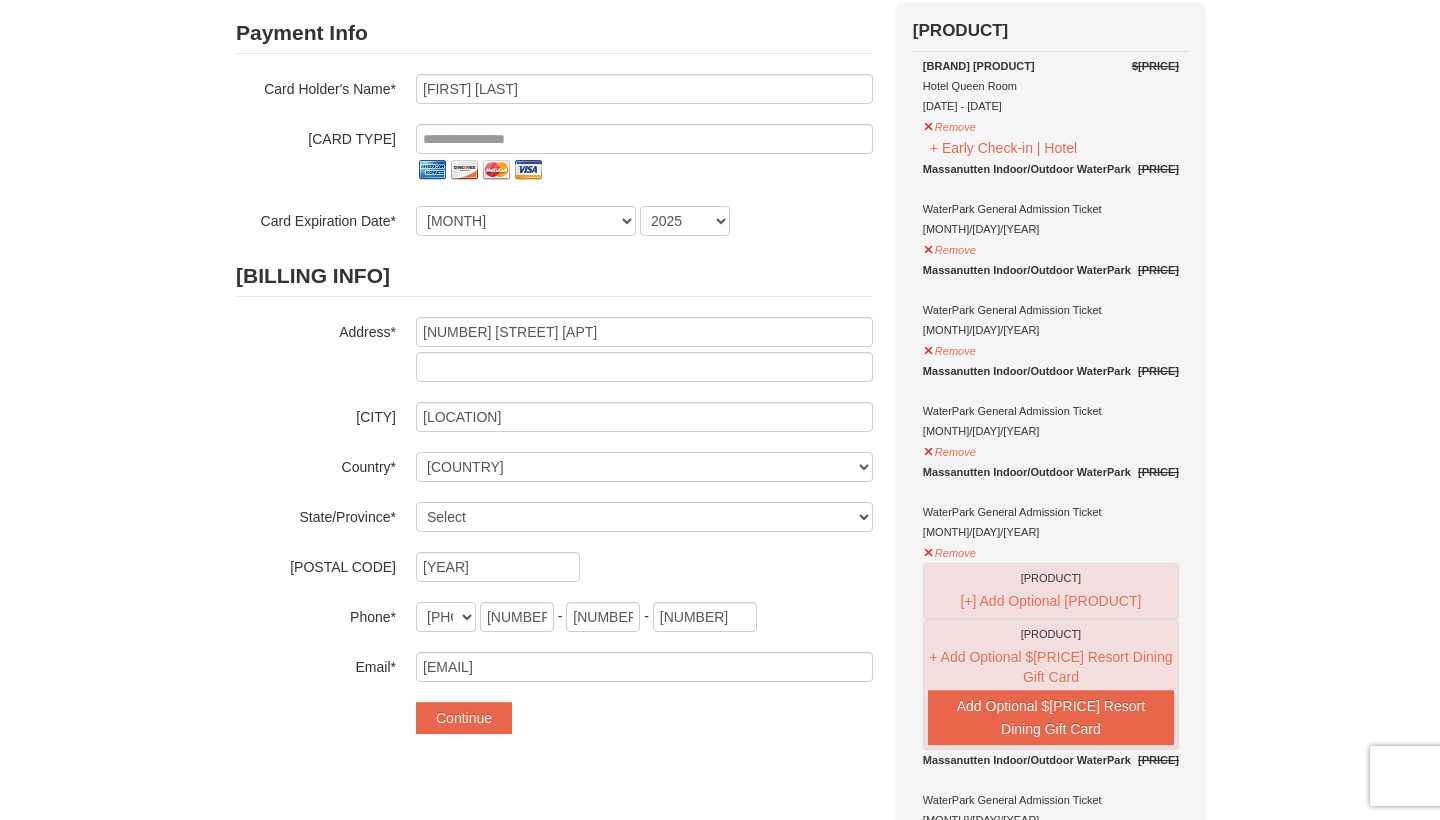 scroll, scrollTop: 158, scrollLeft: 0, axis: vertical 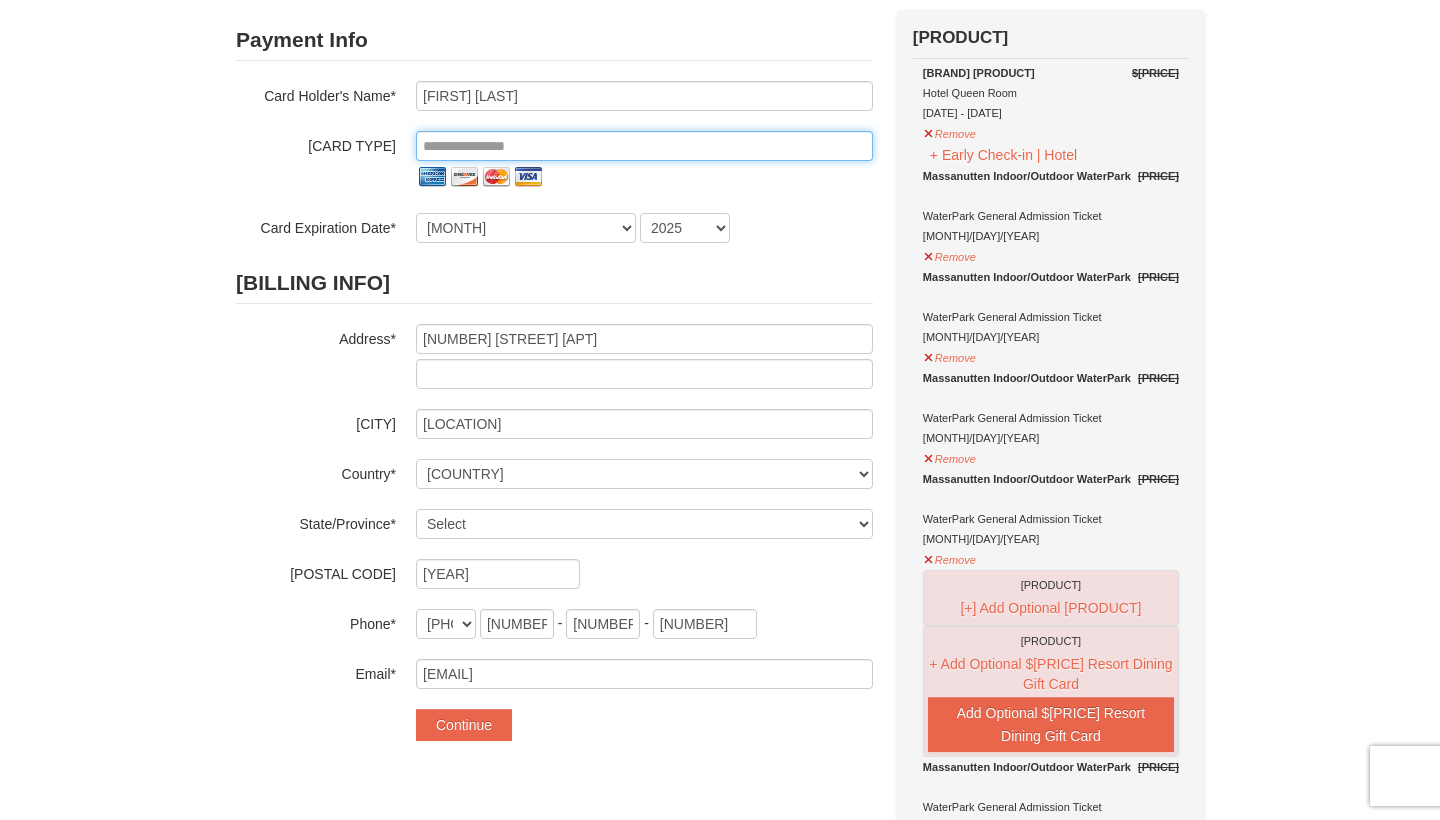 click at bounding box center [644, 146] 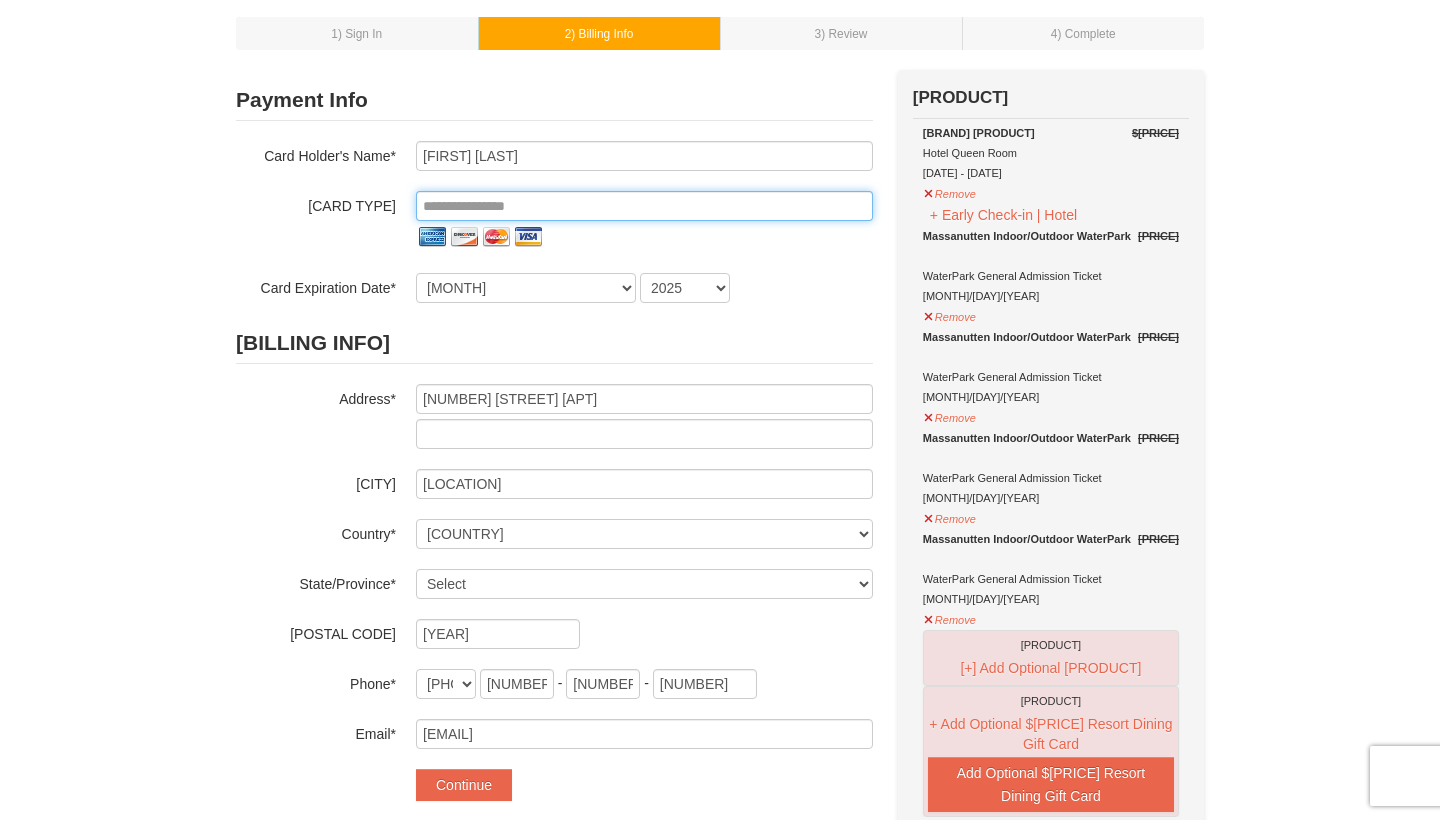 scroll, scrollTop: 96, scrollLeft: 0, axis: vertical 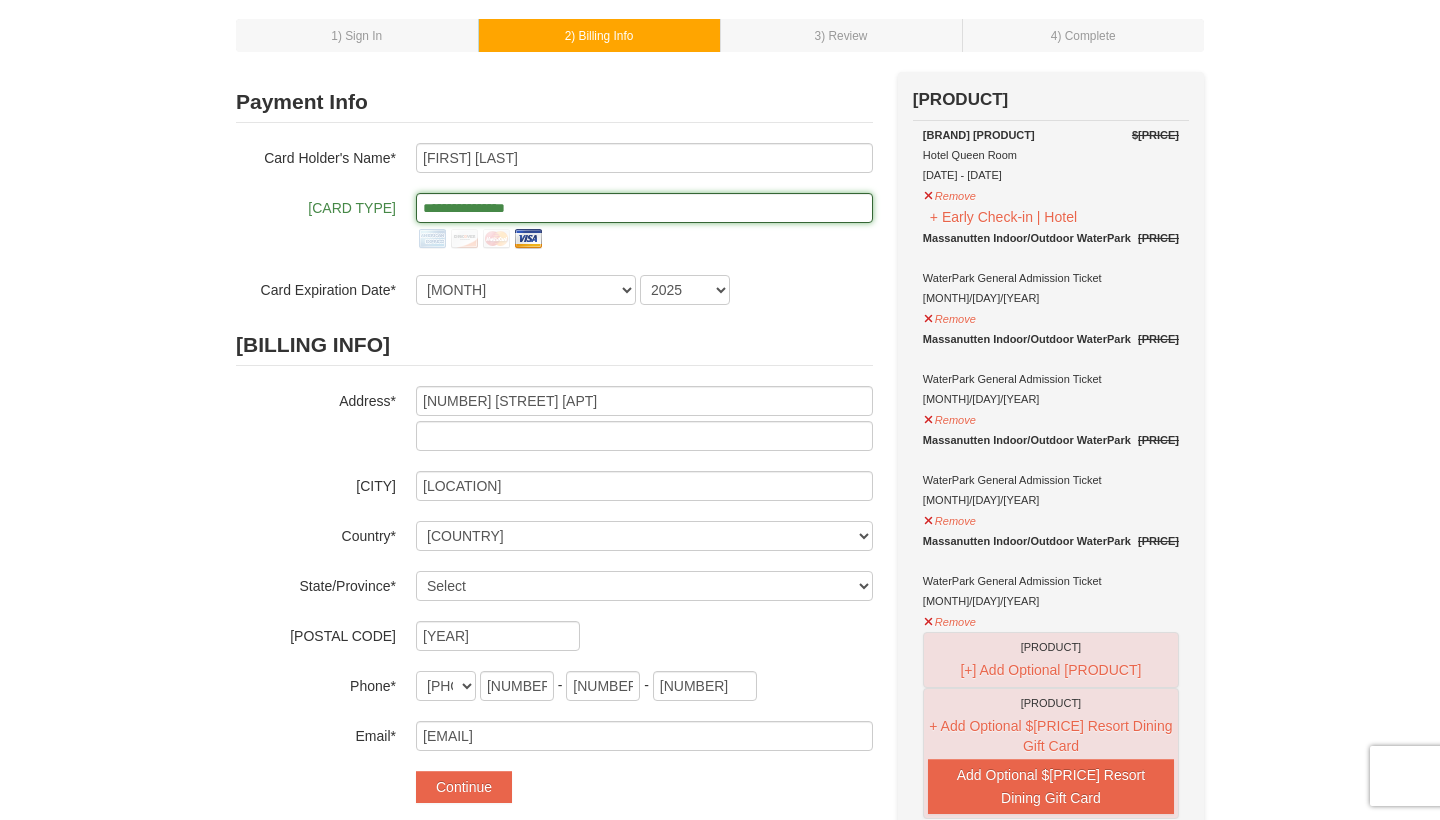 type on "**********" 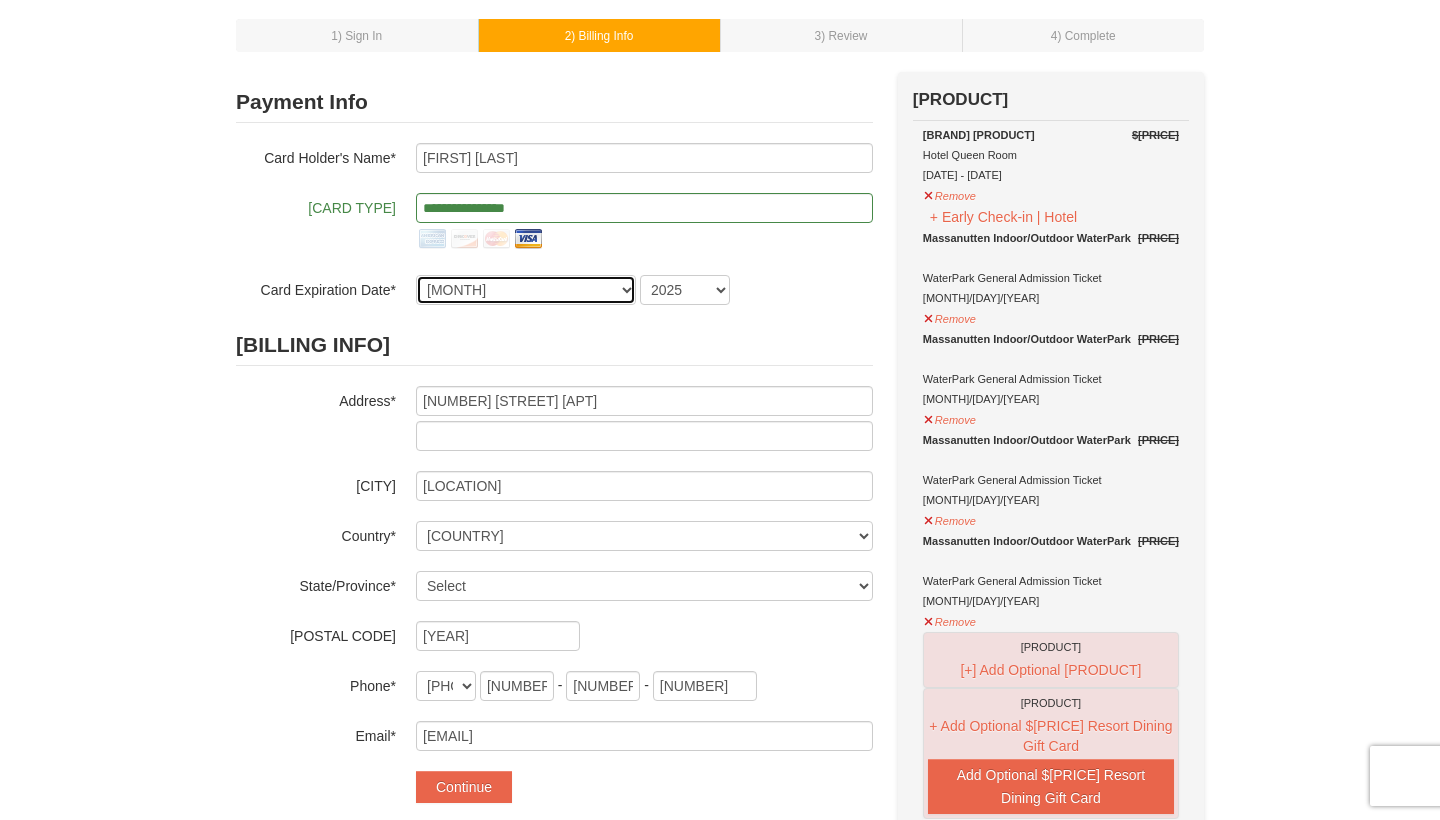 select on "3" 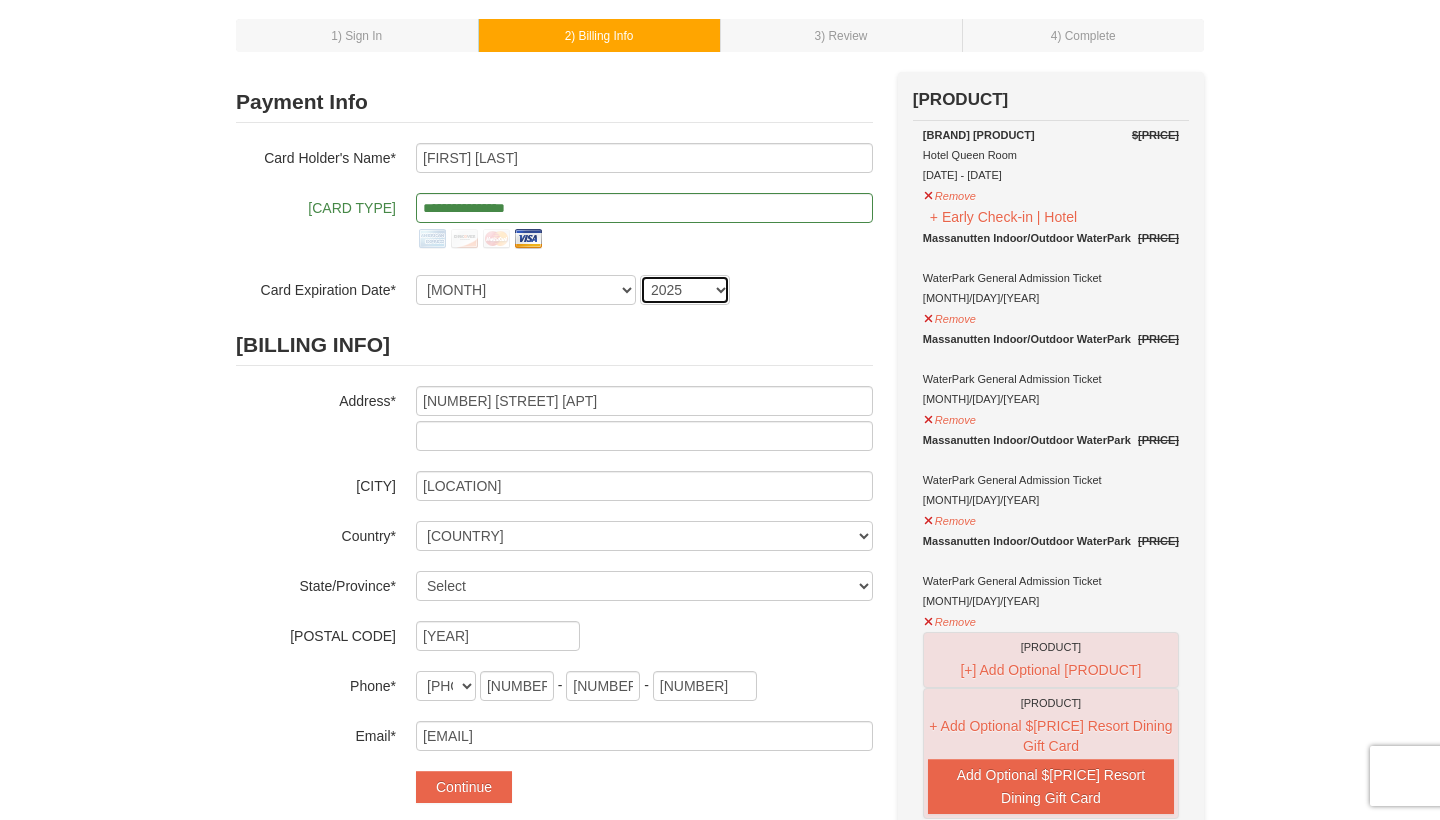 select on "2028" 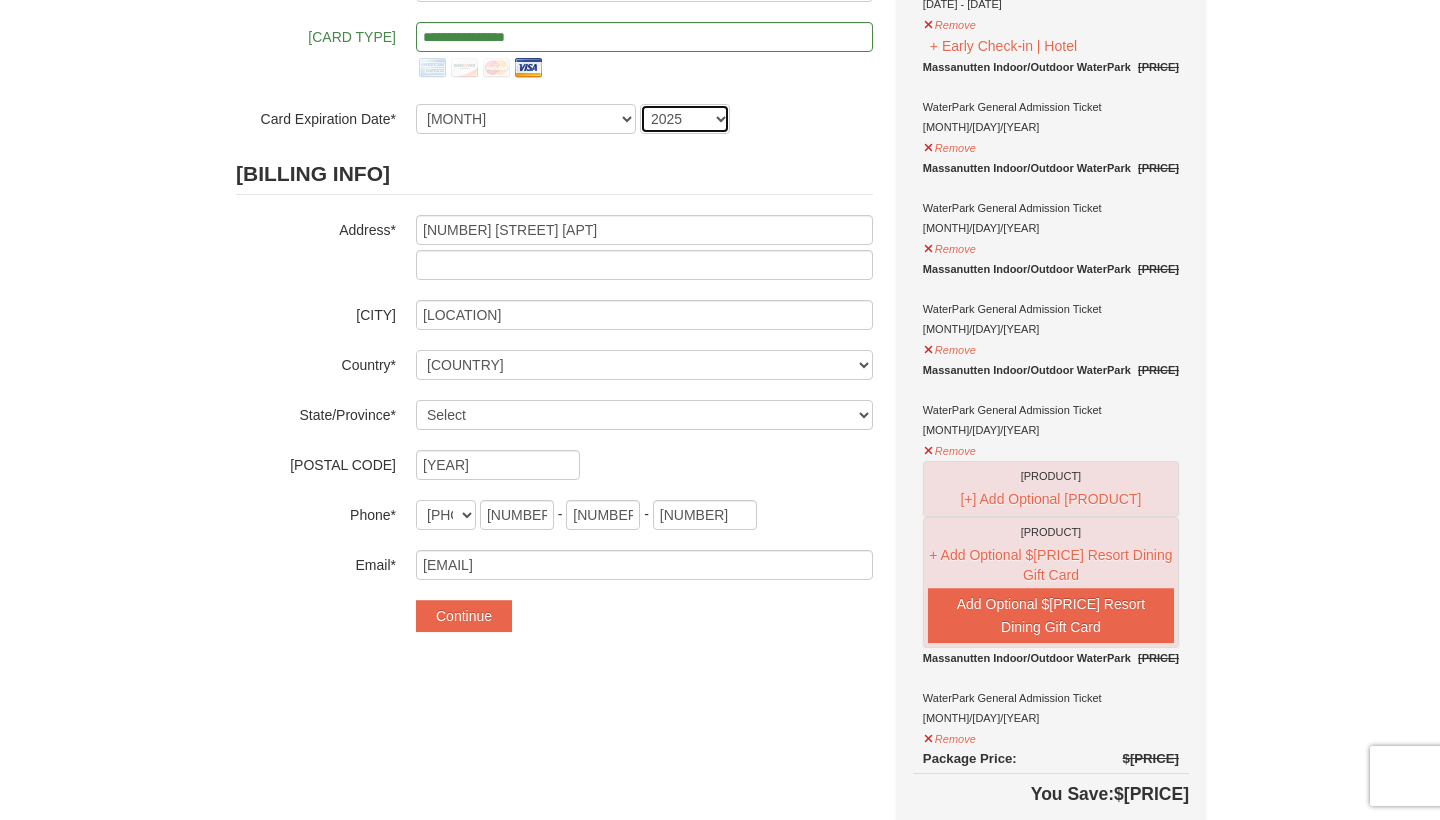scroll, scrollTop: 340, scrollLeft: 0, axis: vertical 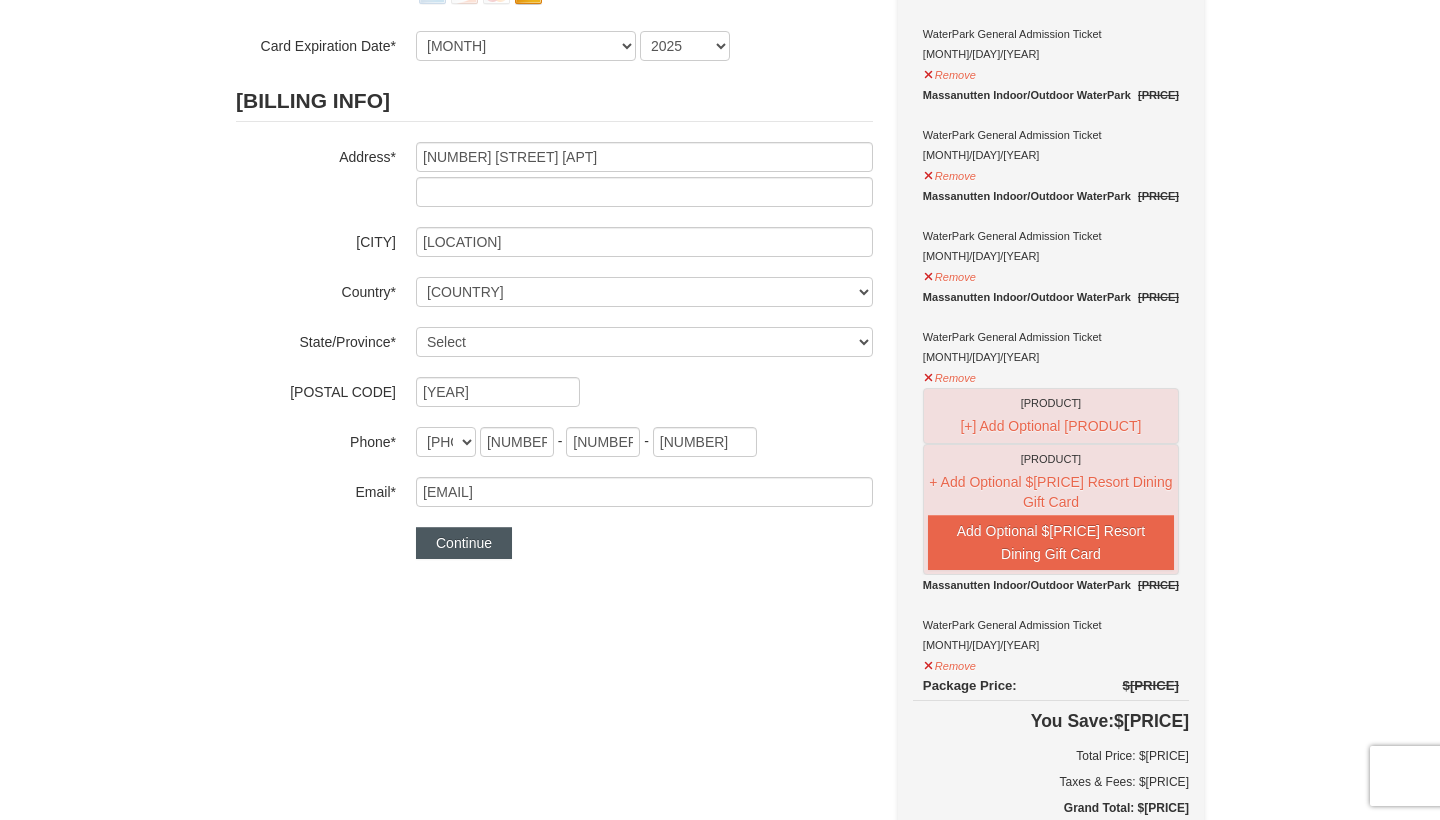 click on "Continue" at bounding box center [464, 543] 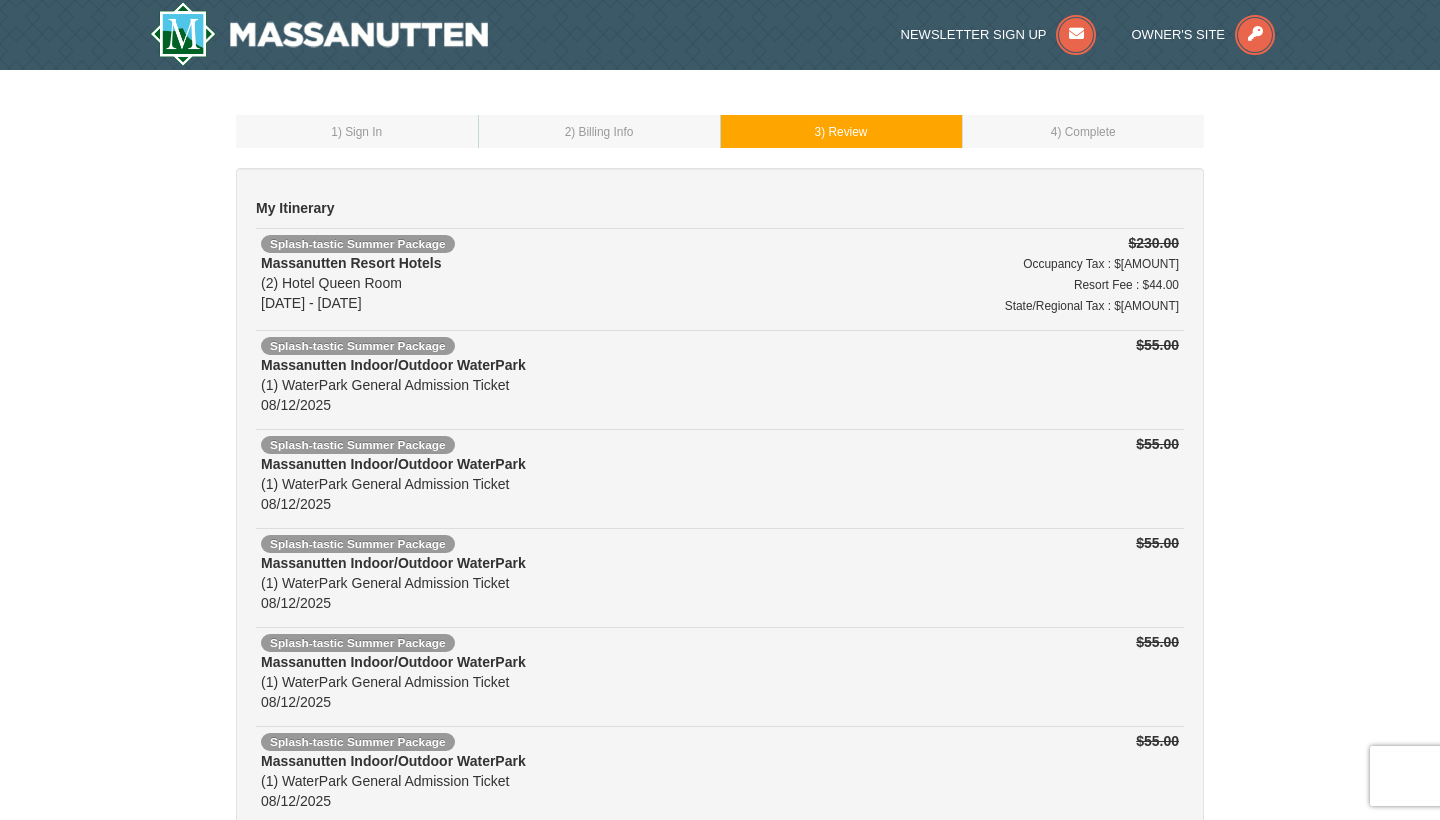 scroll, scrollTop: 0, scrollLeft: 0, axis: both 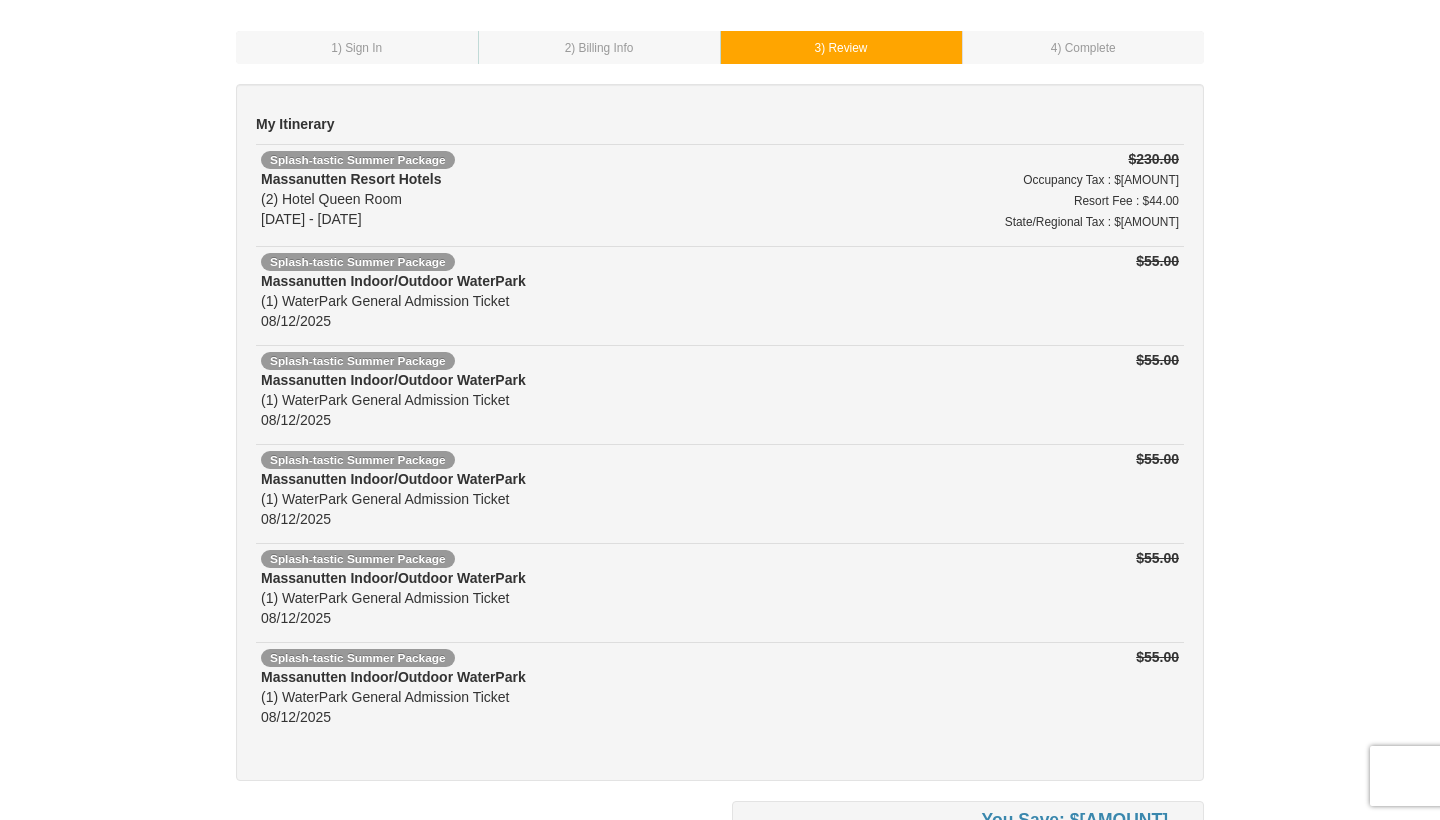 click on "Splash-tastic Summer Package" at bounding box center (358, 262) 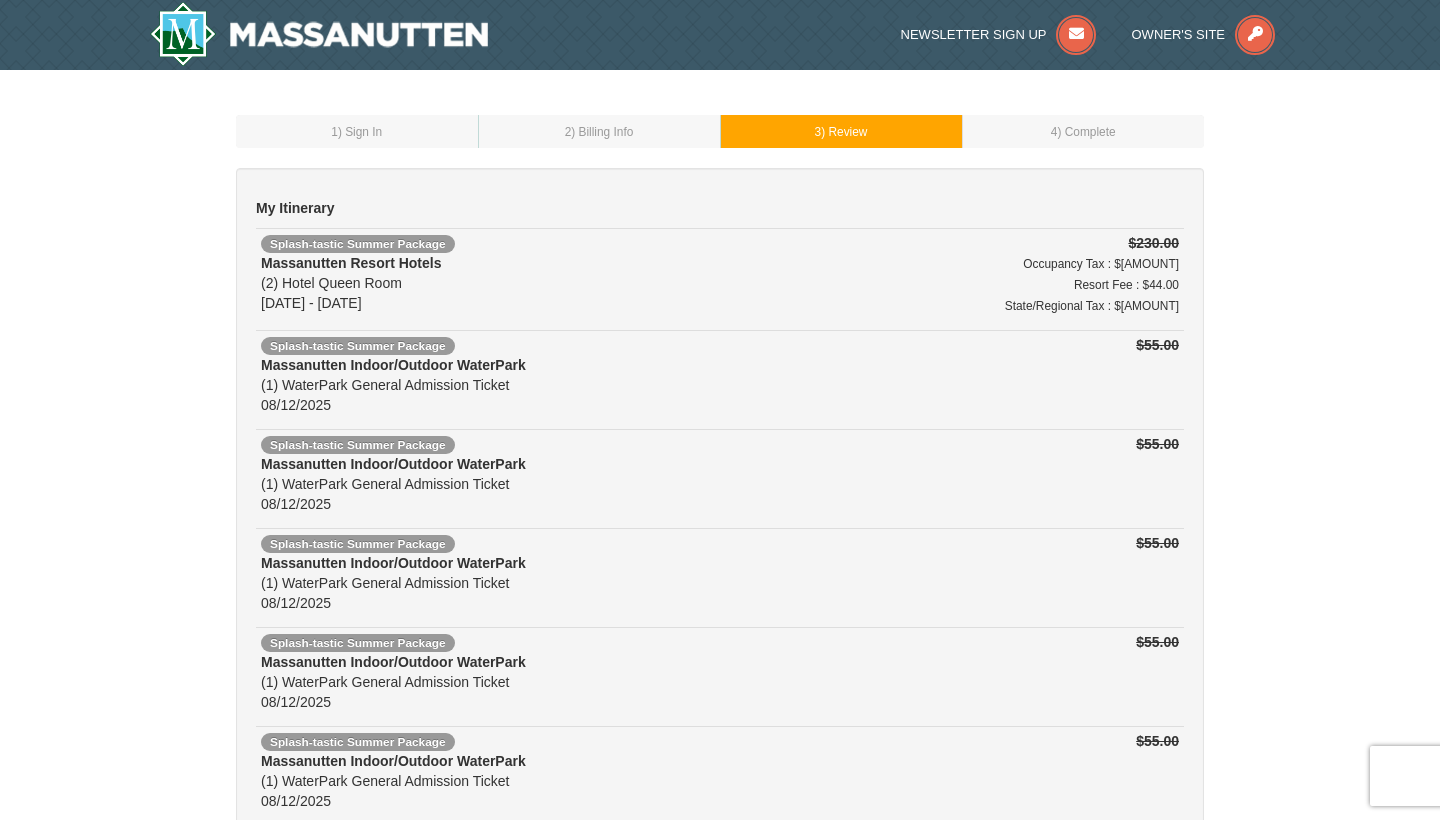scroll, scrollTop: 0, scrollLeft: 0, axis: both 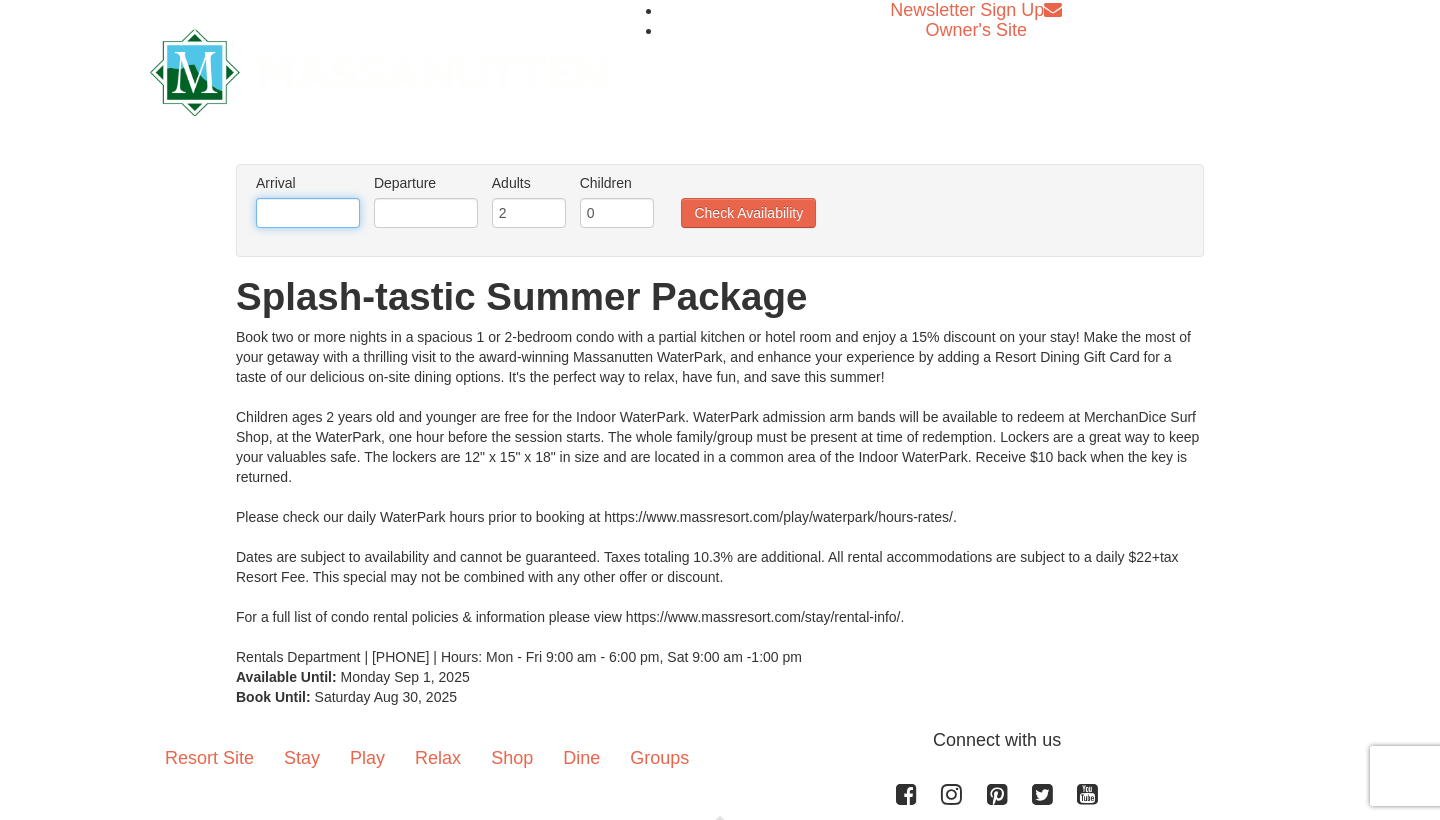 click at bounding box center [308, 213] 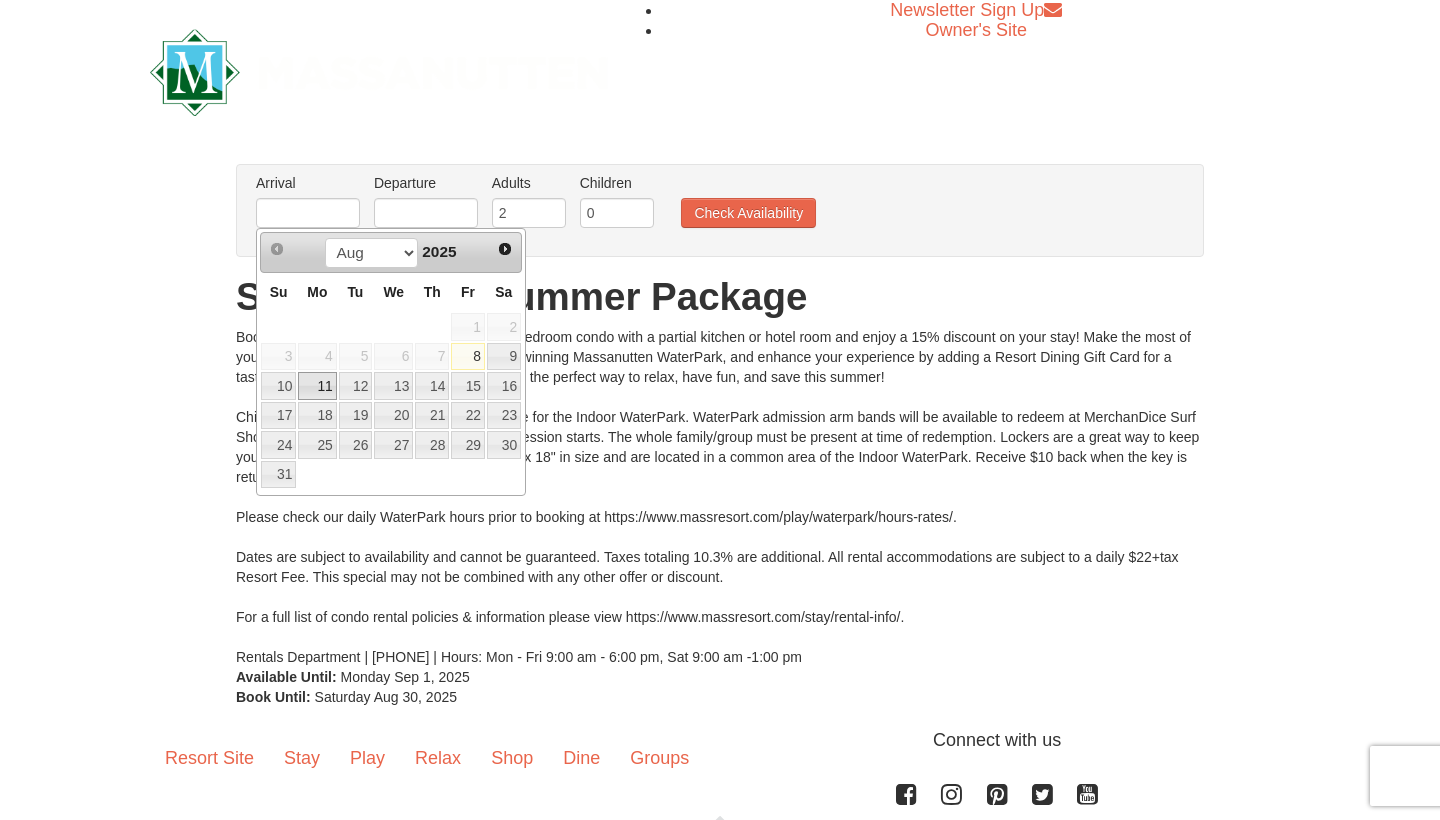 click on "11" at bounding box center [317, 386] 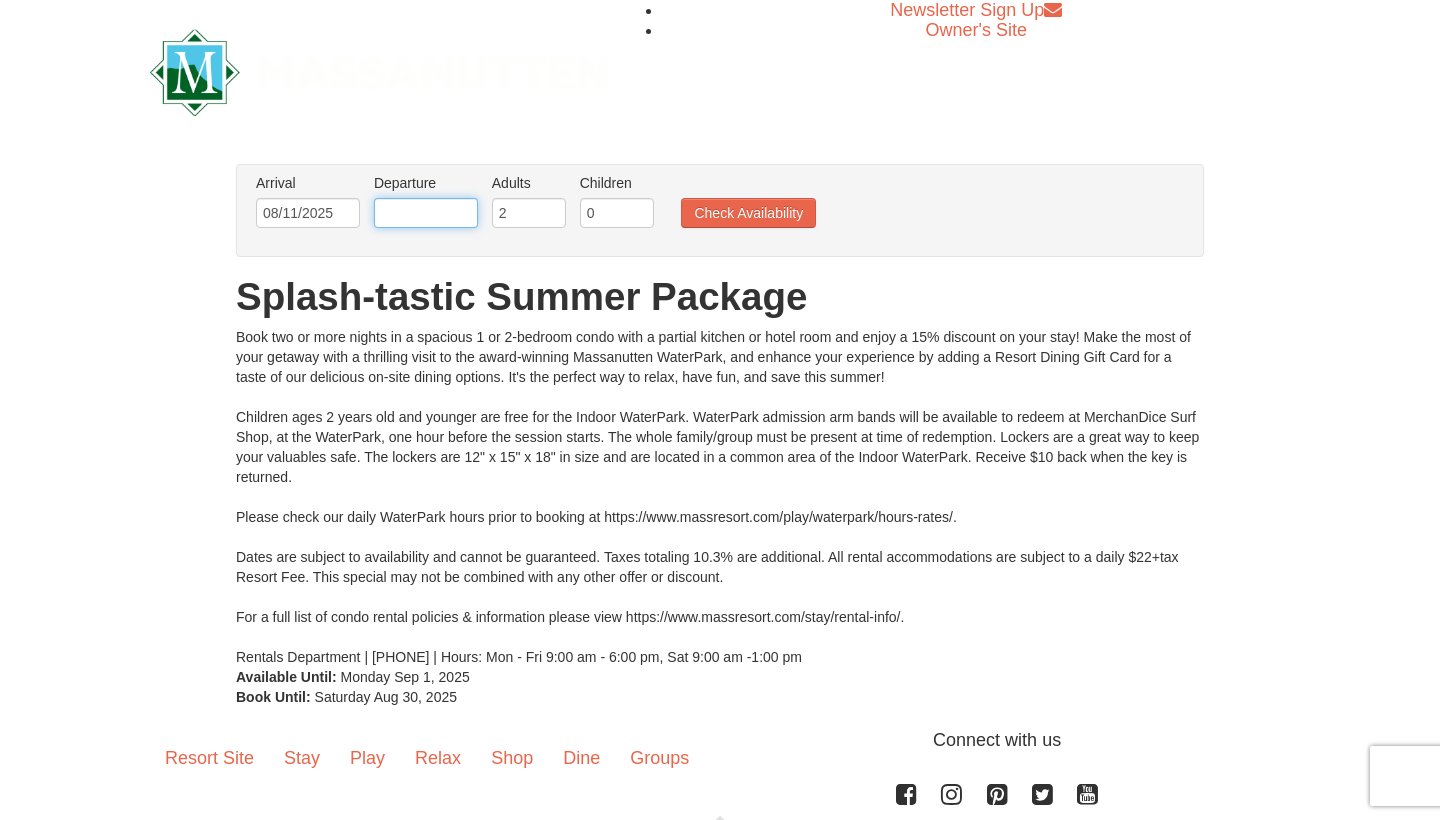 click at bounding box center (426, 213) 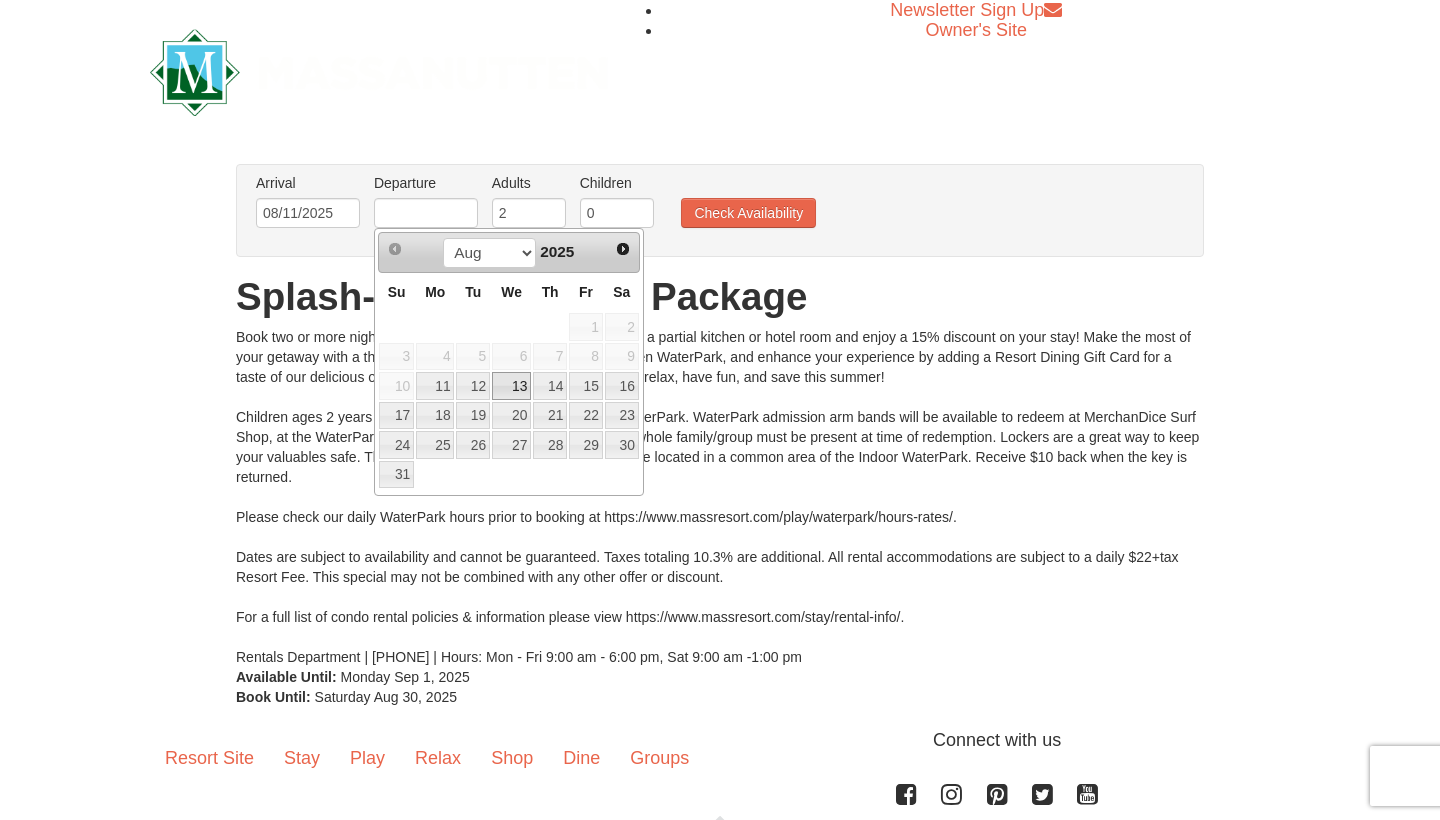 click on "13" at bounding box center (511, 386) 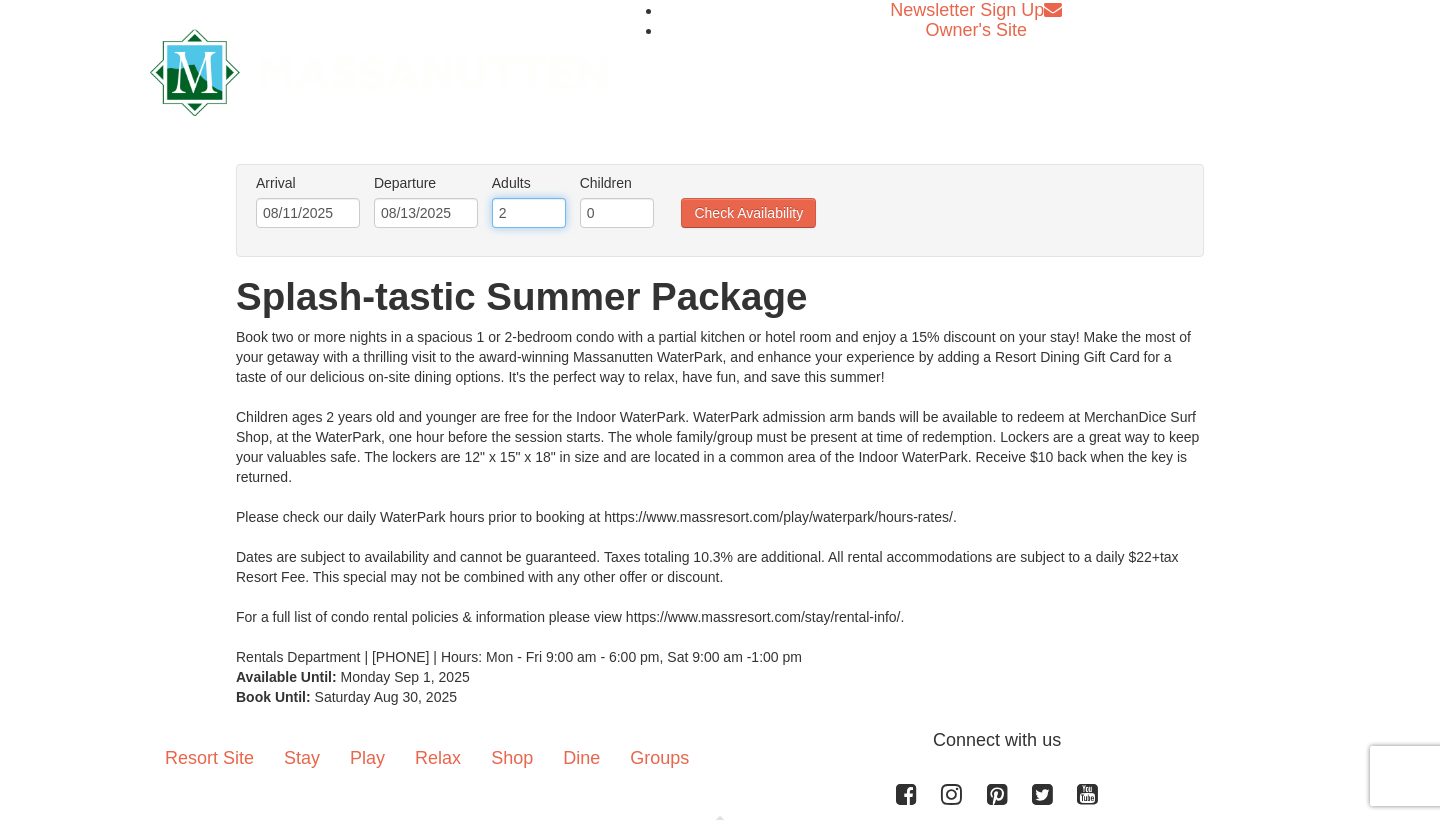 type on "3" 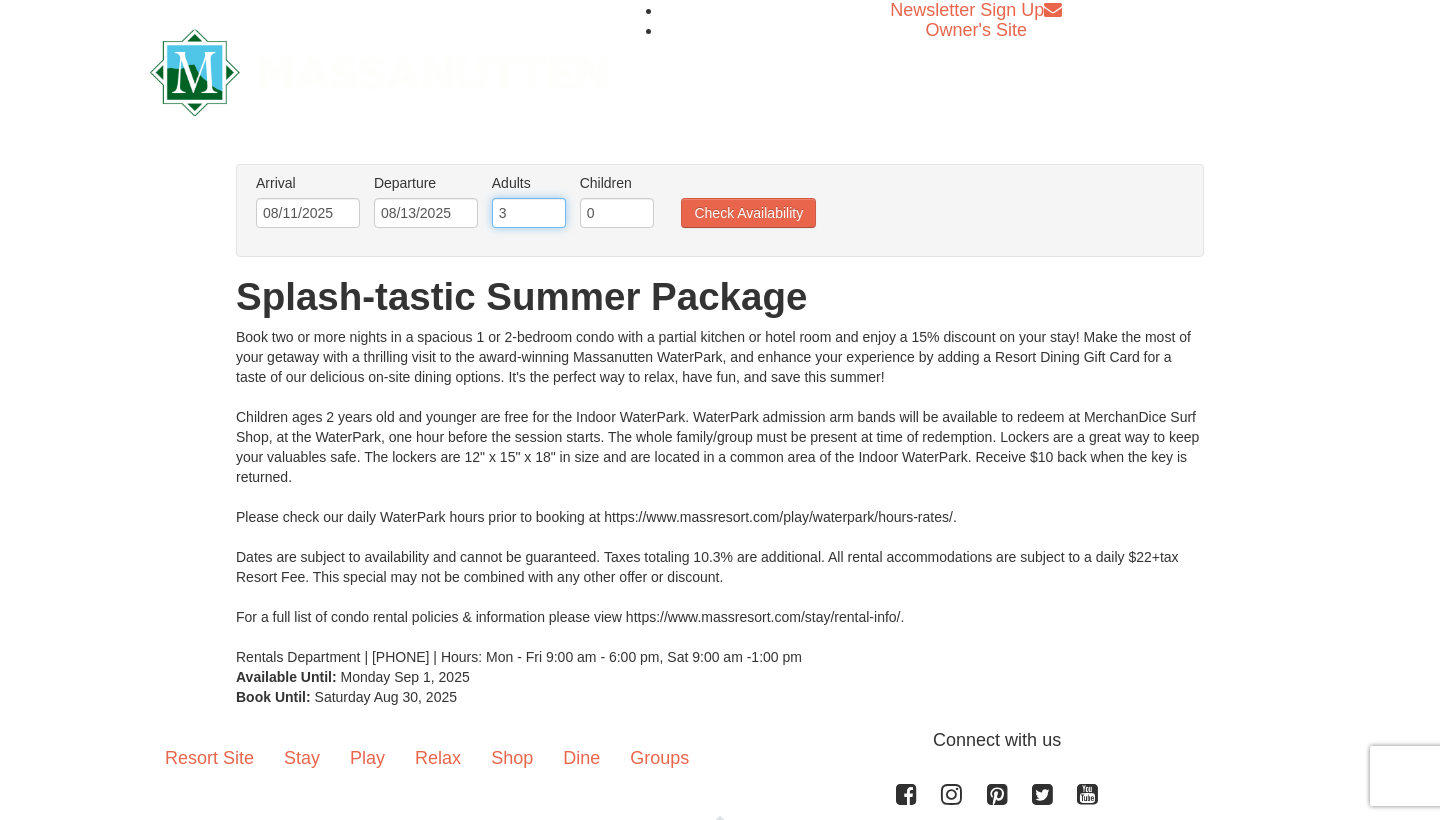 click on "3" at bounding box center (529, 213) 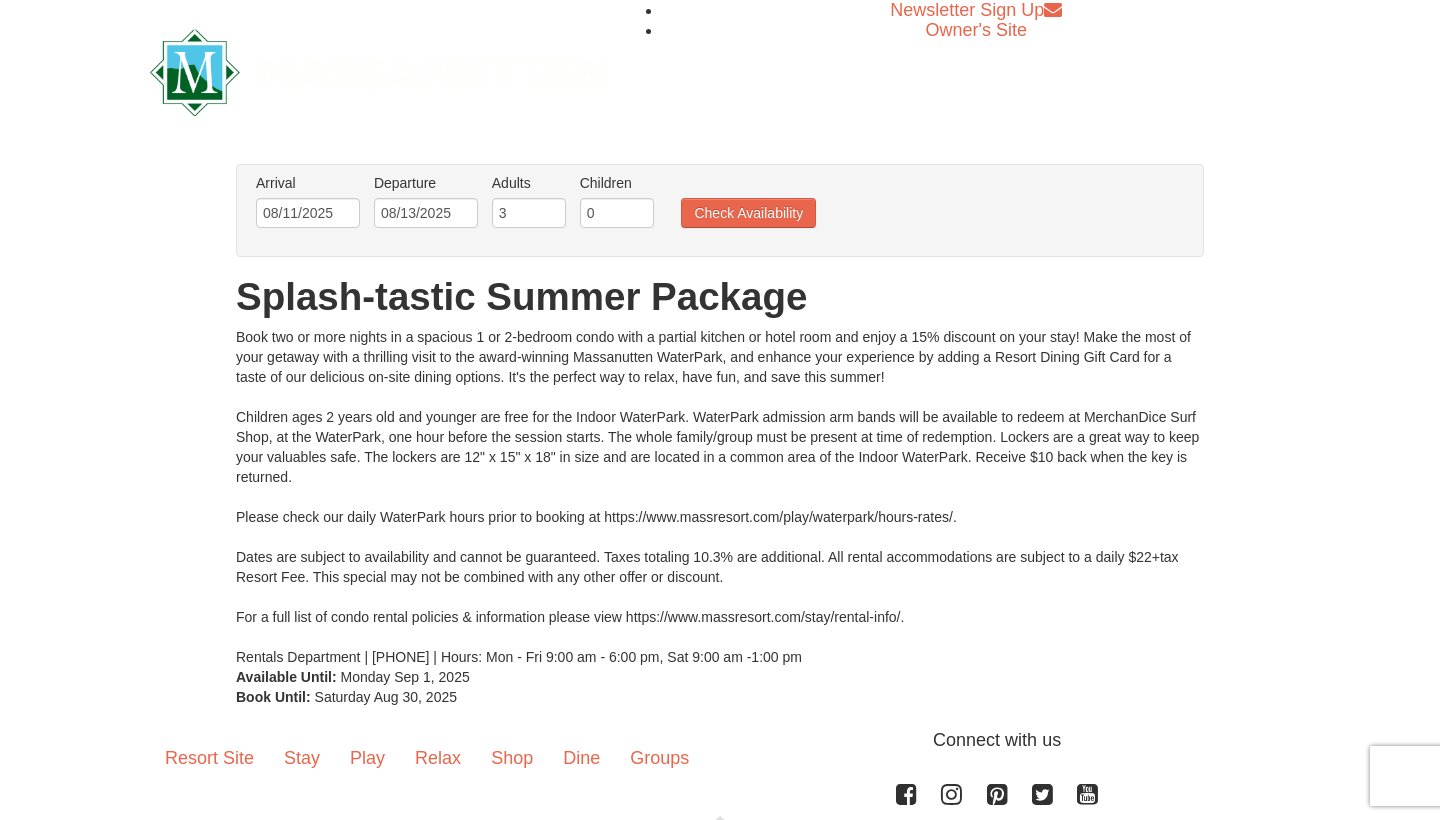 type on "1" 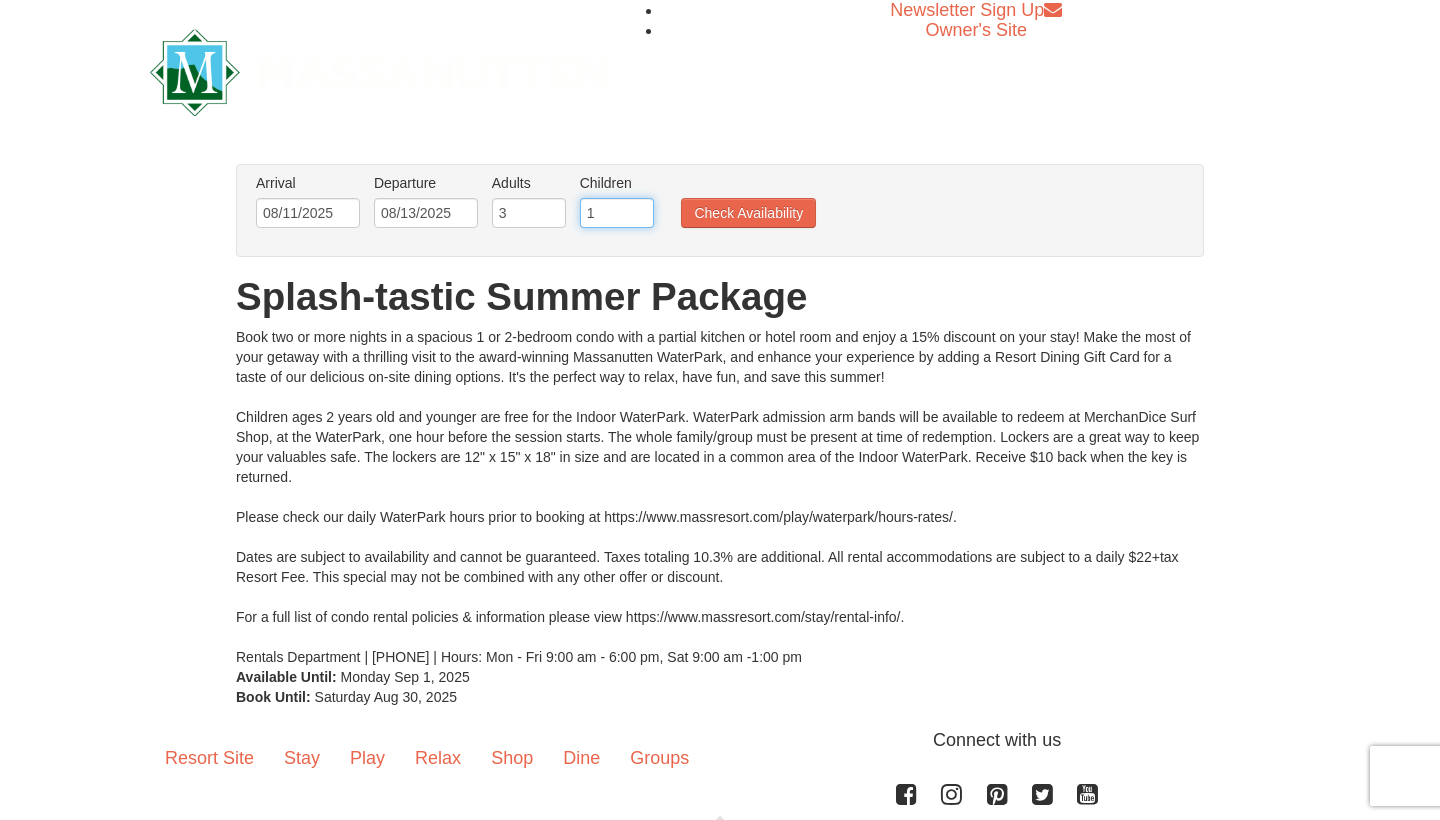 click on "1" at bounding box center (617, 213) 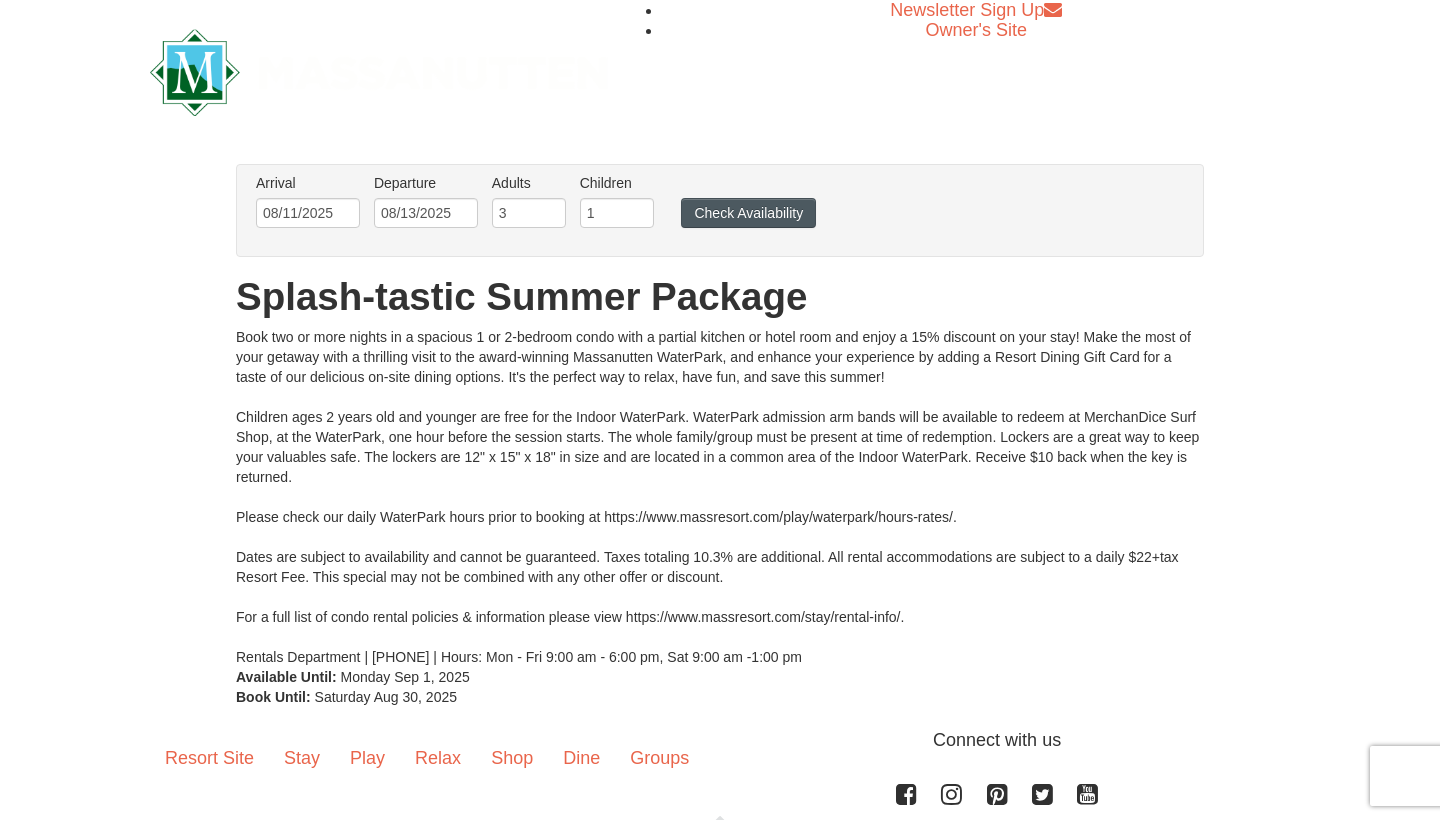 click on "Check Availability" at bounding box center (748, 213) 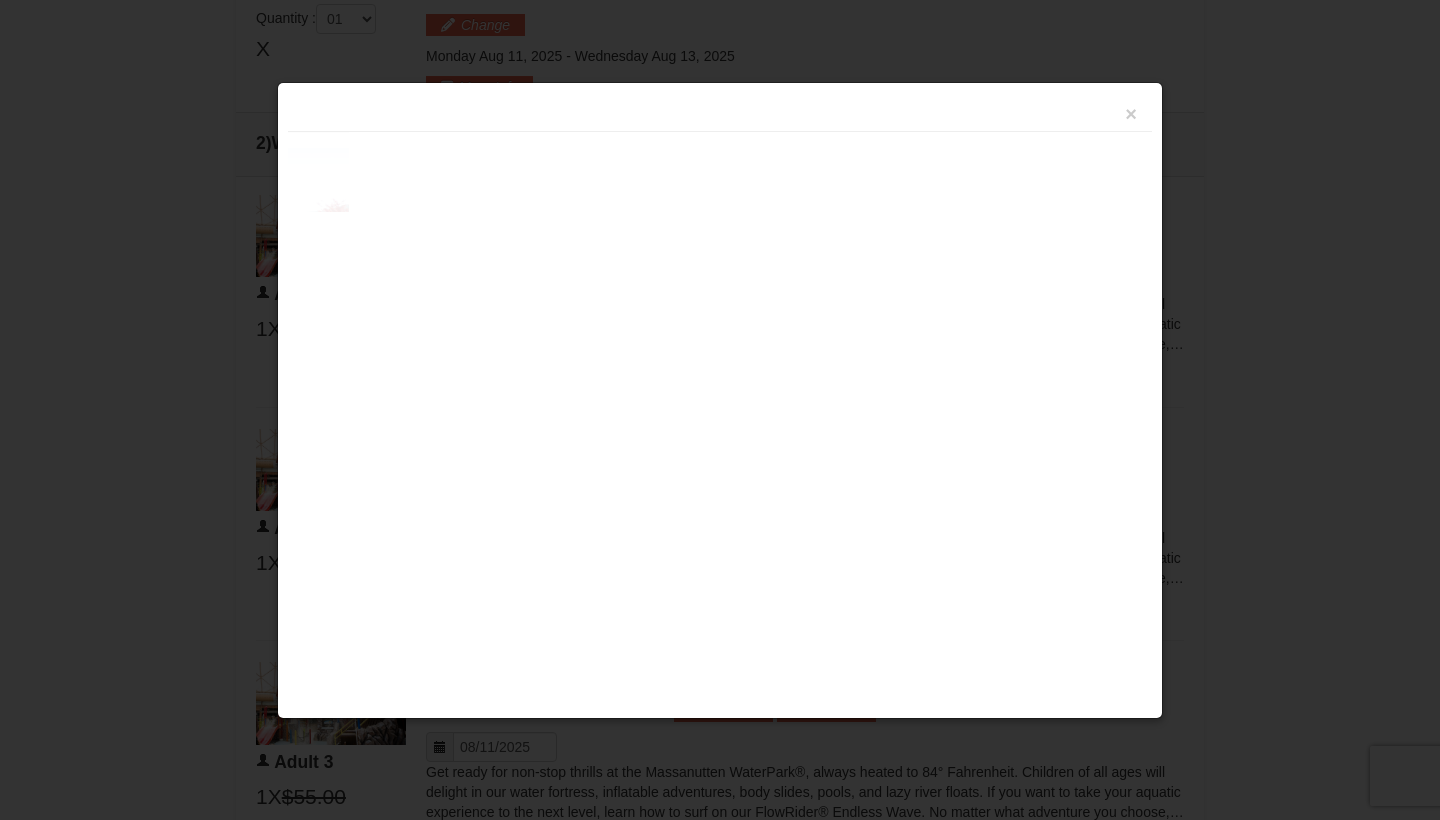 scroll, scrollTop: 772, scrollLeft: 0, axis: vertical 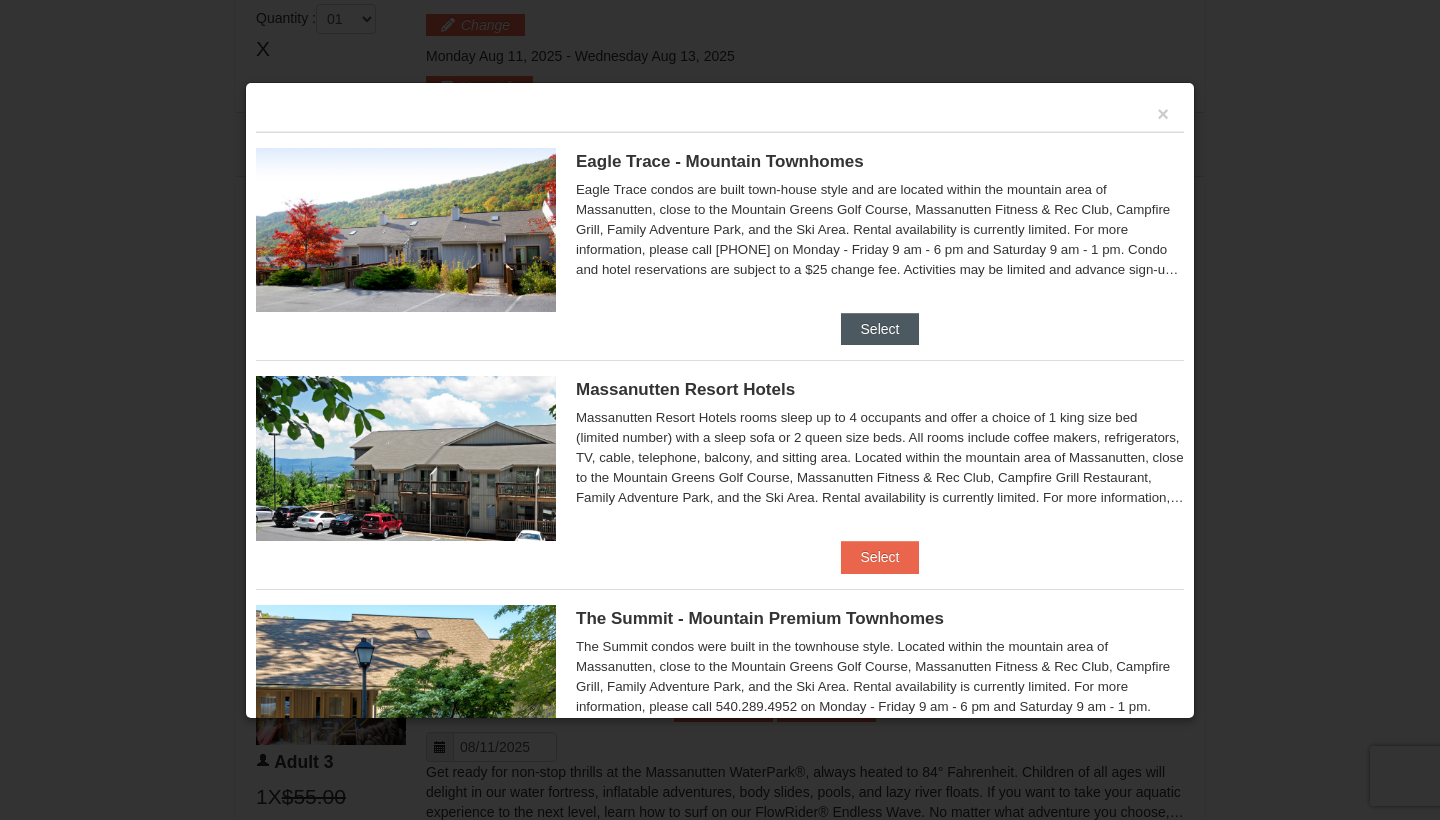click on "Select" at bounding box center (880, 329) 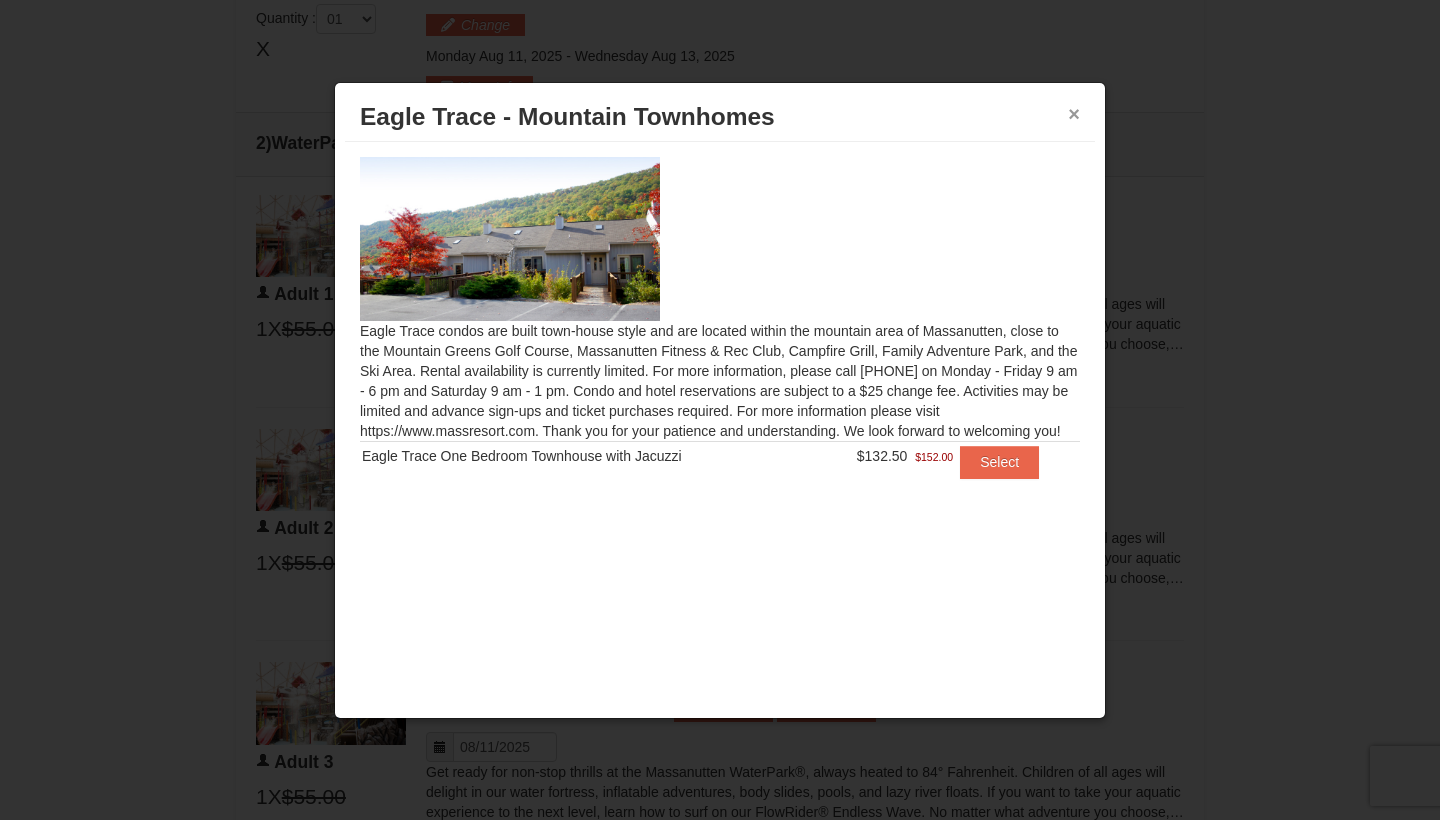 click on "×" at bounding box center [1074, 114] 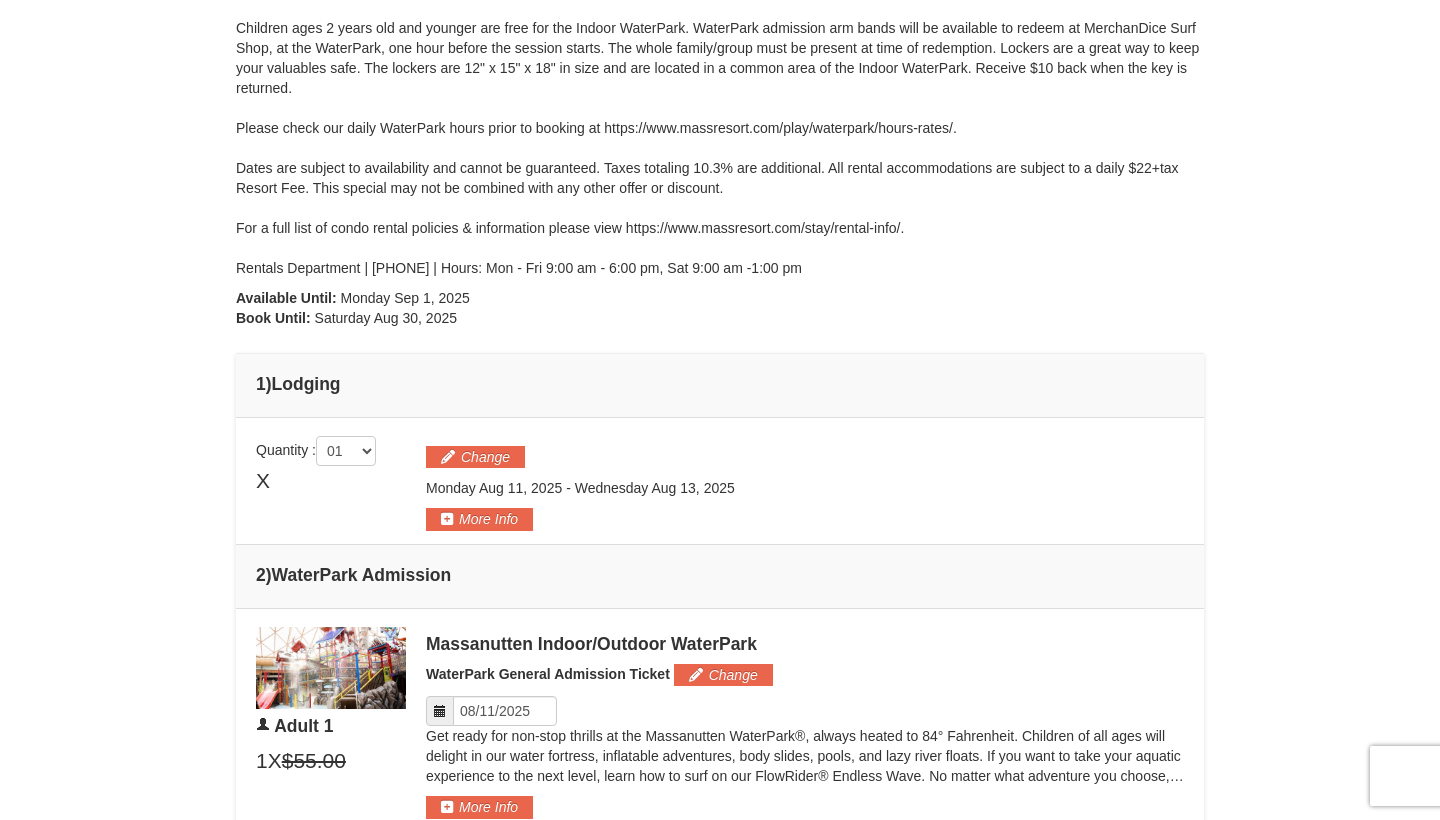 scroll, scrollTop: 185, scrollLeft: 0, axis: vertical 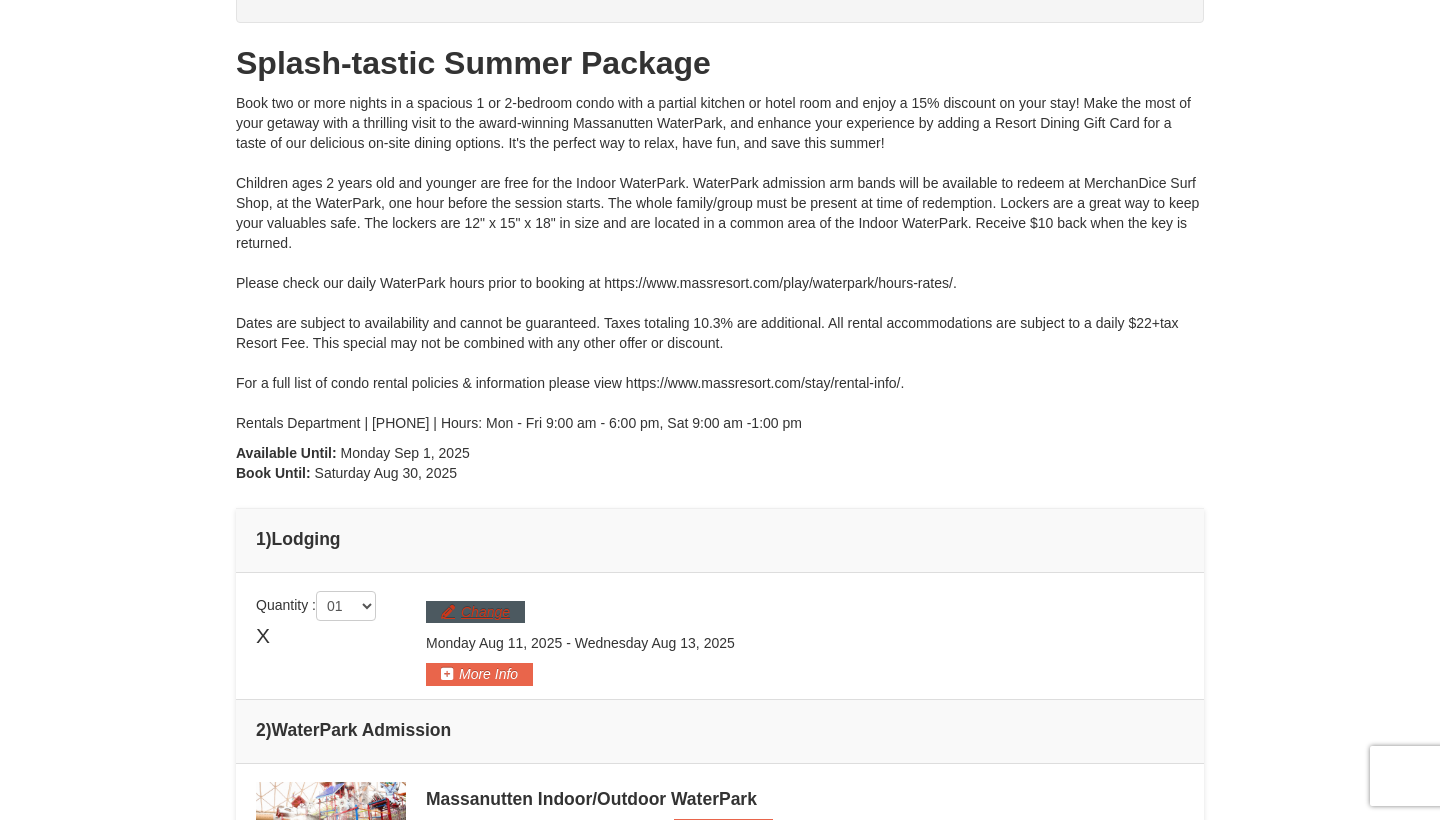 click on "Change" at bounding box center [475, 612] 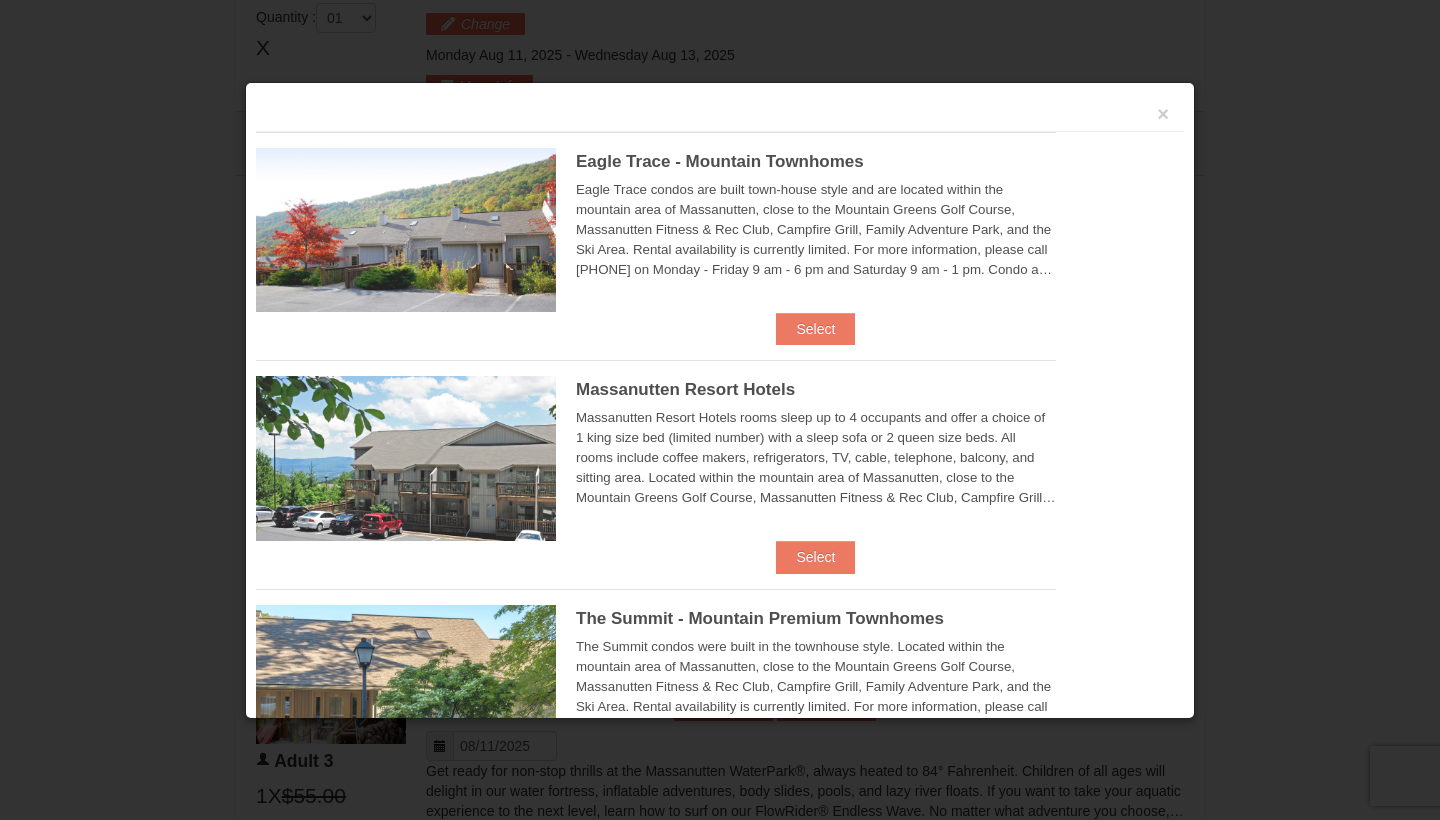scroll, scrollTop: 776, scrollLeft: 0, axis: vertical 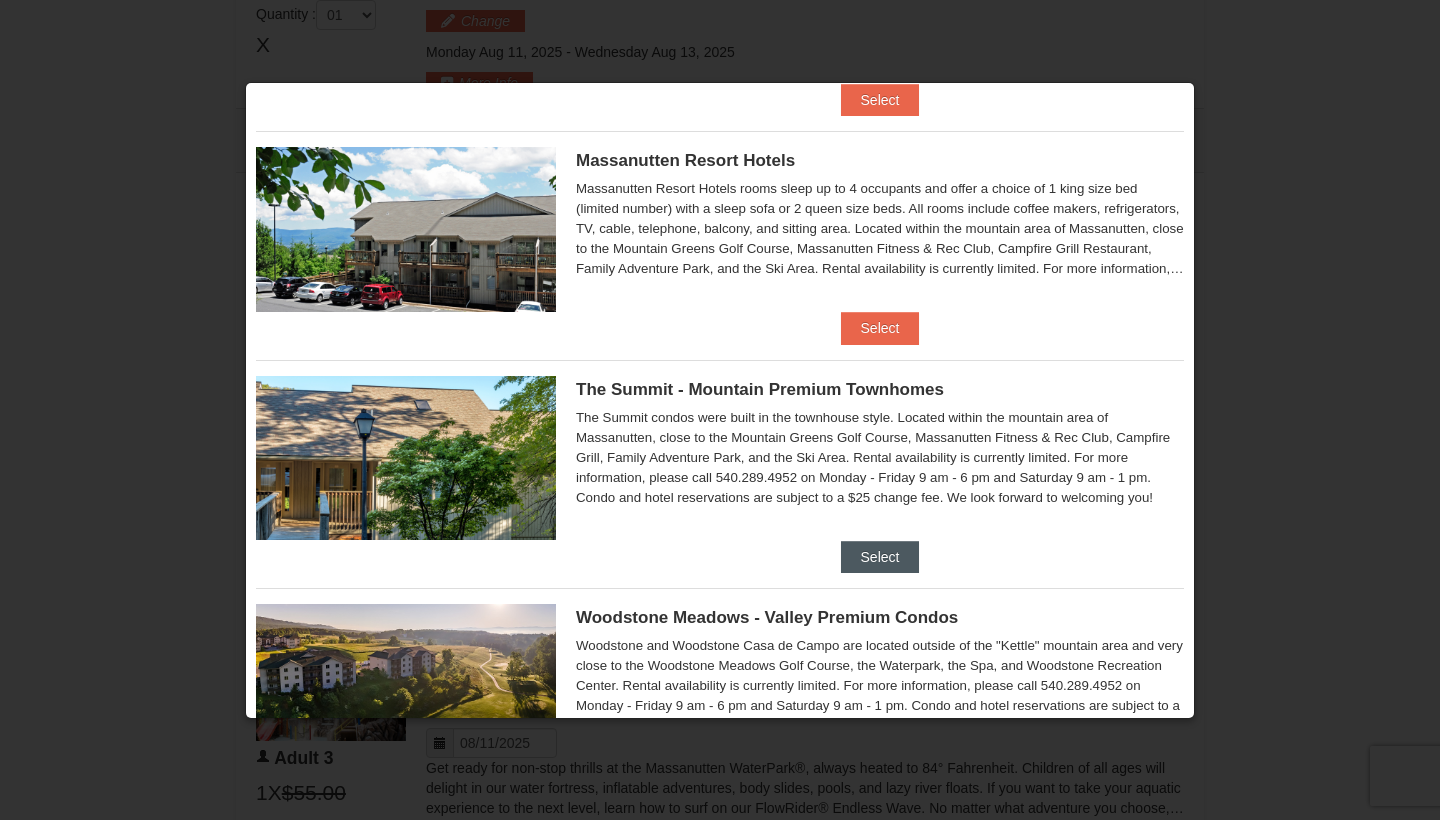 click on "Select" at bounding box center [880, 557] 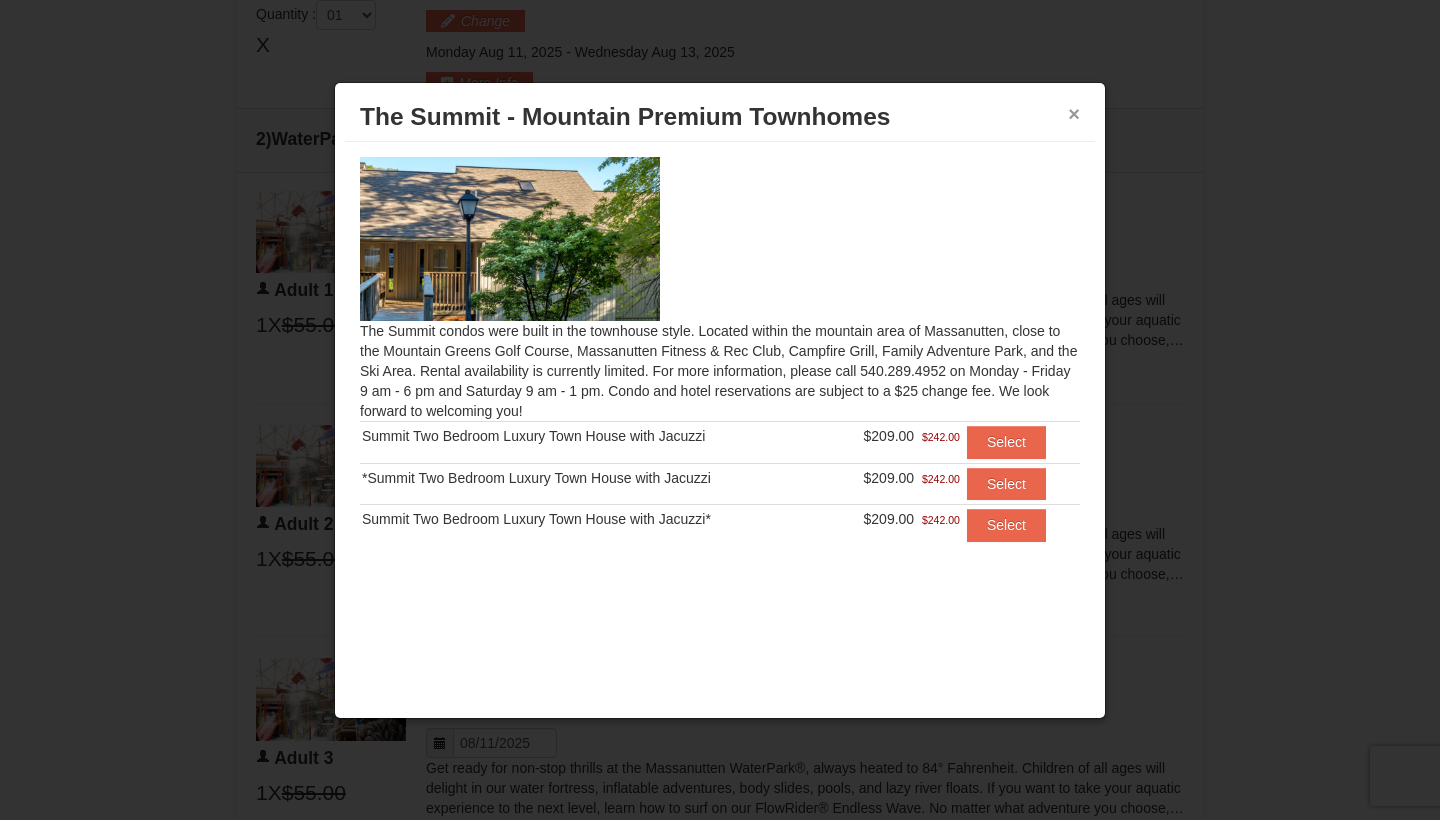 click on "×" at bounding box center (1074, 114) 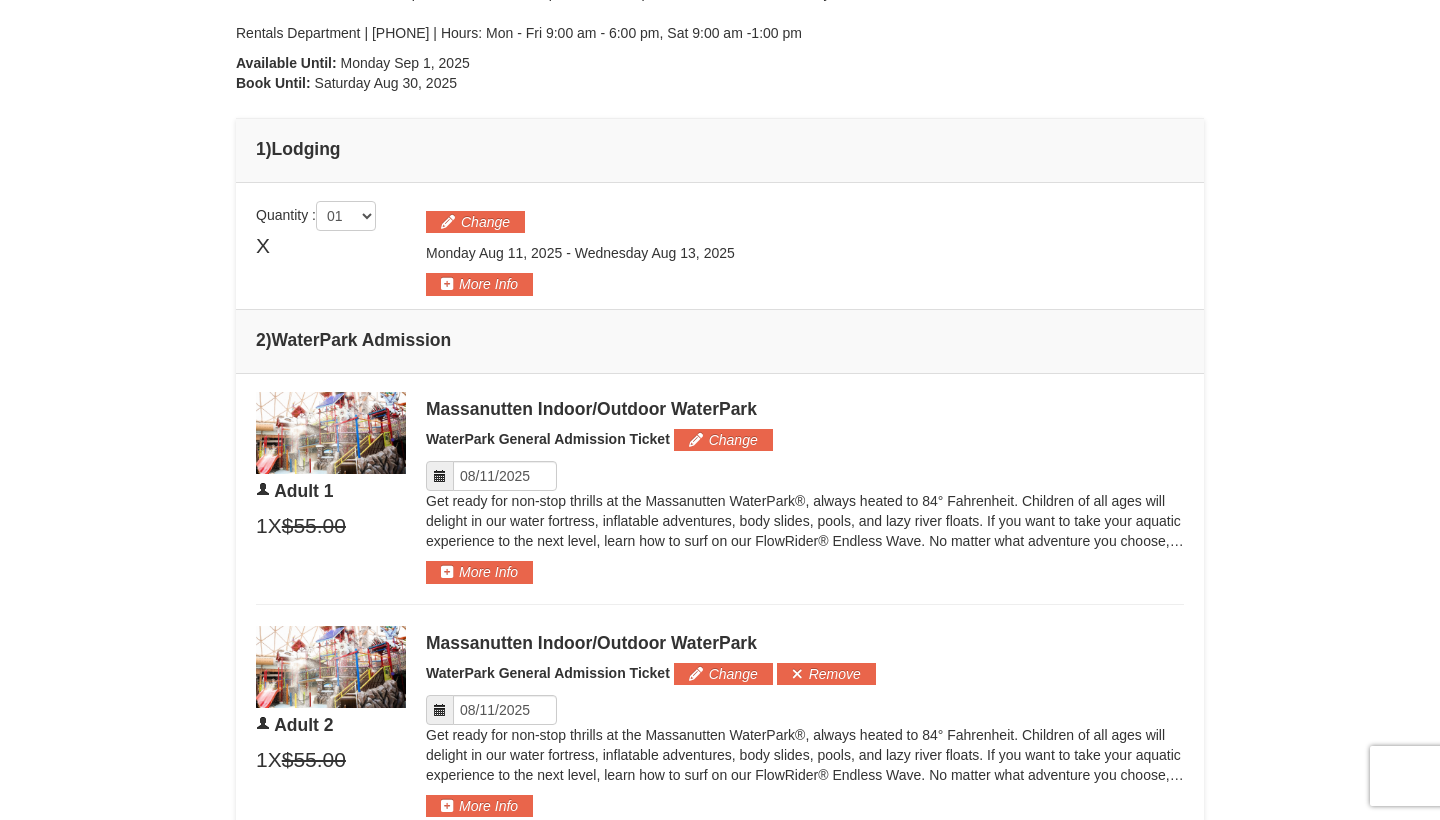 scroll, scrollTop: 554, scrollLeft: 0, axis: vertical 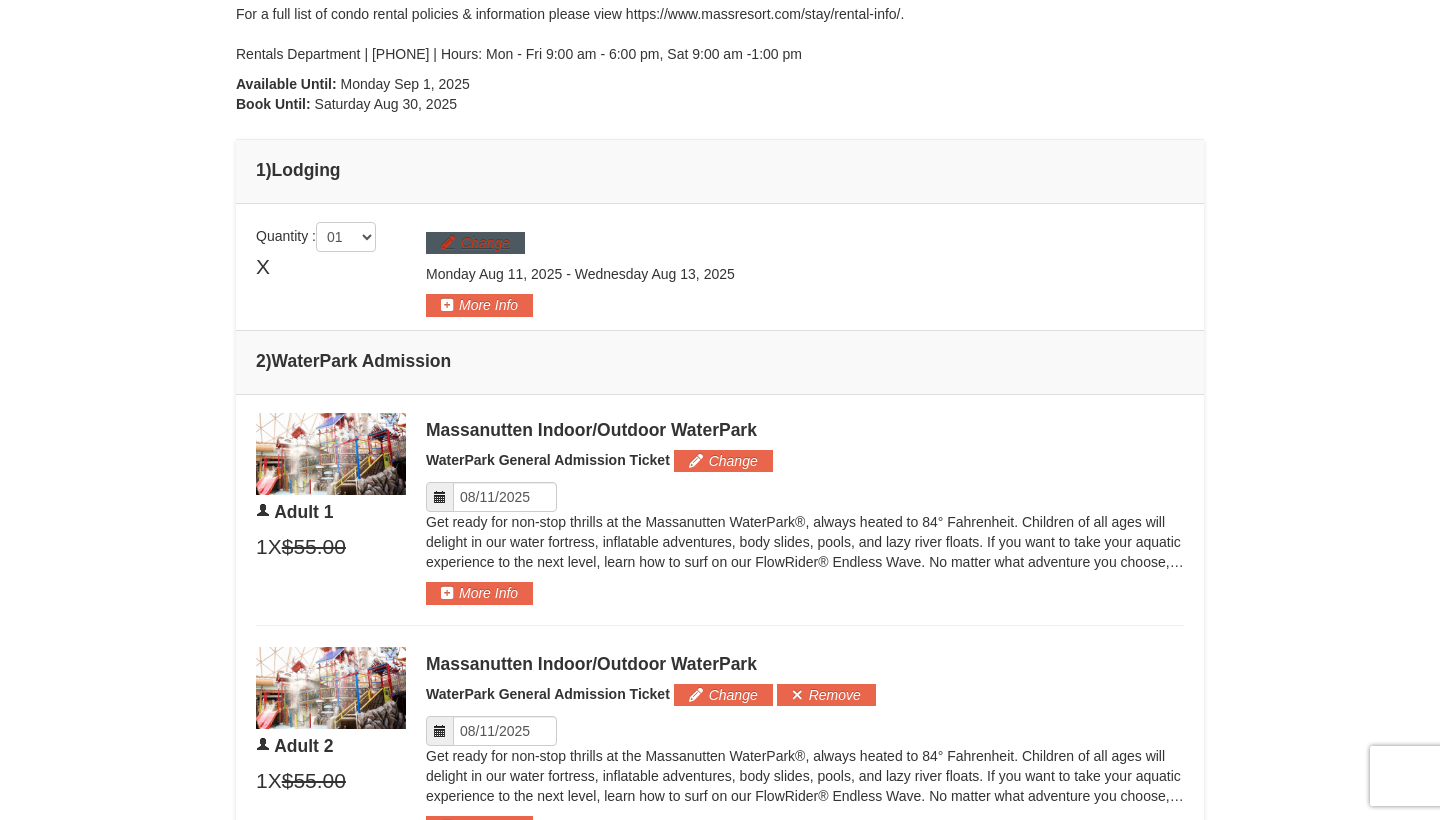 click on "Change" at bounding box center (475, 243) 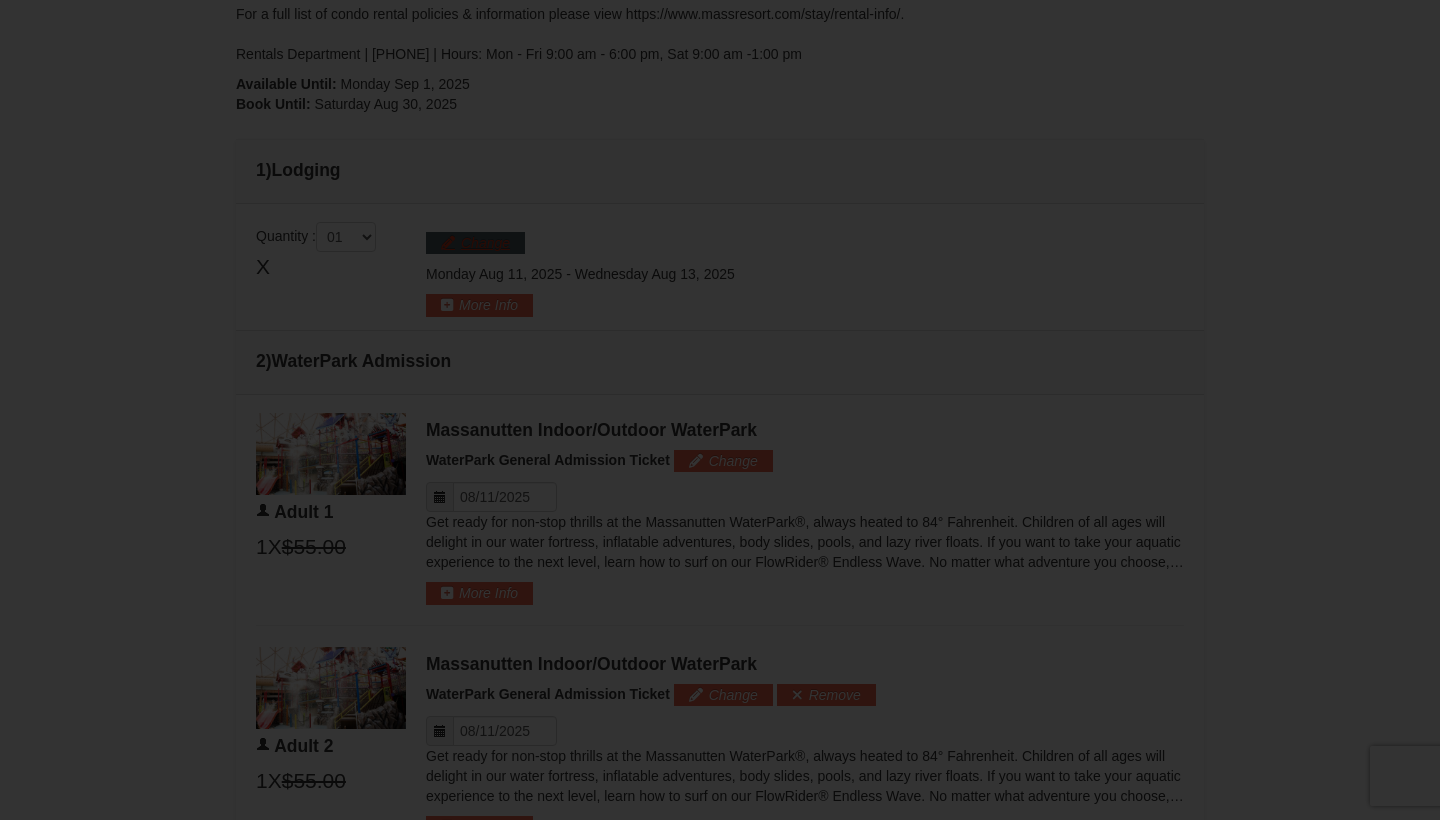 scroll, scrollTop: 600, scrollLeft: 0, axis: vertical 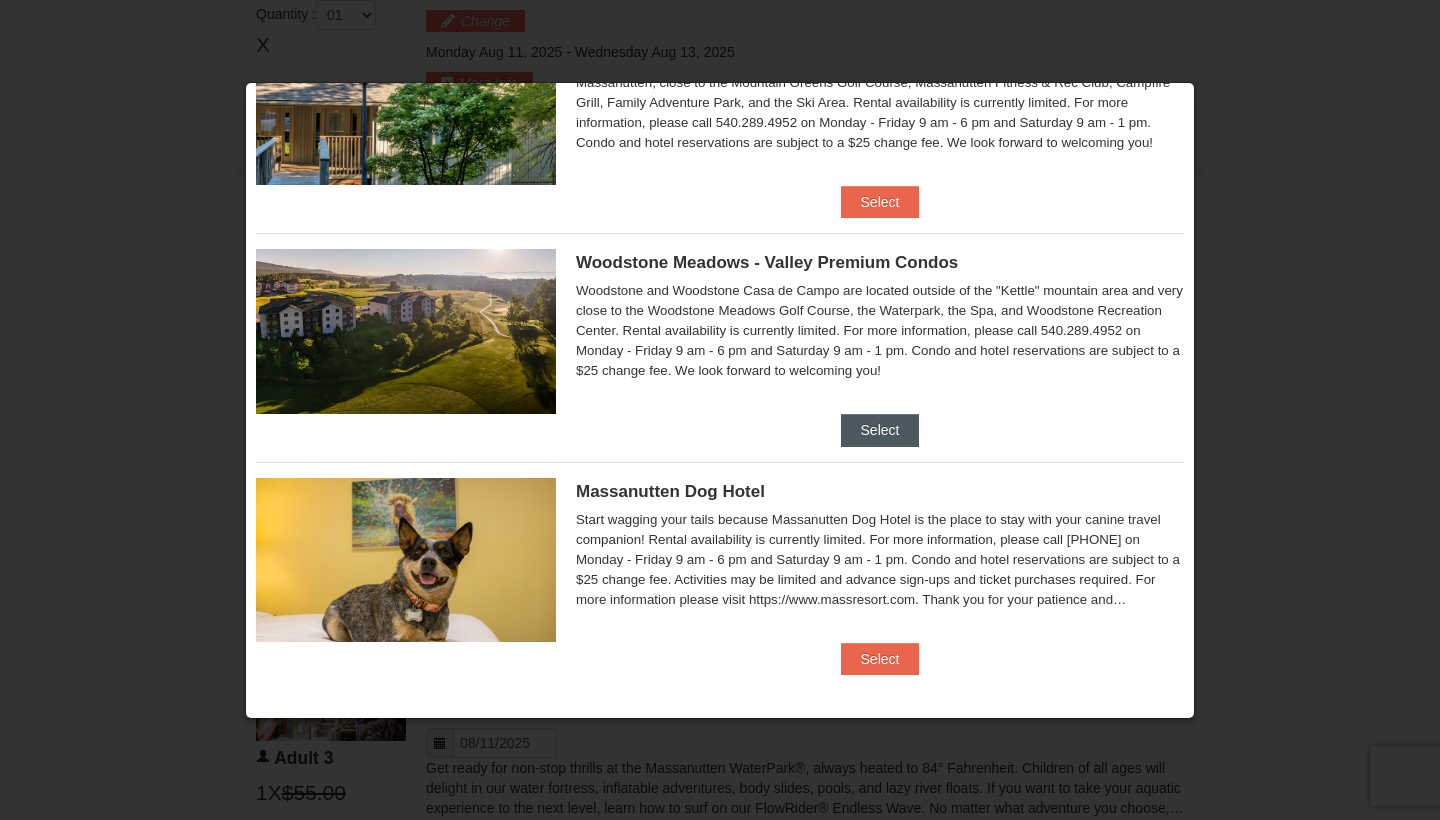 click on "Select" at bounding box center (880, 430) 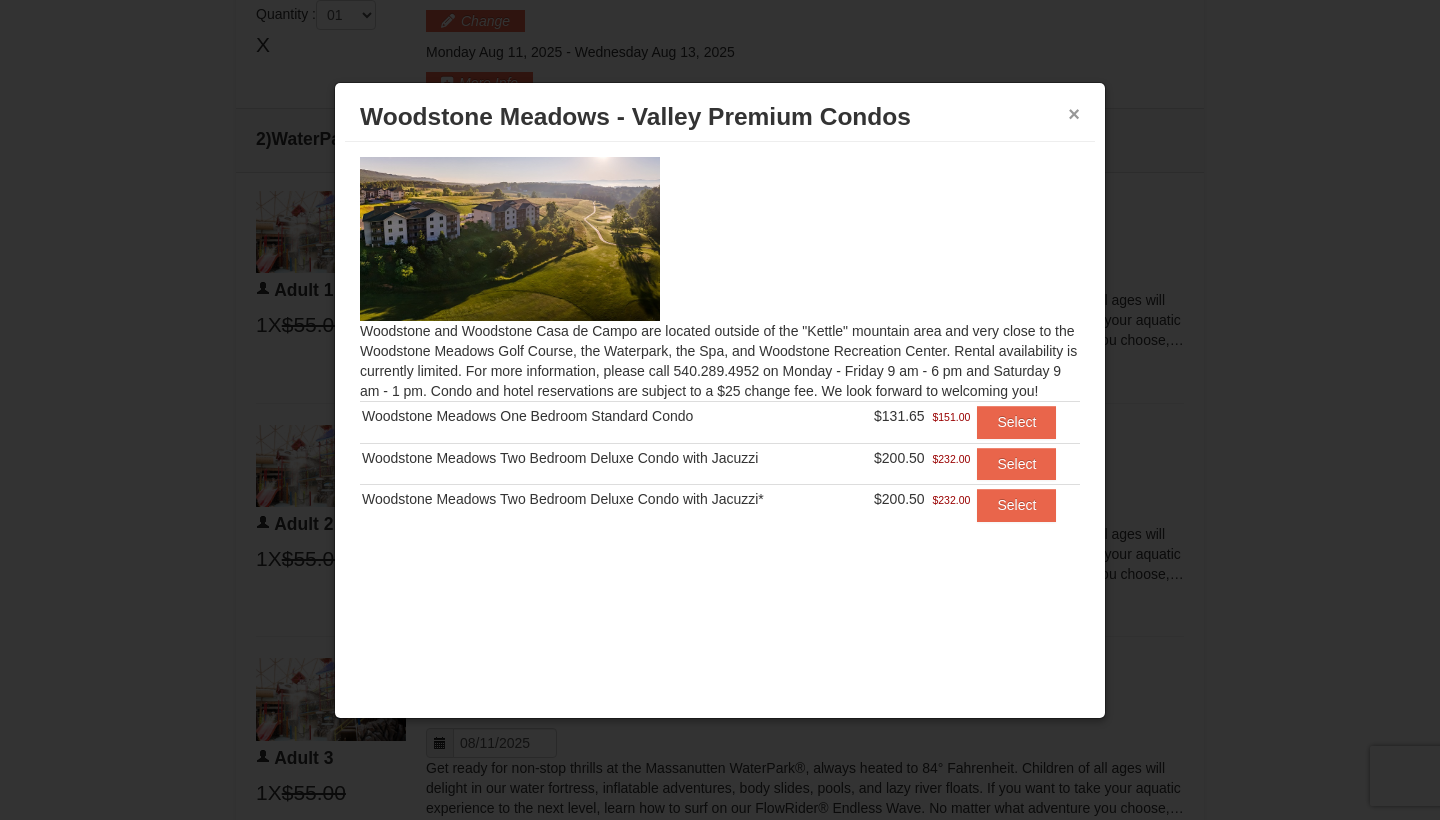 click on "×" at bounding box center [1074, 114] 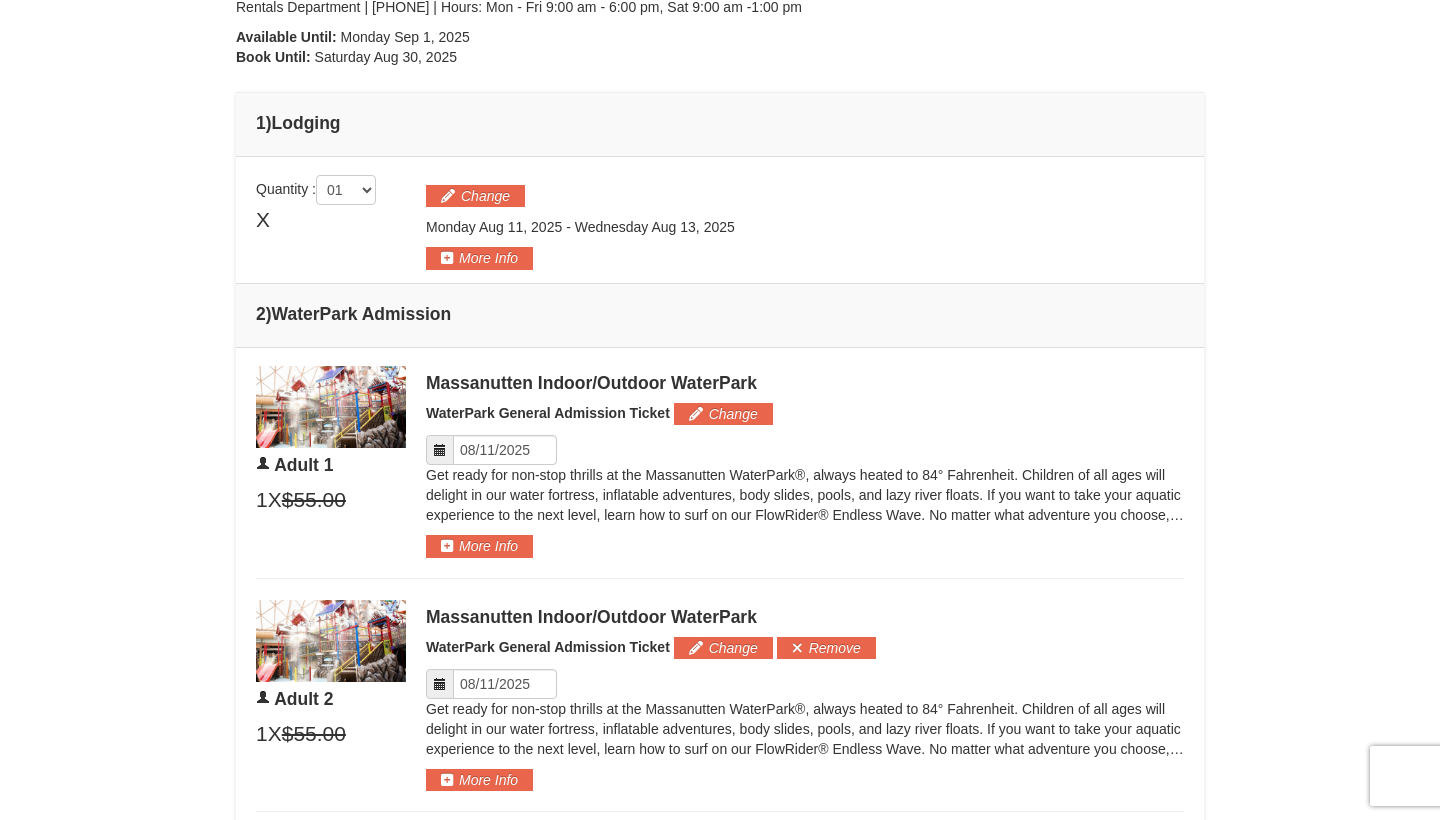 scroll, scrollTop: 597, scrollLeft: 1, axis: both 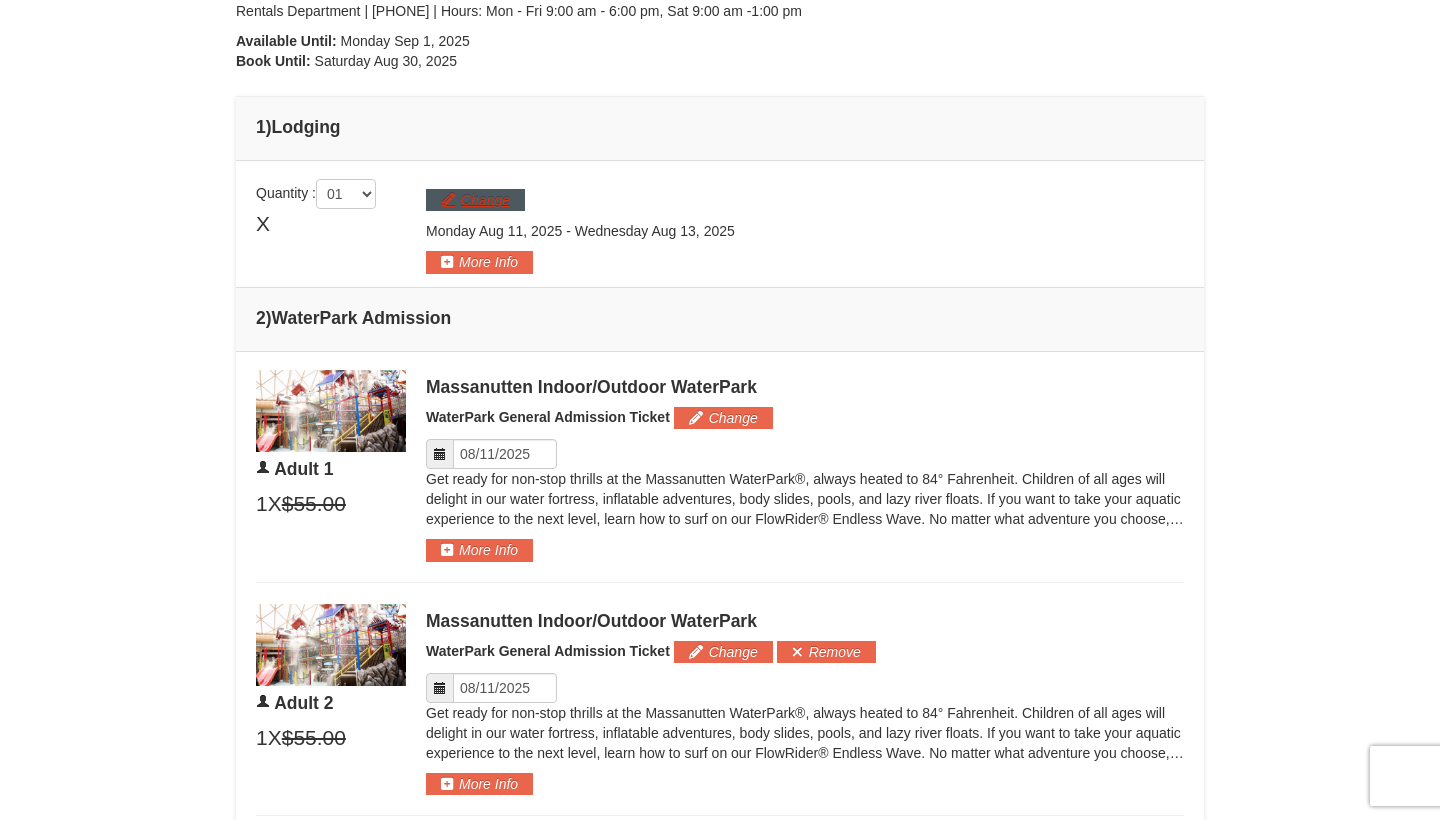 click on "Change" at bounding box center (475, 200) 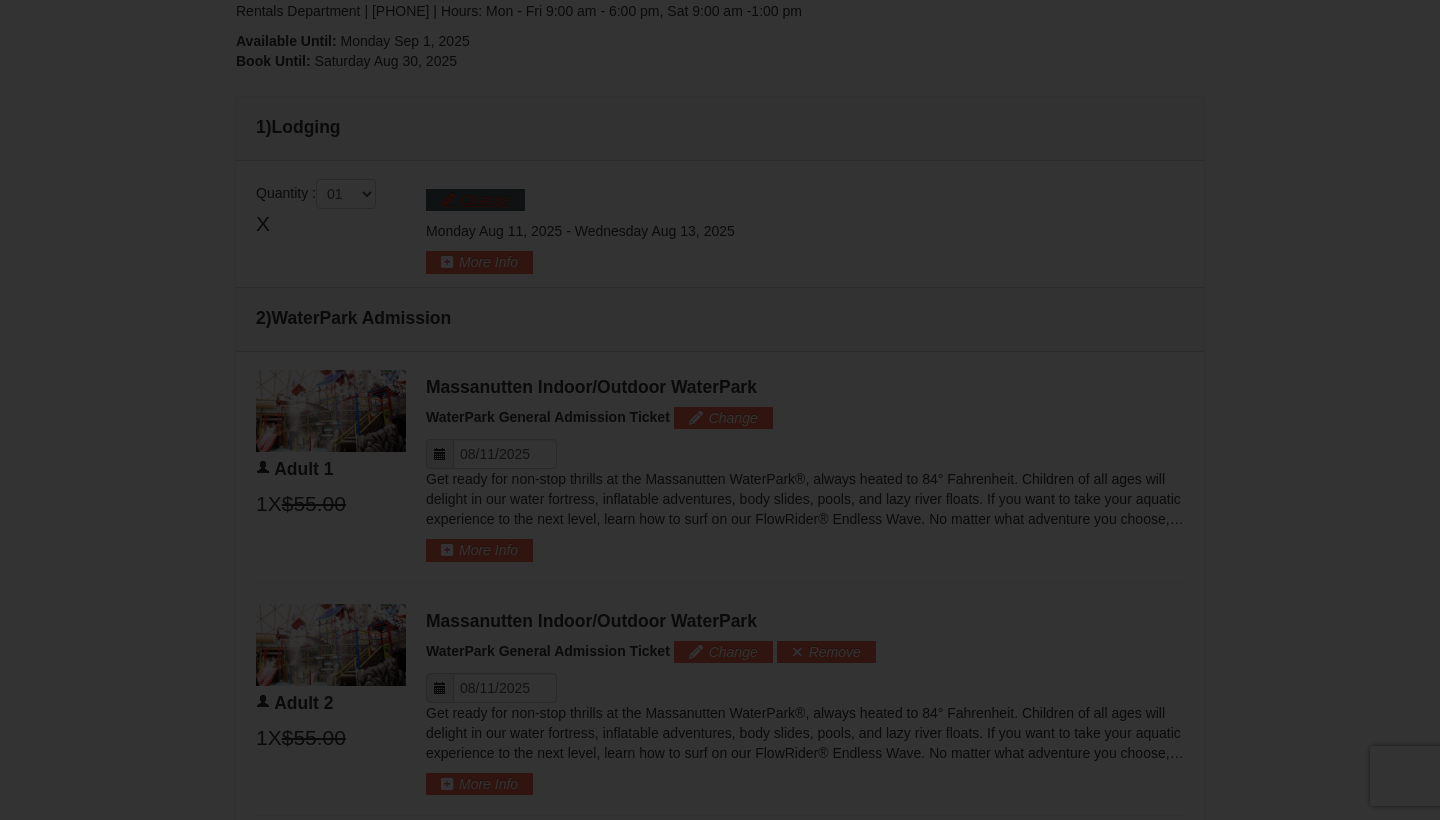 scroll, scrollTop: 638, scrollLeft: 0, axis: vertical 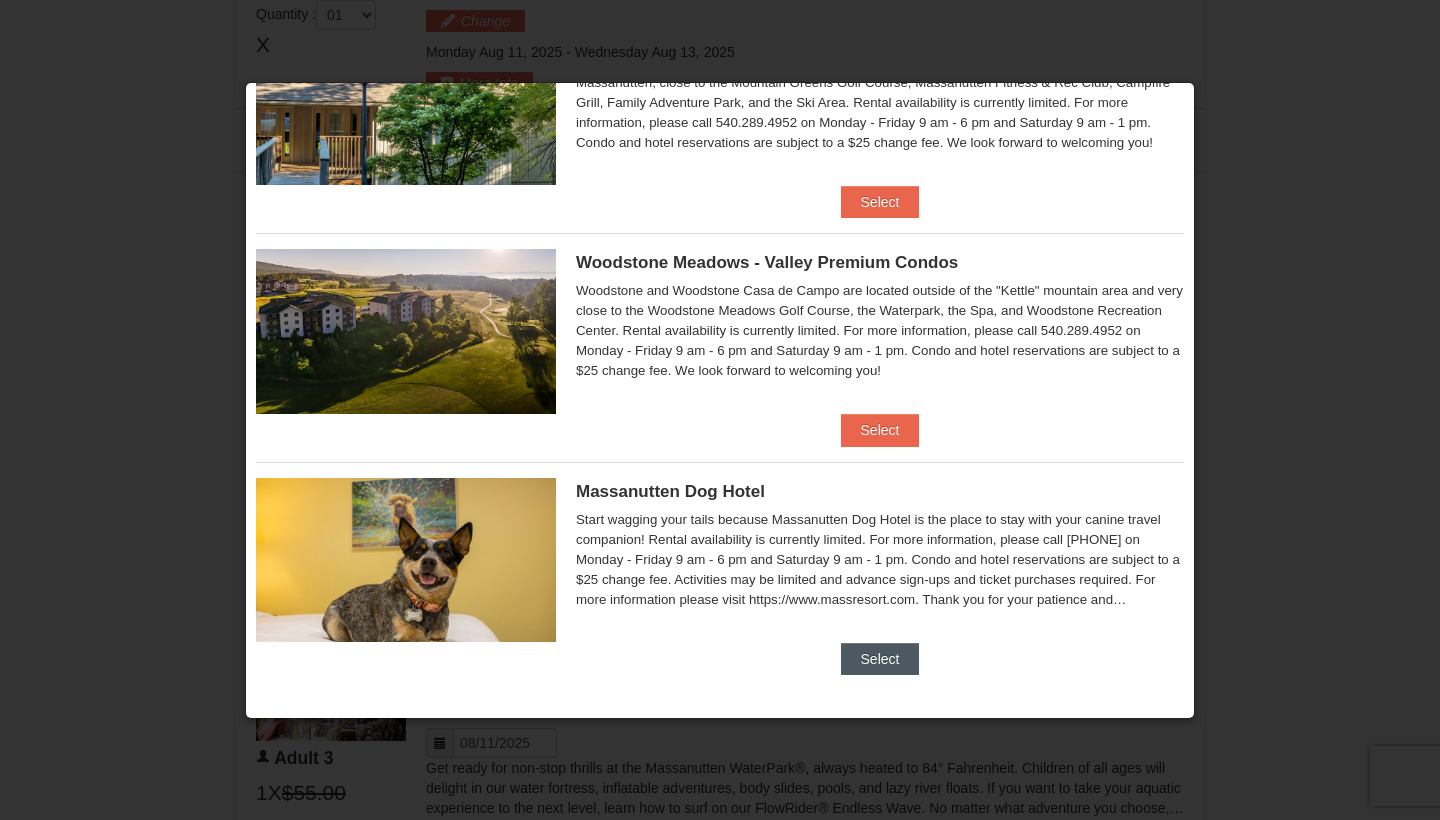 click on "Select" at bounding box center [880, 659] 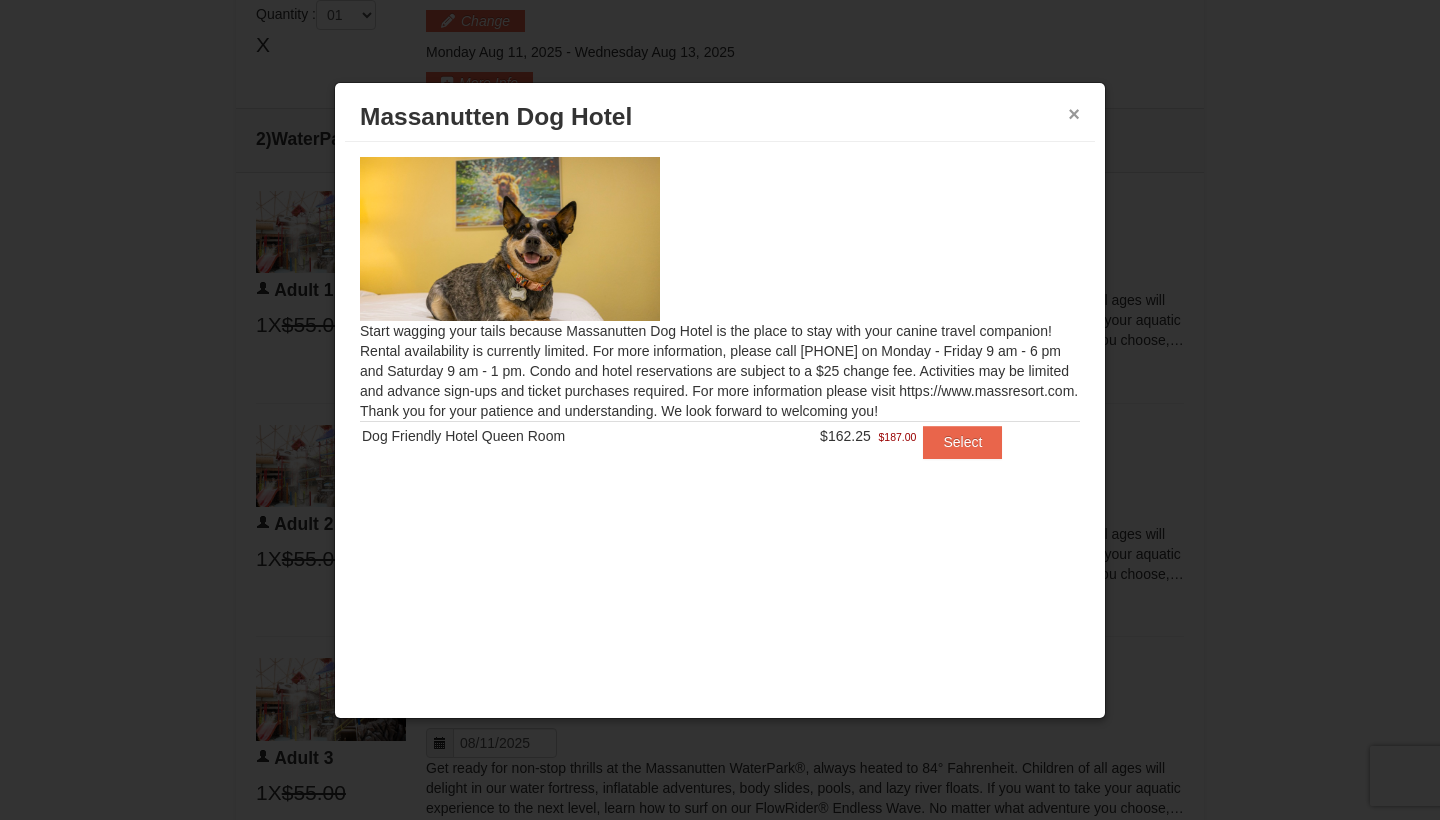 click on "×" at bounding box center [1074, 114] 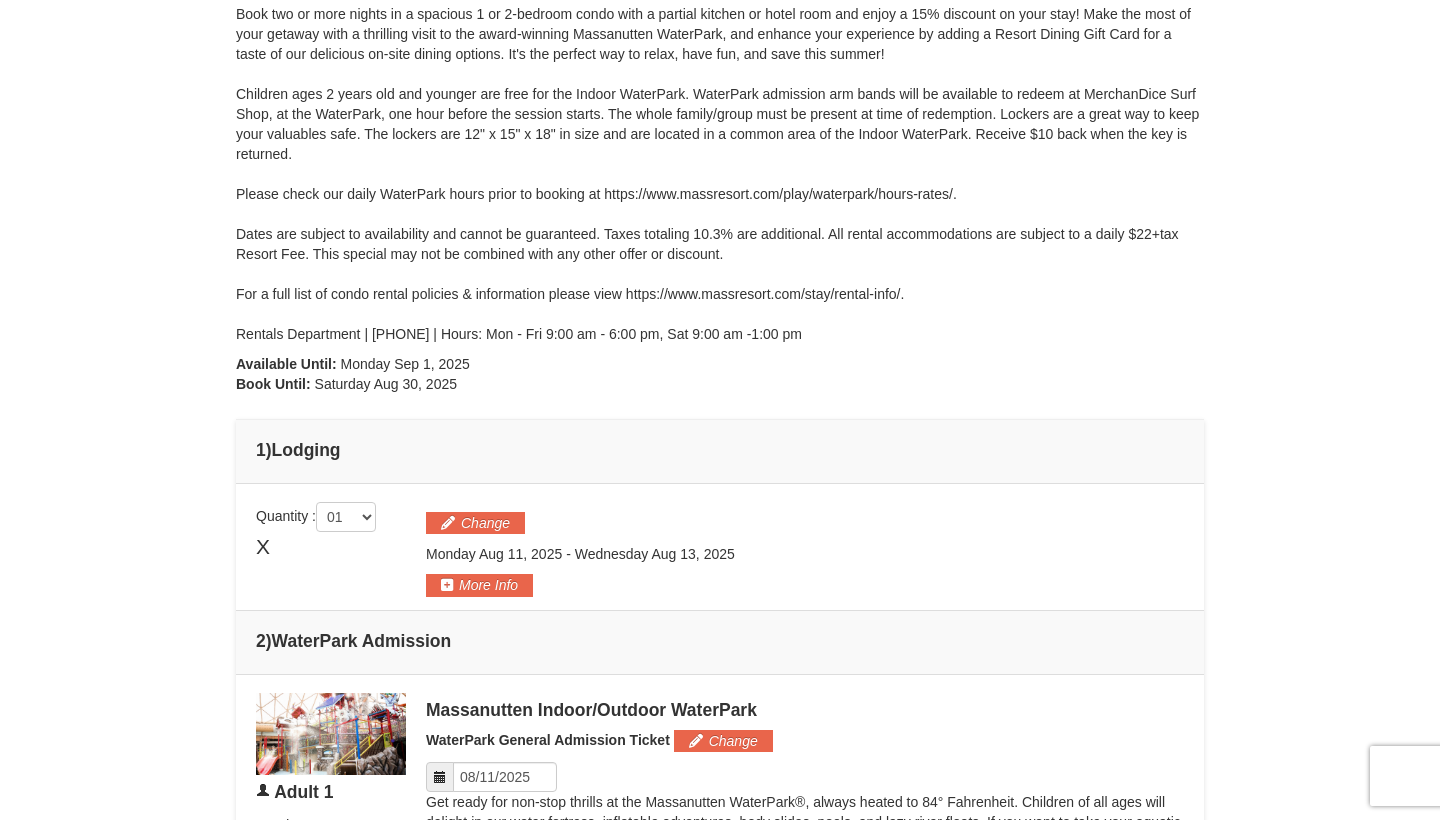 scroll, scrollTop: 275, scrollLeft: 0, axis: vertical 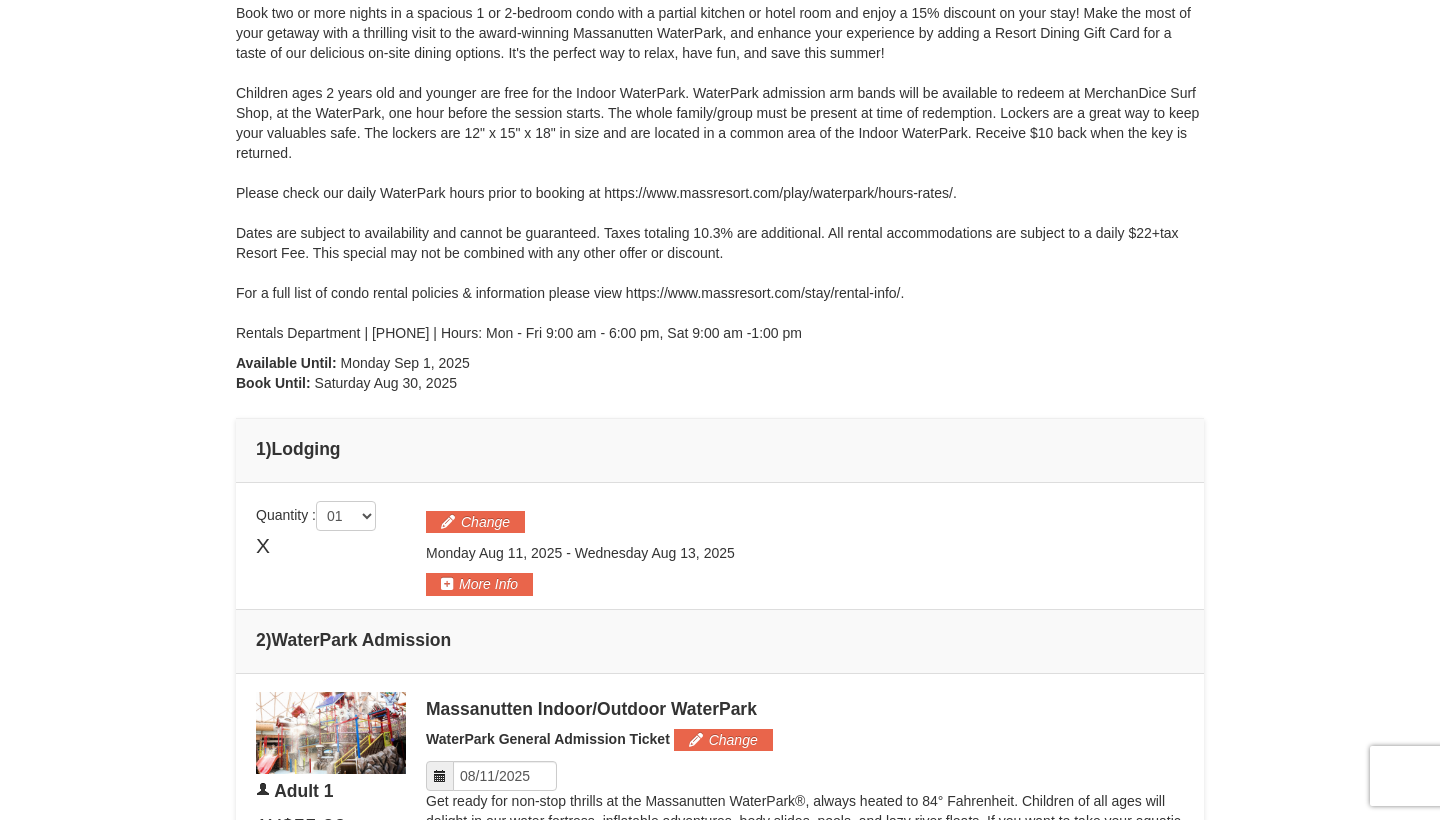 click on "Change
Monday Aug 11, 2025
-
Wednesday Aug 13, 2025
More Info" at bounding box center [805, 548] 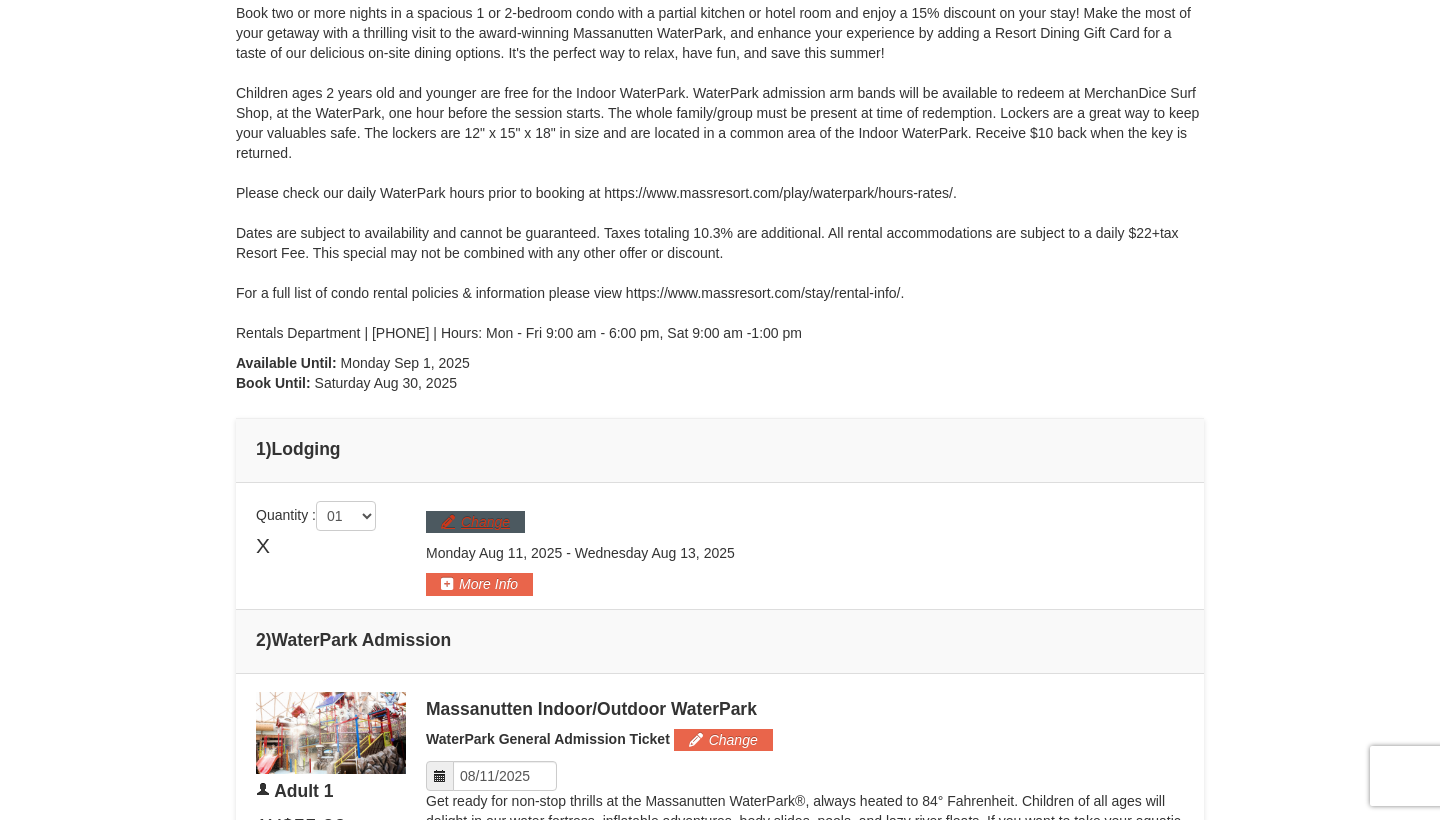 click on "Change" at bounding box center [475, 522] 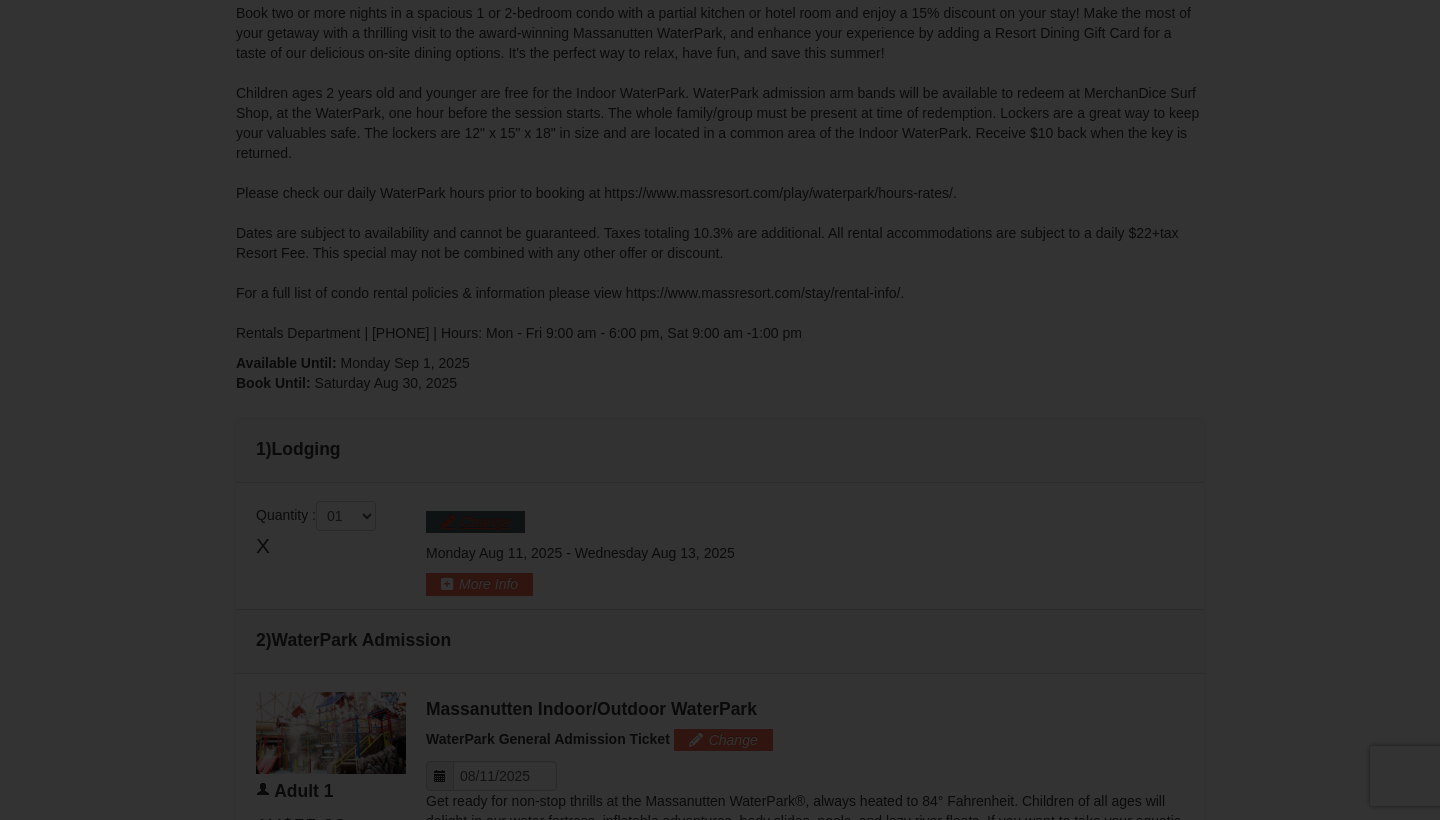 scroll, scrollTop: 400, scrollLeft: 0, axis: vertical 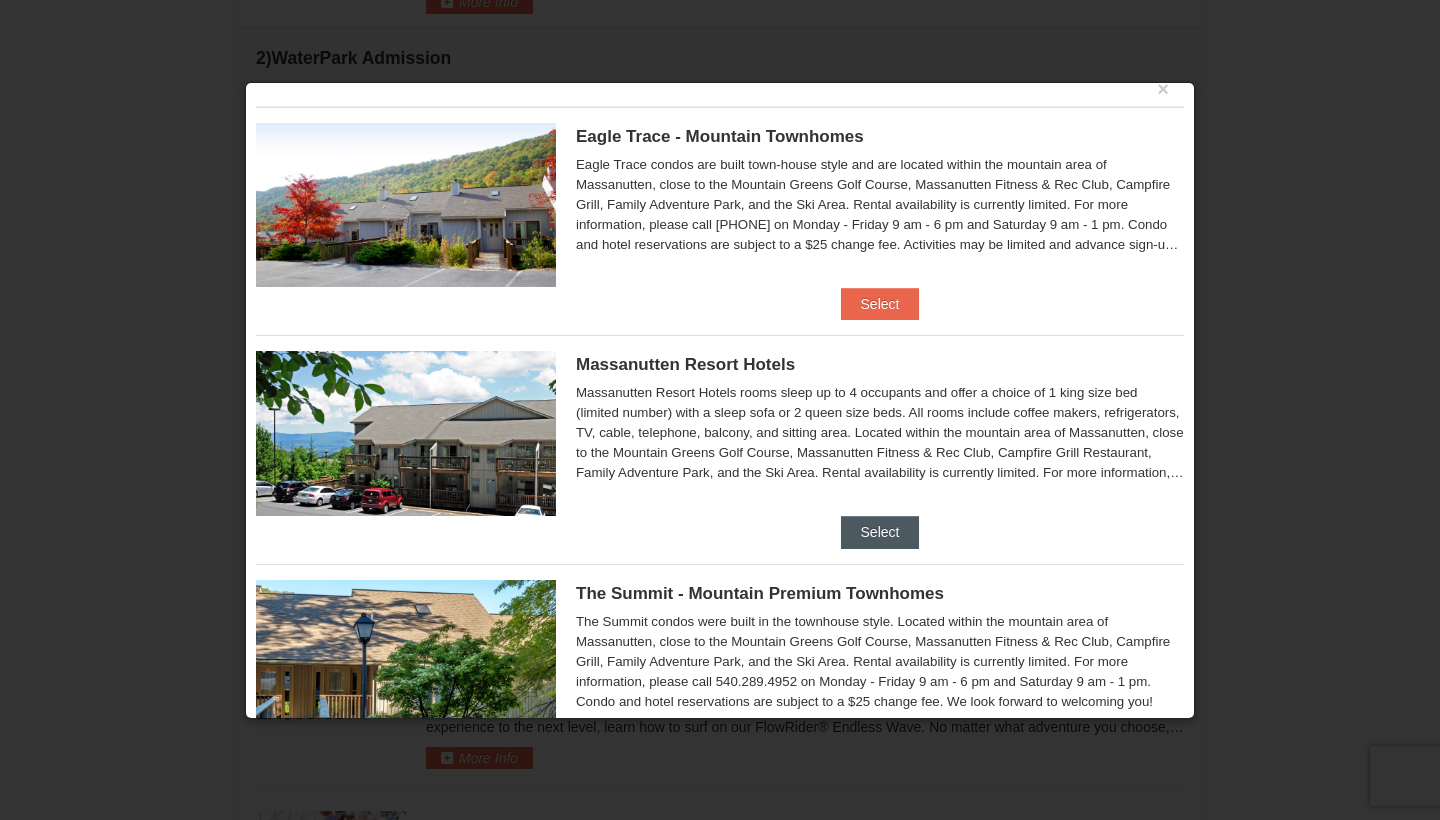 click on "Select" at bounding box center (880, 532) 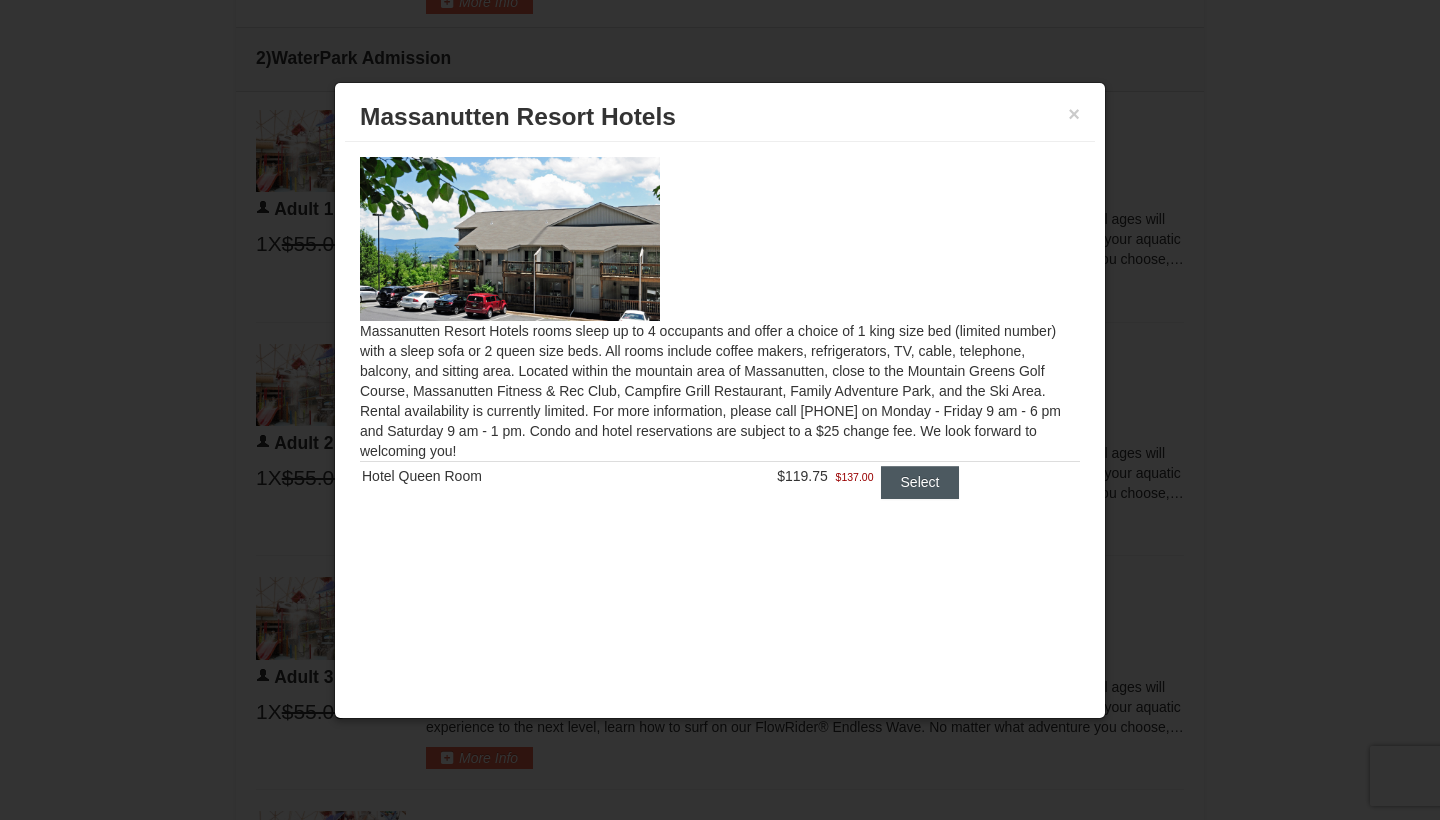 click on "Select" at bounding box center [920, 482] 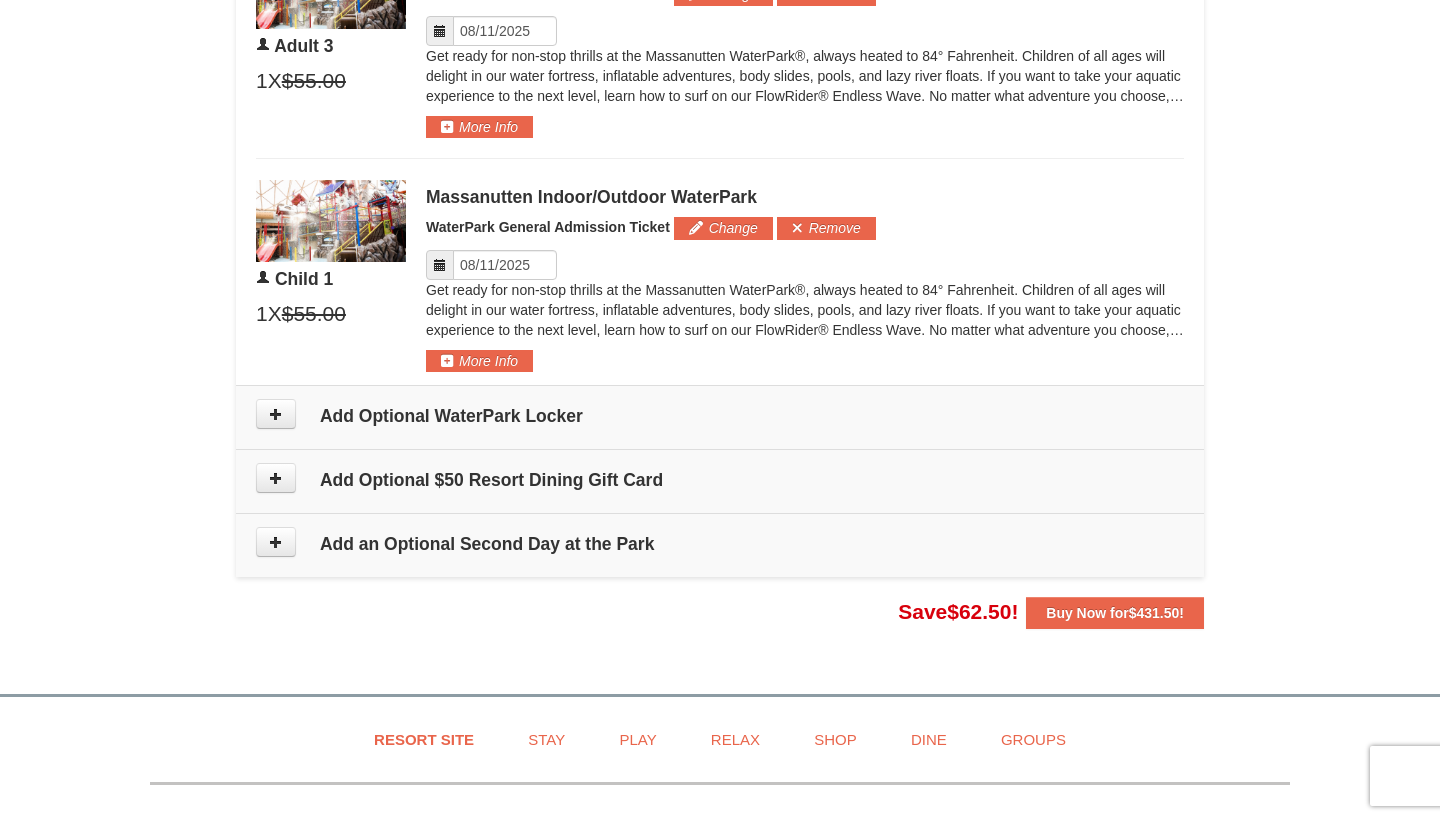 scroll, scrollTop: 1577, scrollLeft: 0, axis: vertical 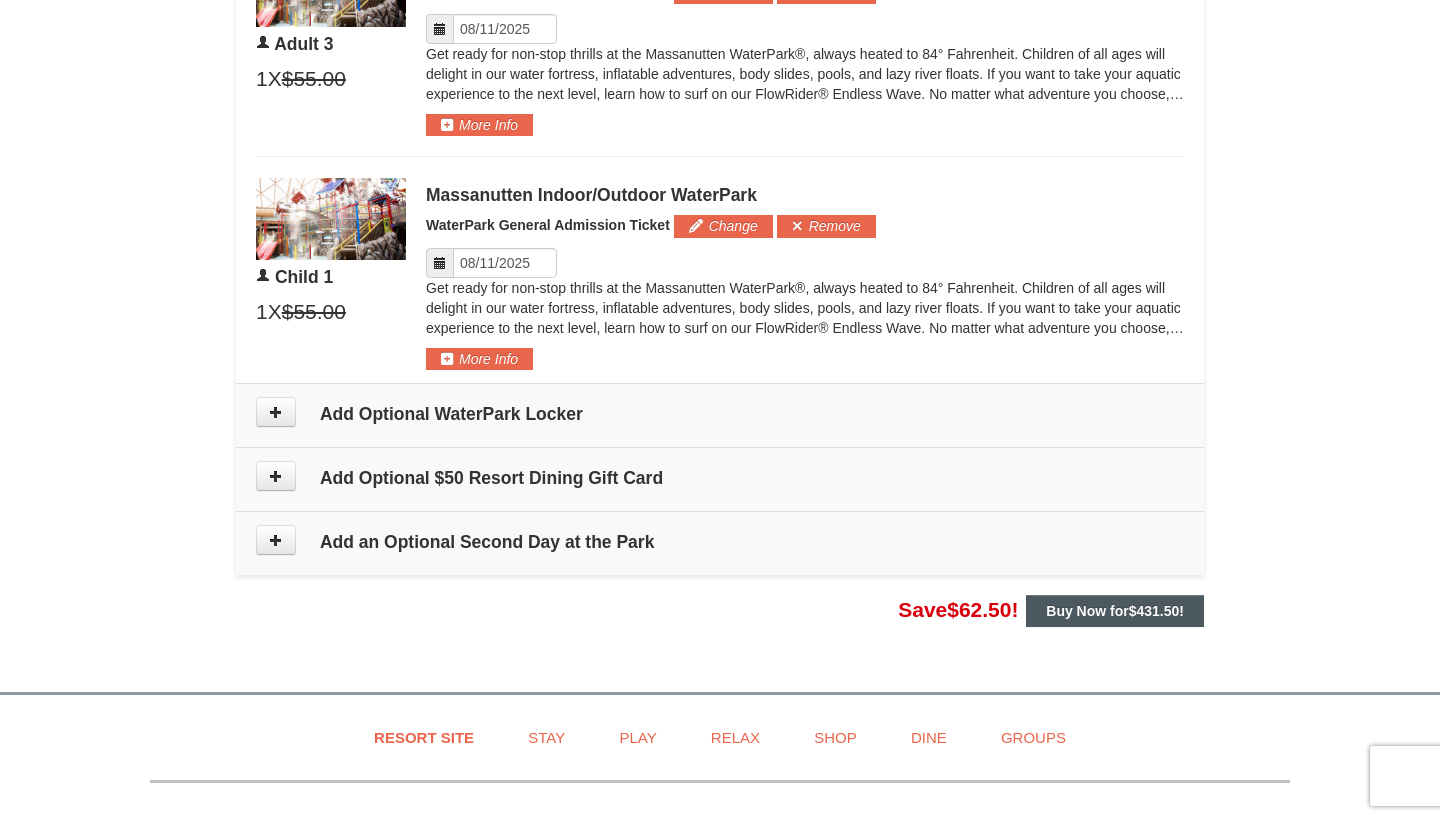 click on "Buy Now for
$431.50 !" at bounding box center [1115, 611] 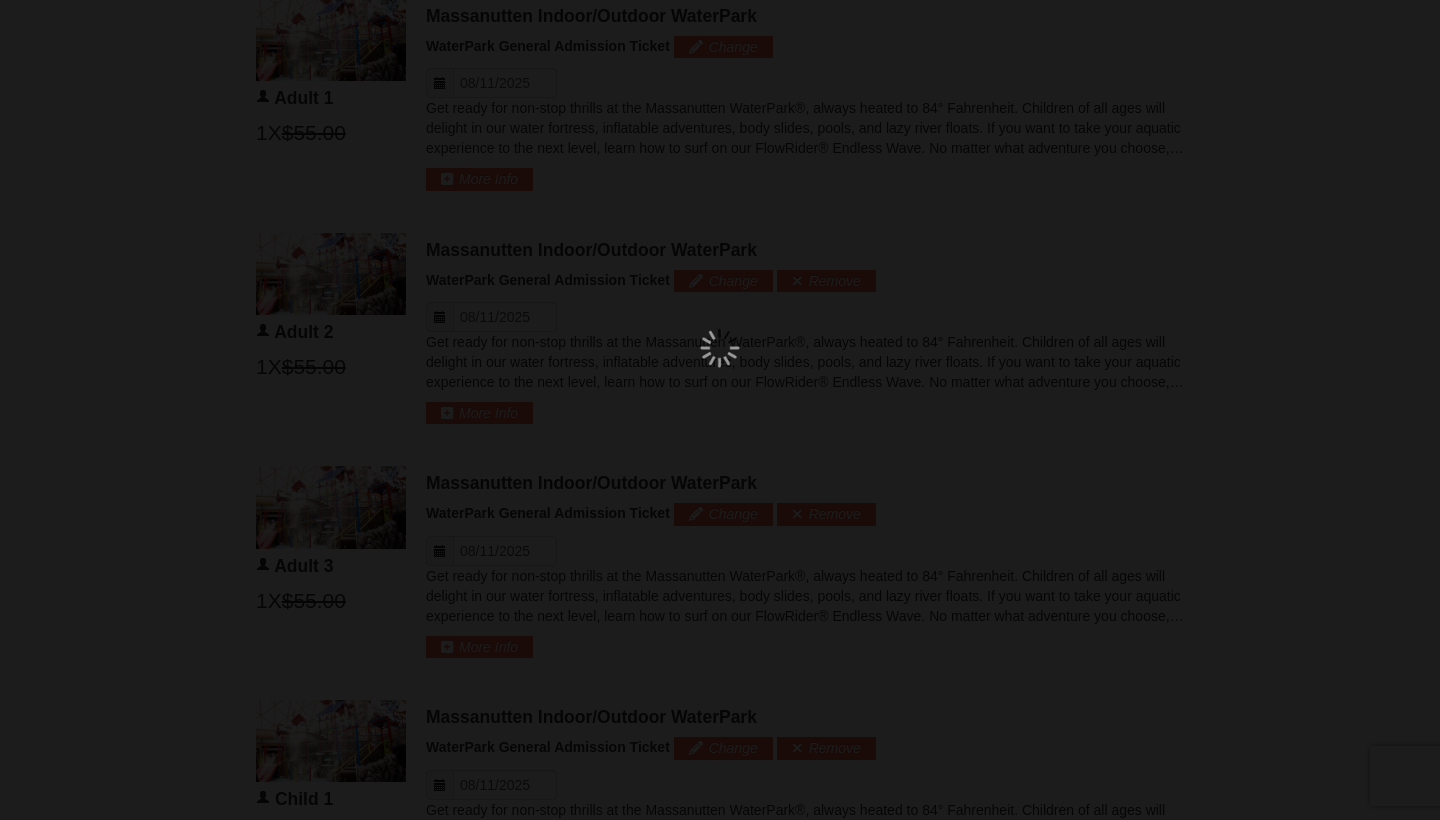scroll, scrollTop: 979, scrollLeft: 0, axis: vertical 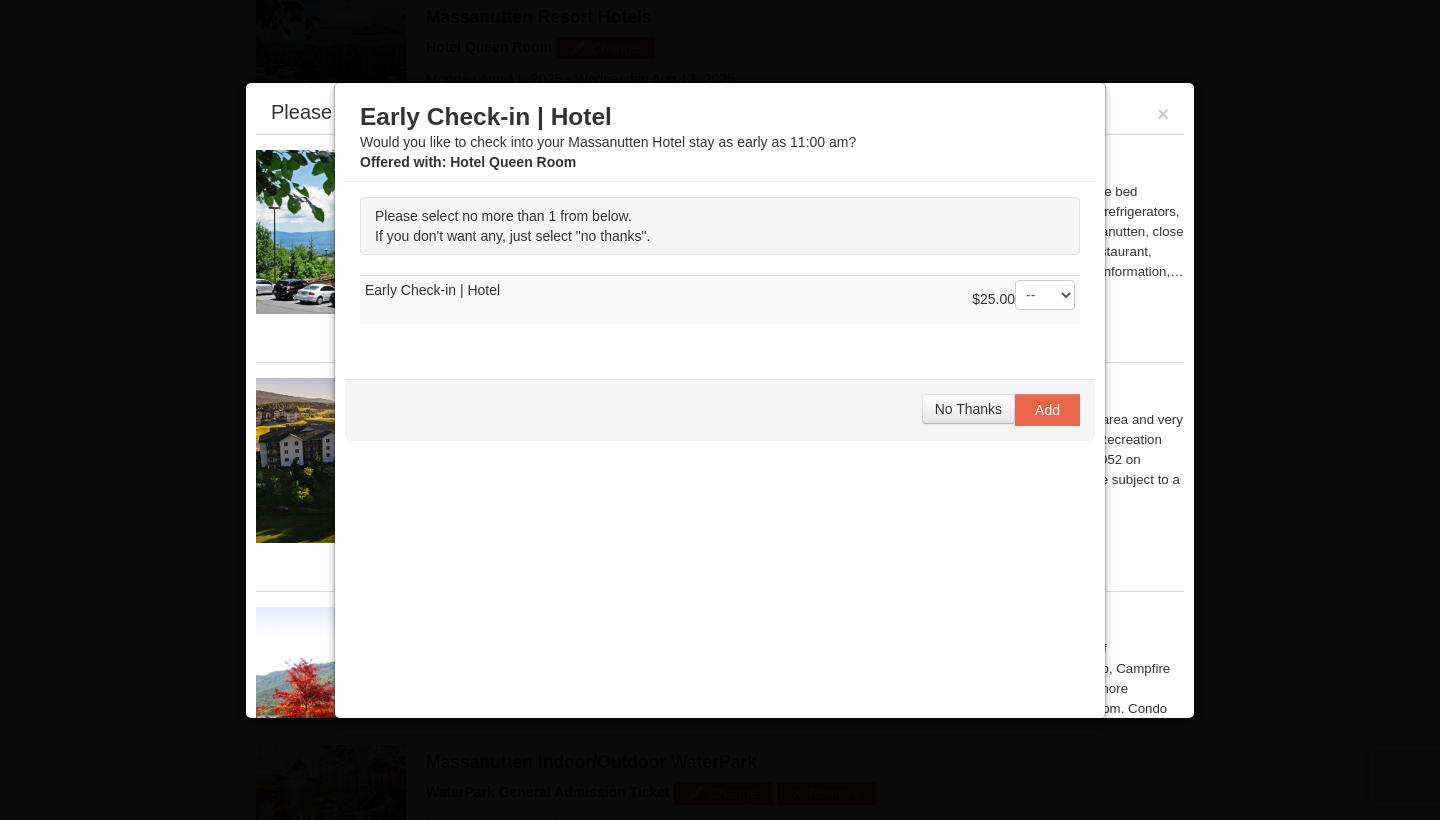 click on "Please make your package selection:
×" at bounding box center [720, 113] 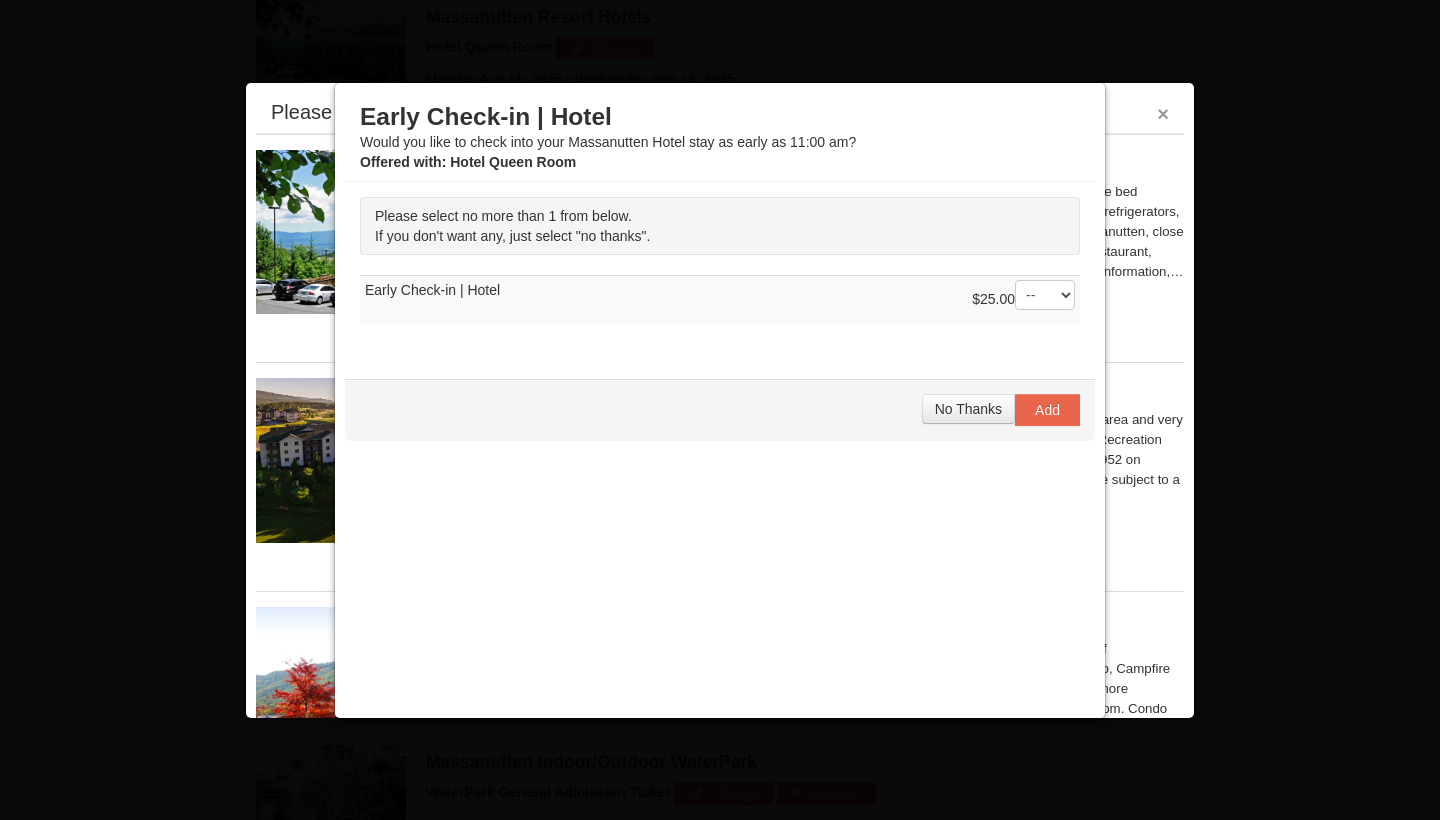 click on "×" at bounding box center (1163, 114) 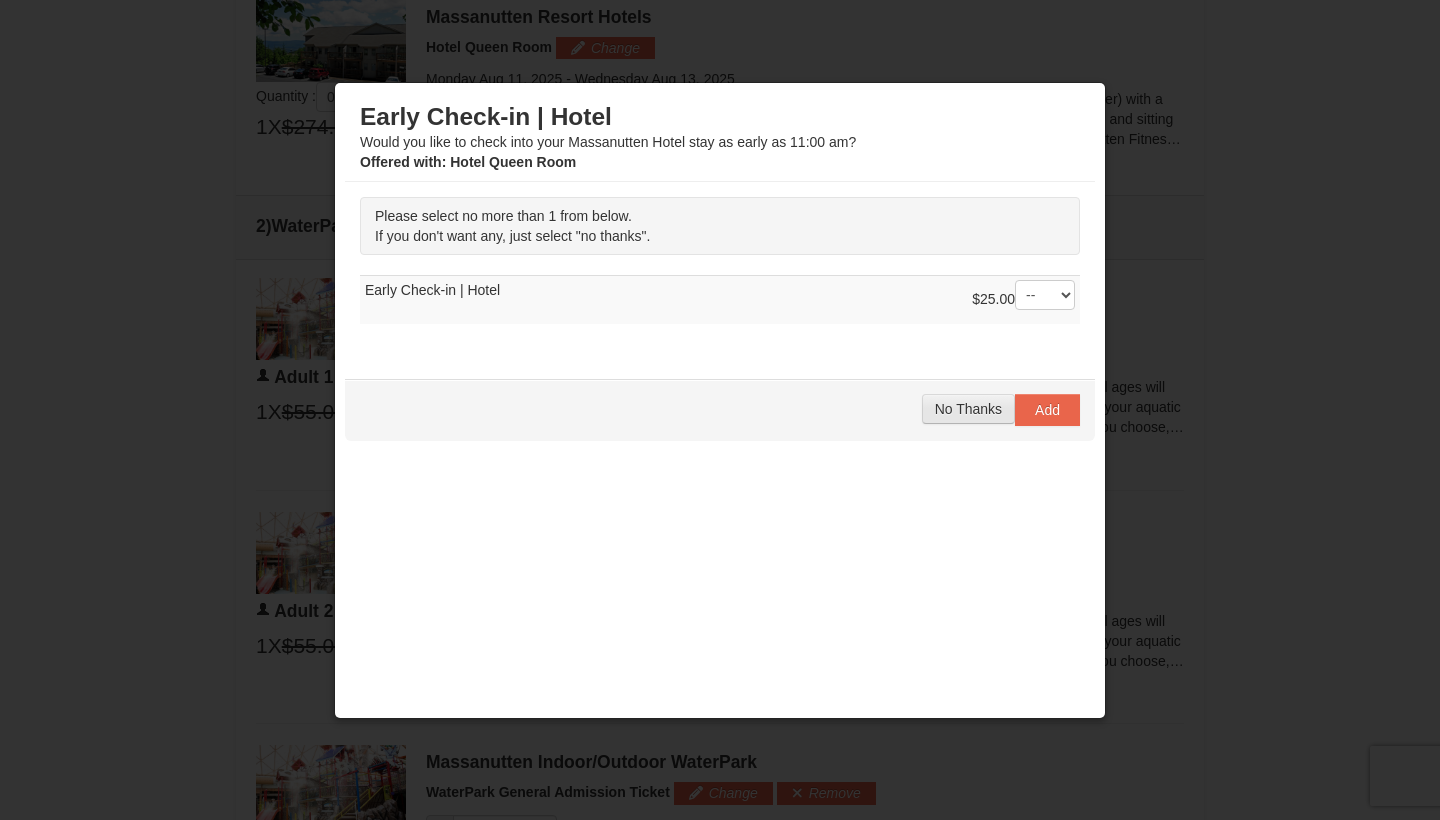 click on "No Thanks" at bounding box center (968, 409) 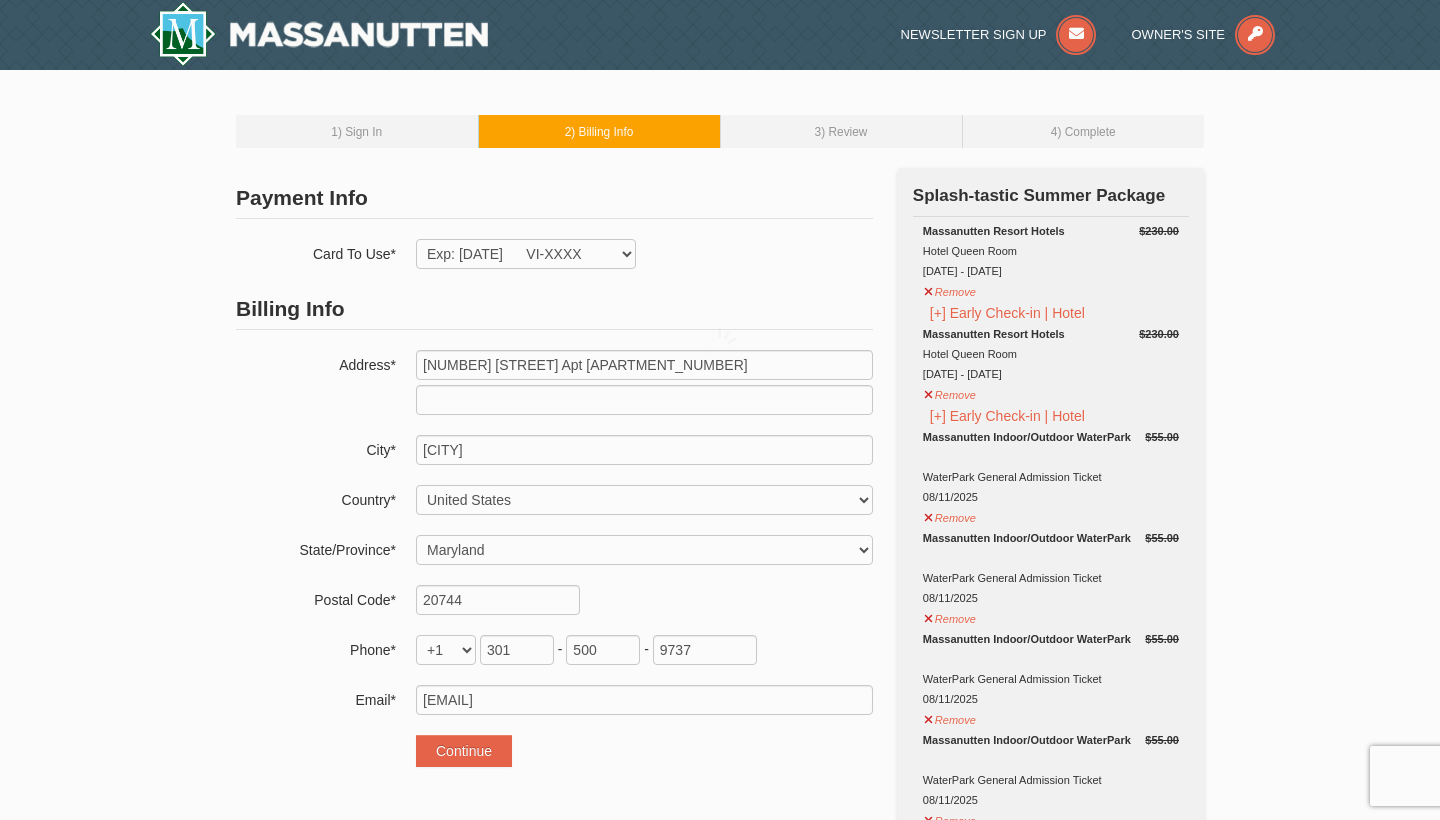 select on "MD" 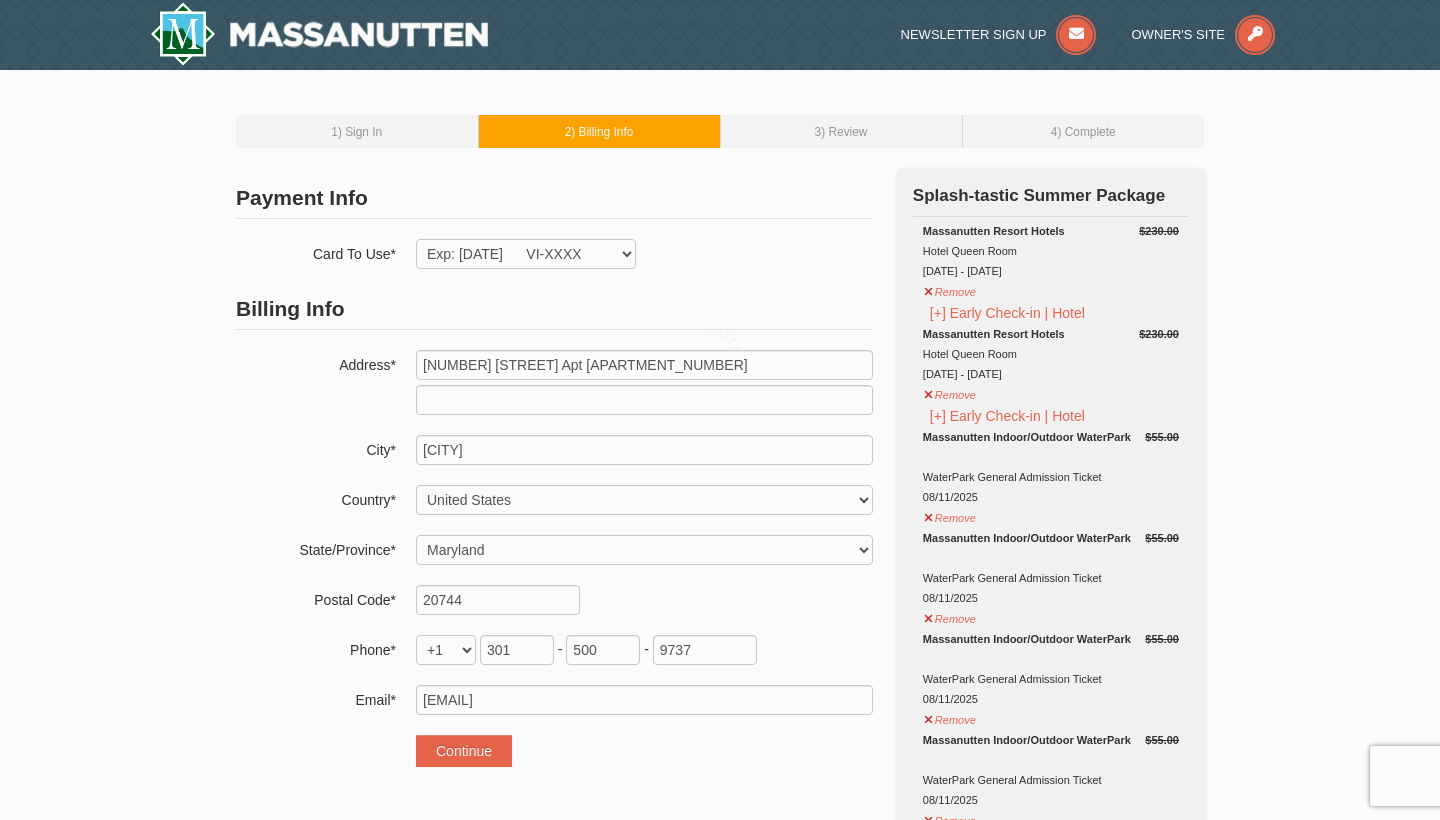 scroll, scrollTop: 0, scrollLeft: 0, axis: both 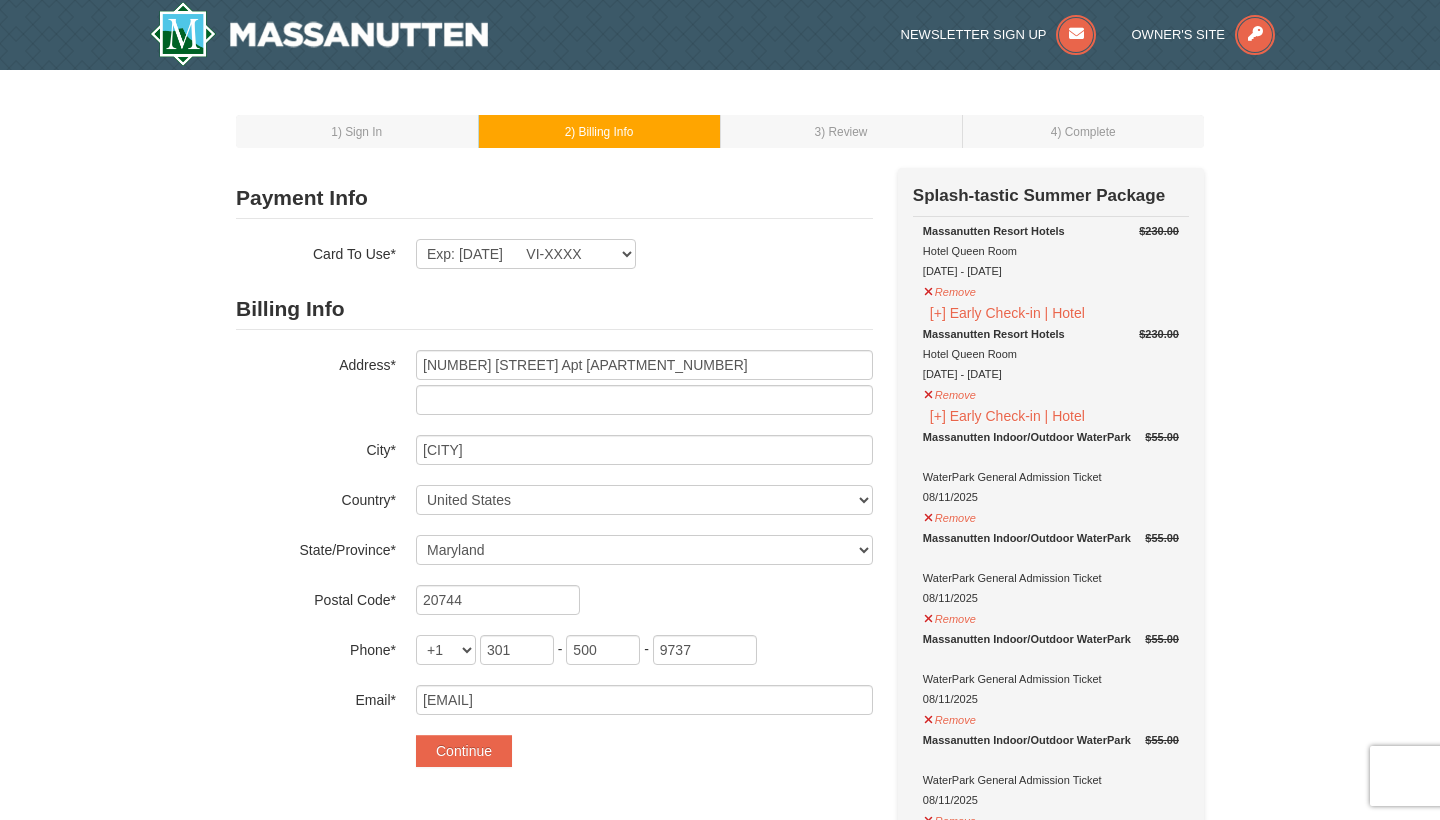 click on "1
) Sign In" at bounding box center [357, 131] 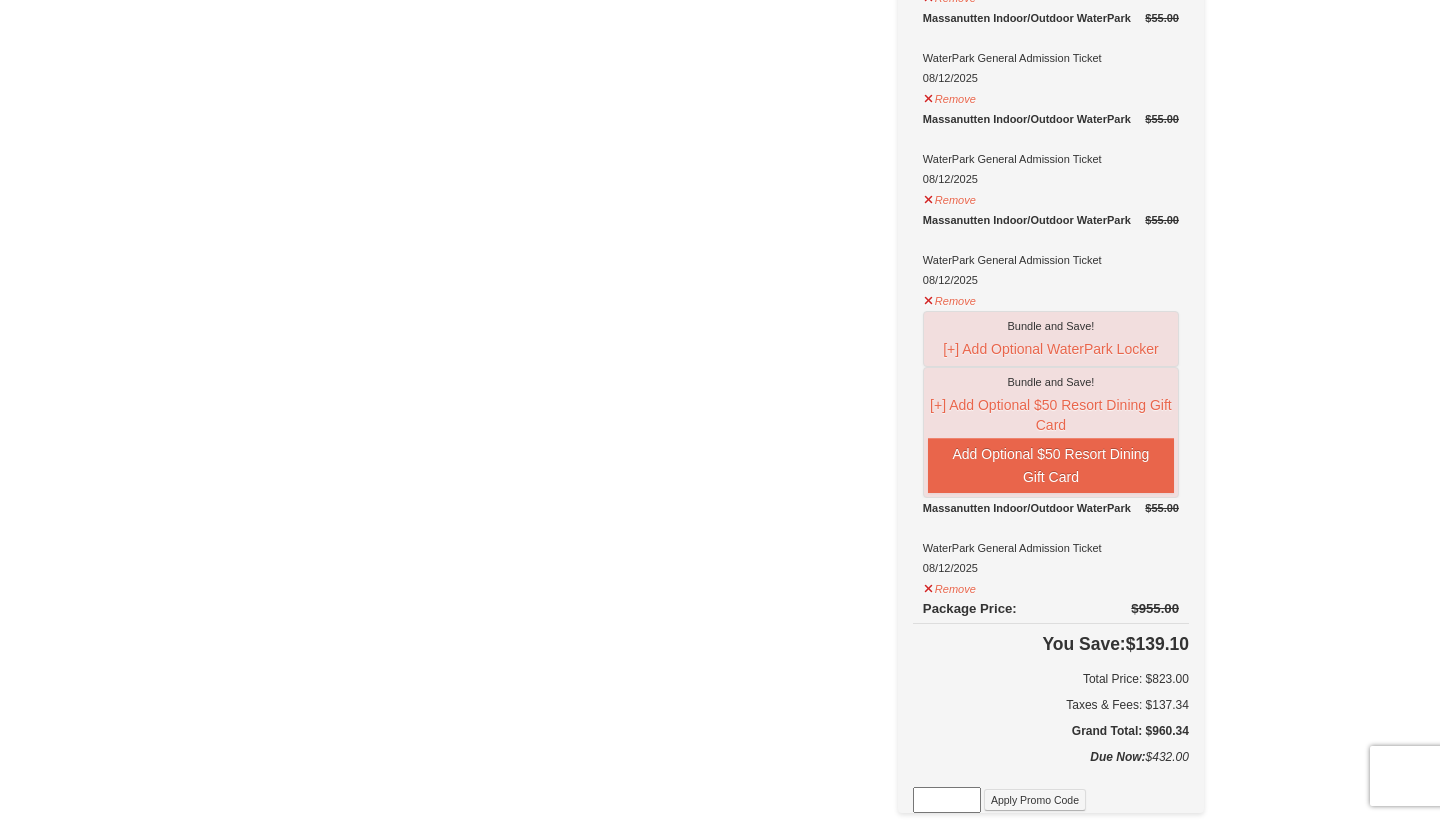 scroll, scrollTop: 934, scrollLeft: 0, axis: vertical 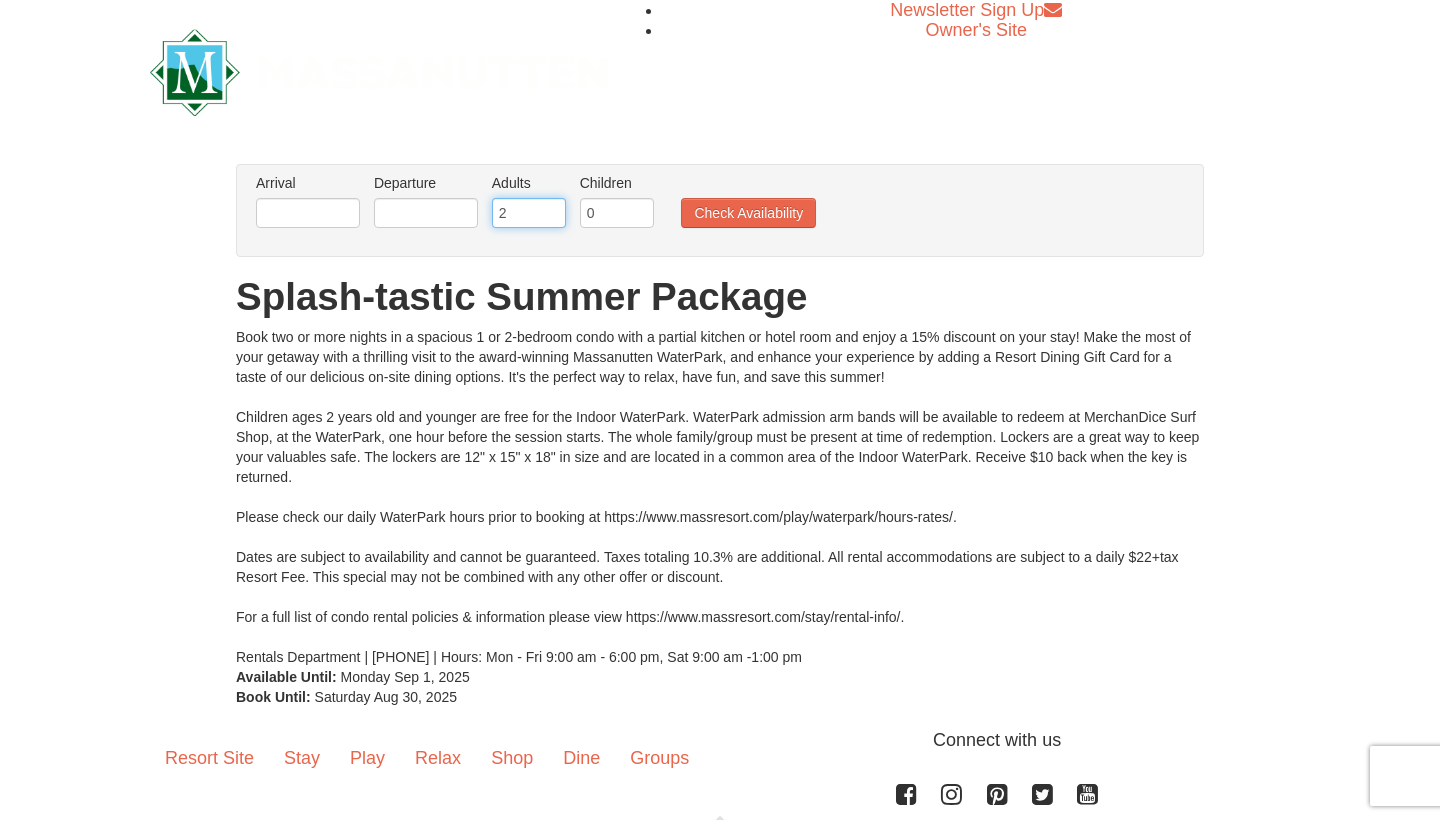 type on "3" 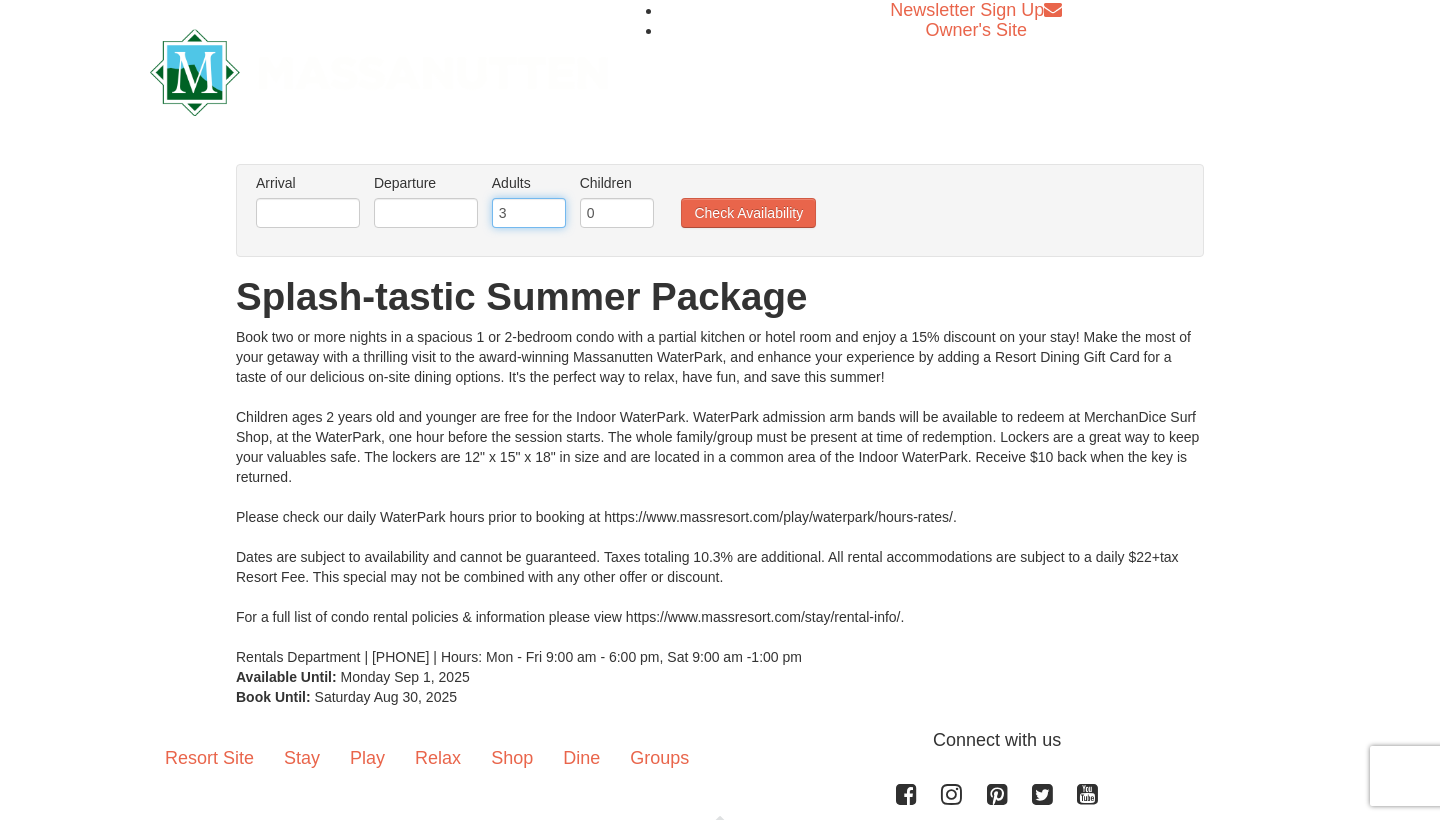 click on "3" at bounding box center [529, 213] 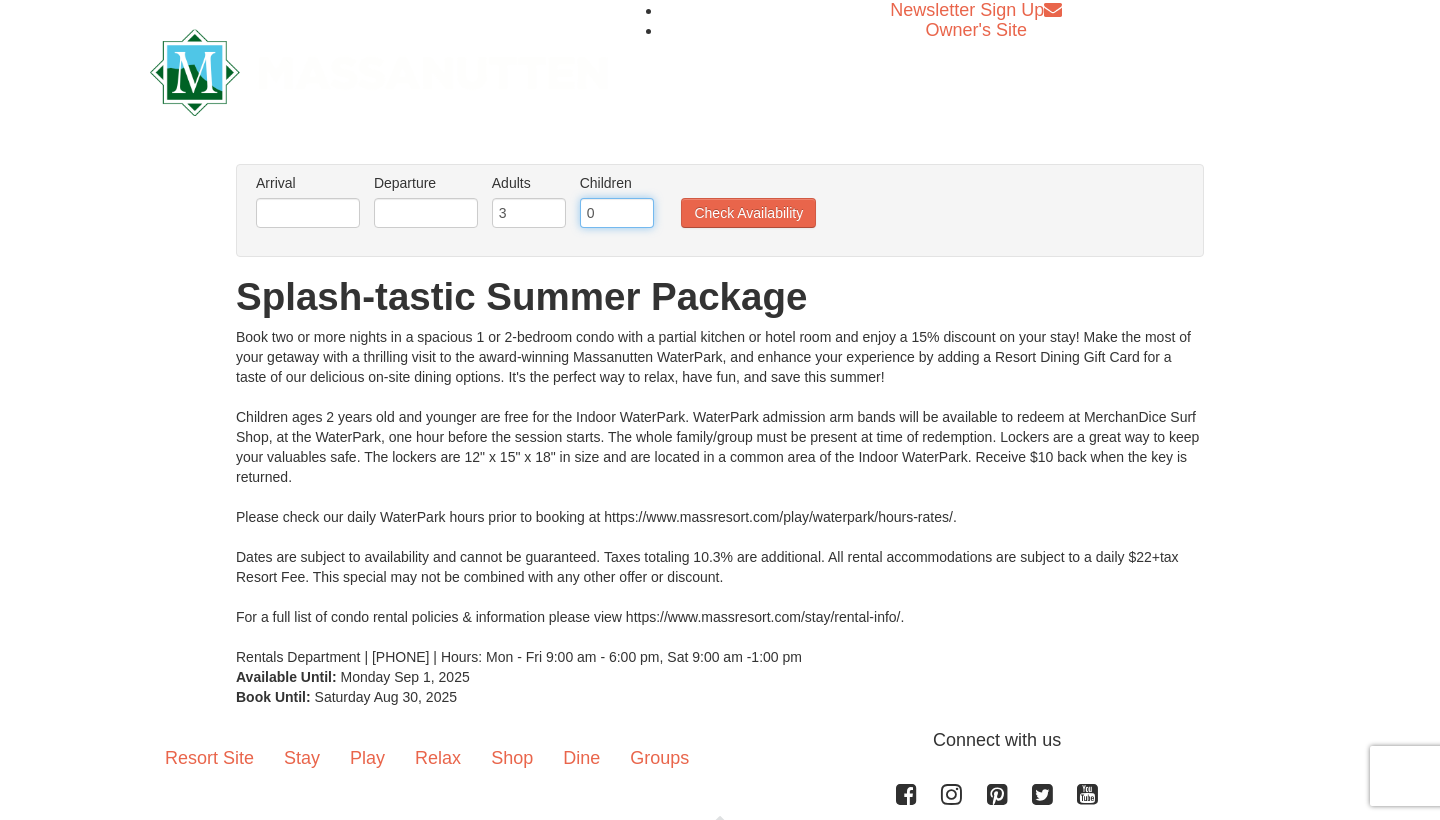 type on "1" 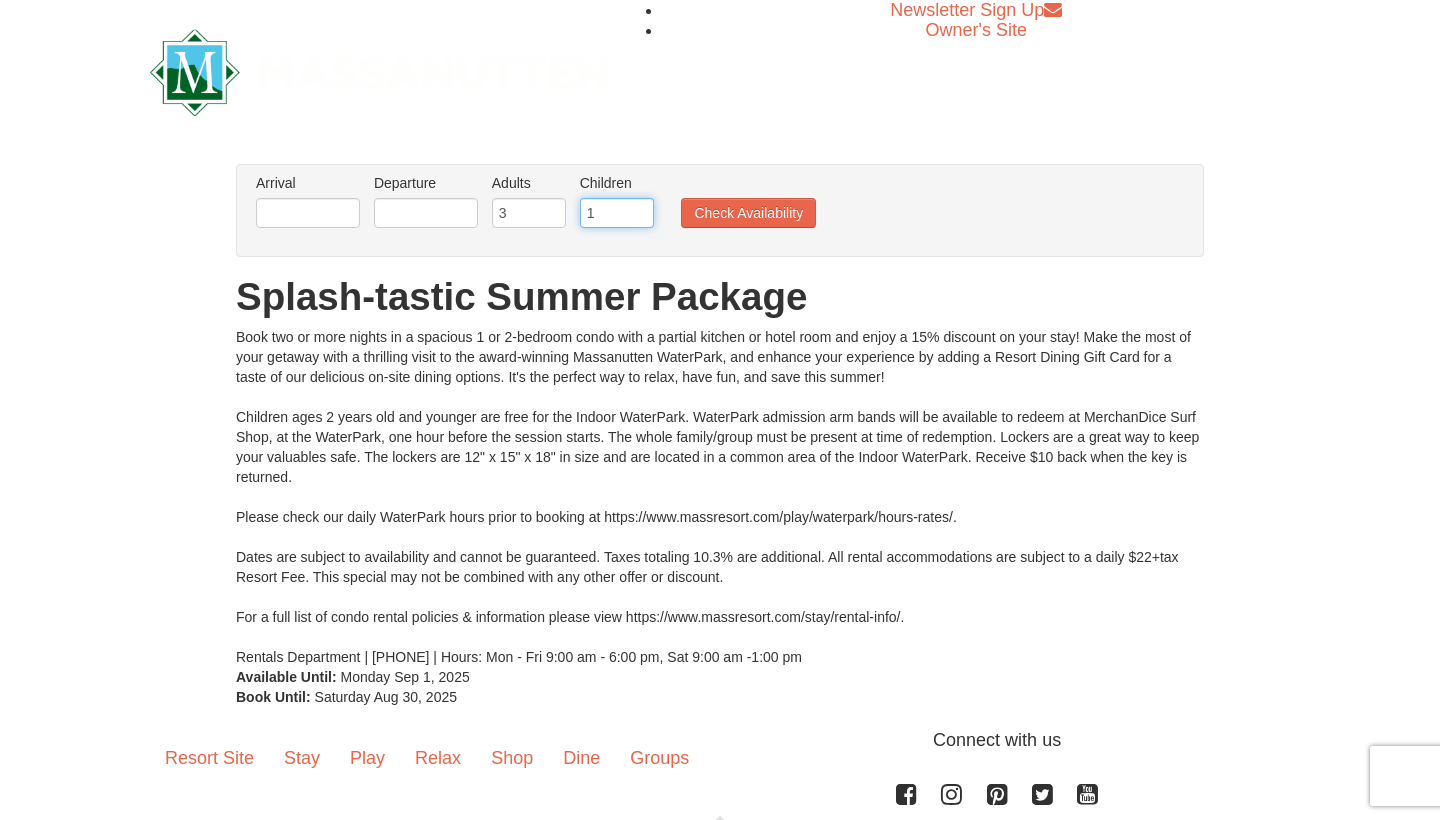 click on "1" at bounding box center [617, 213] 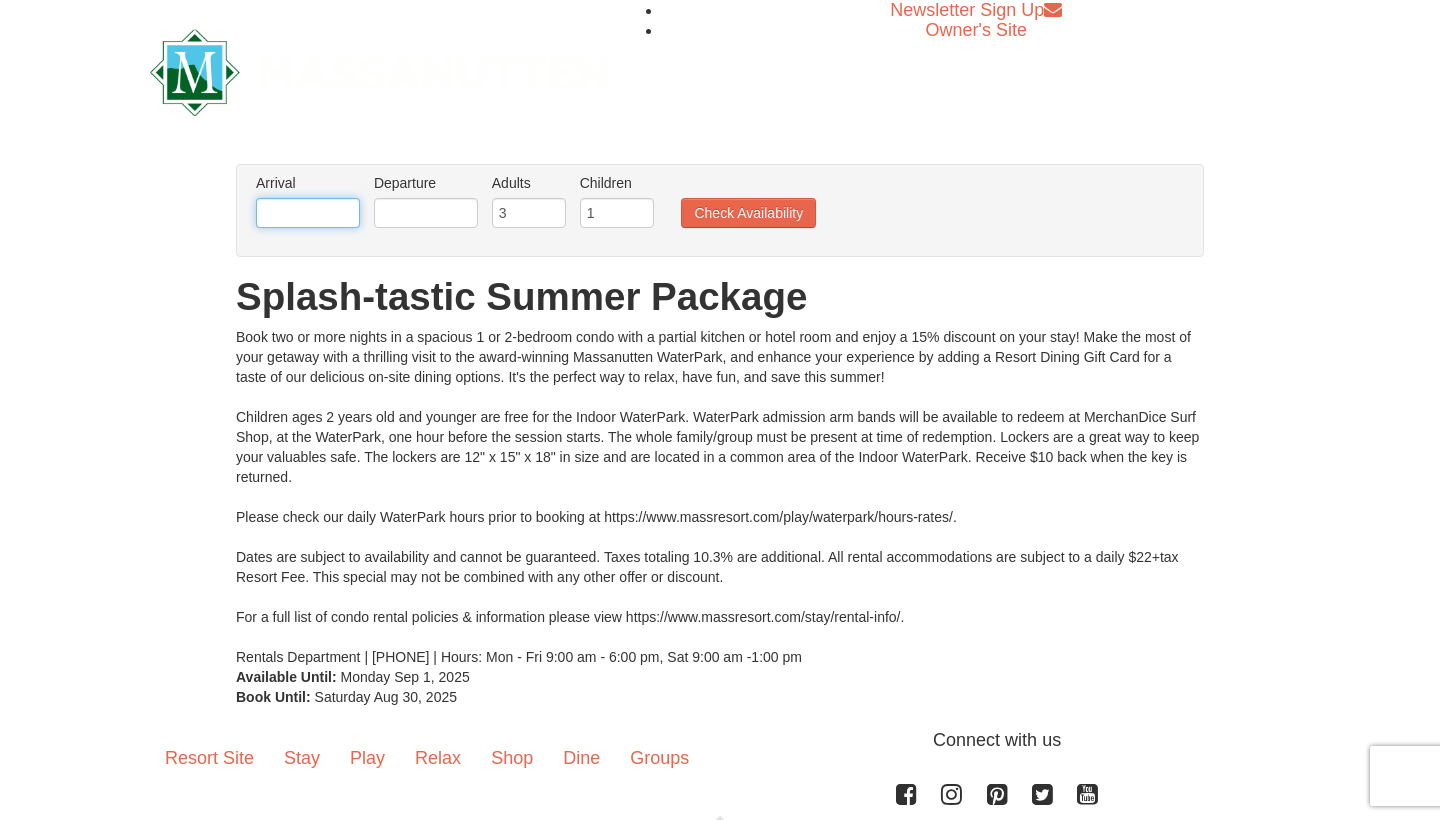 click at bounding box center (308, 213) 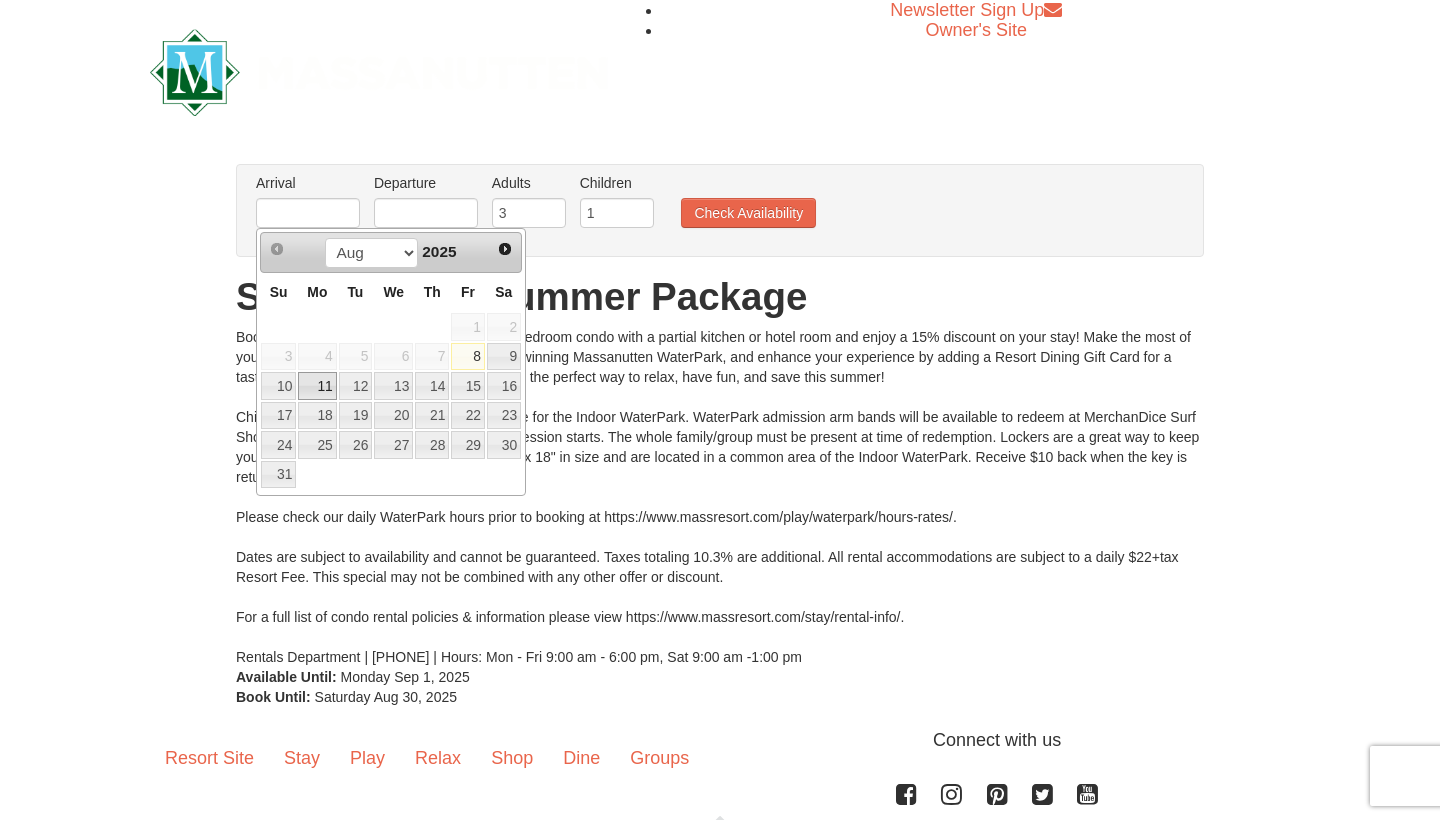 click on "11" at bounding box center [317, 386] 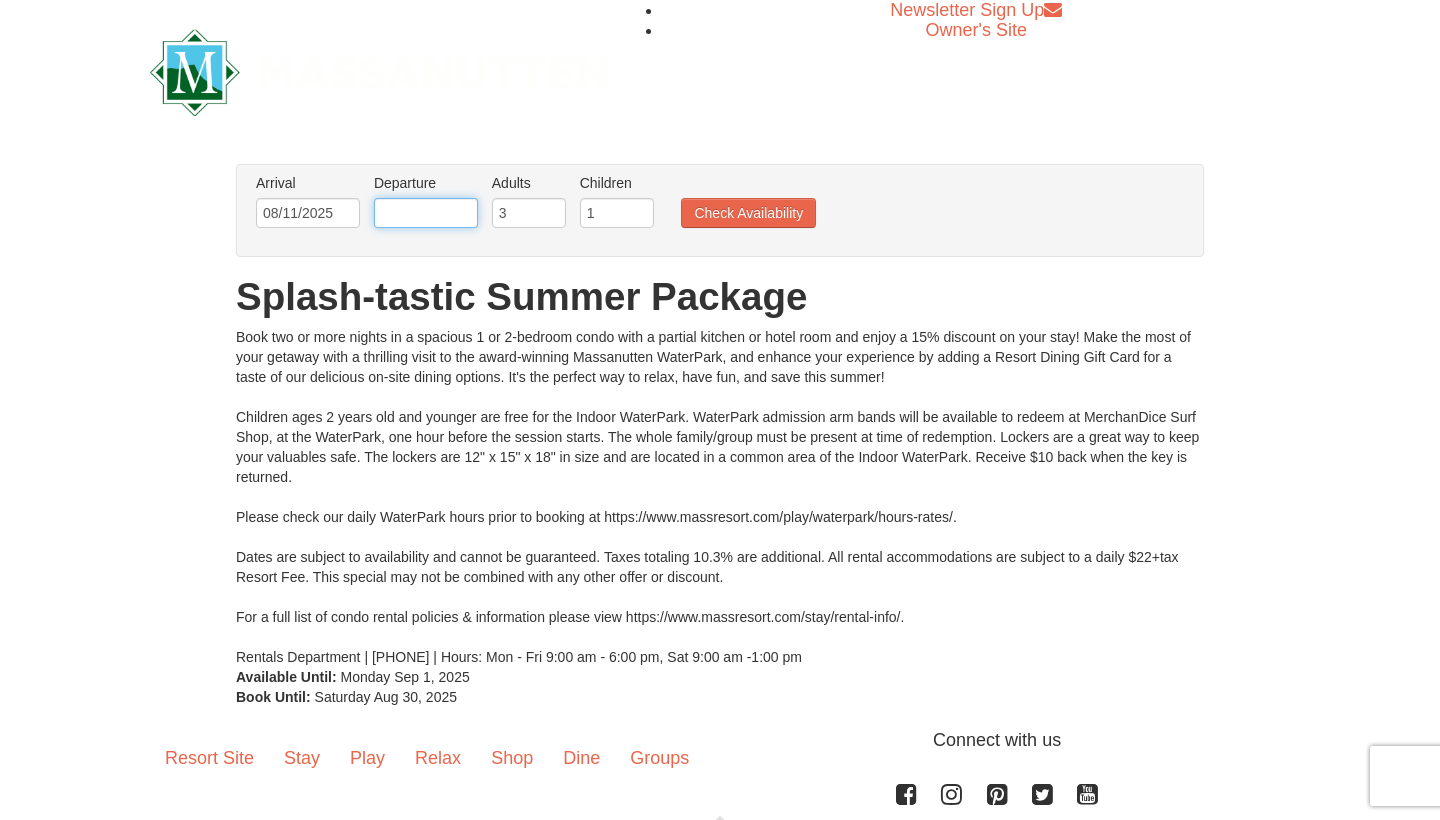 click at bounding box center [426, 213] 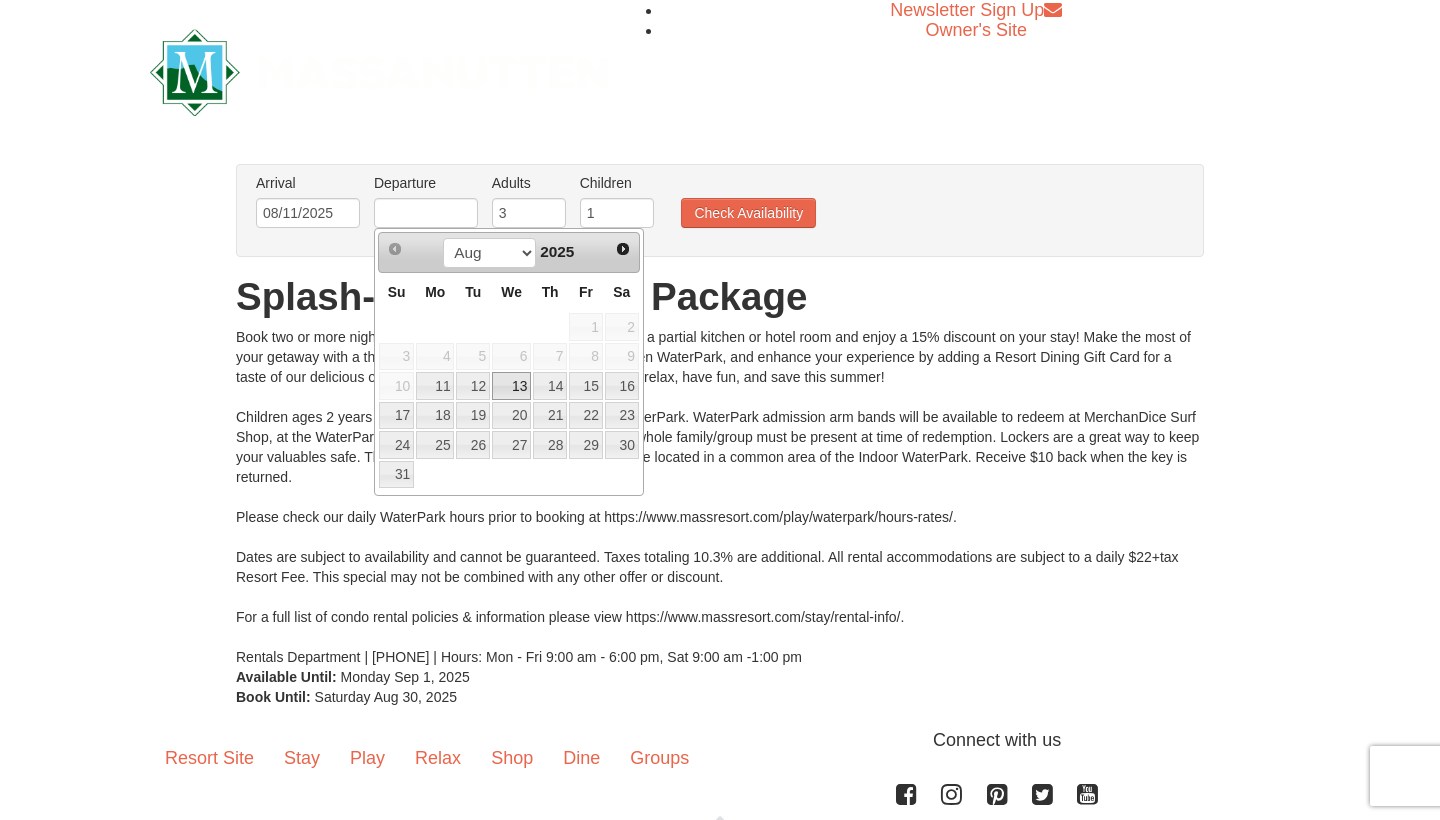 click on "13" at bounding box center [511, 386] 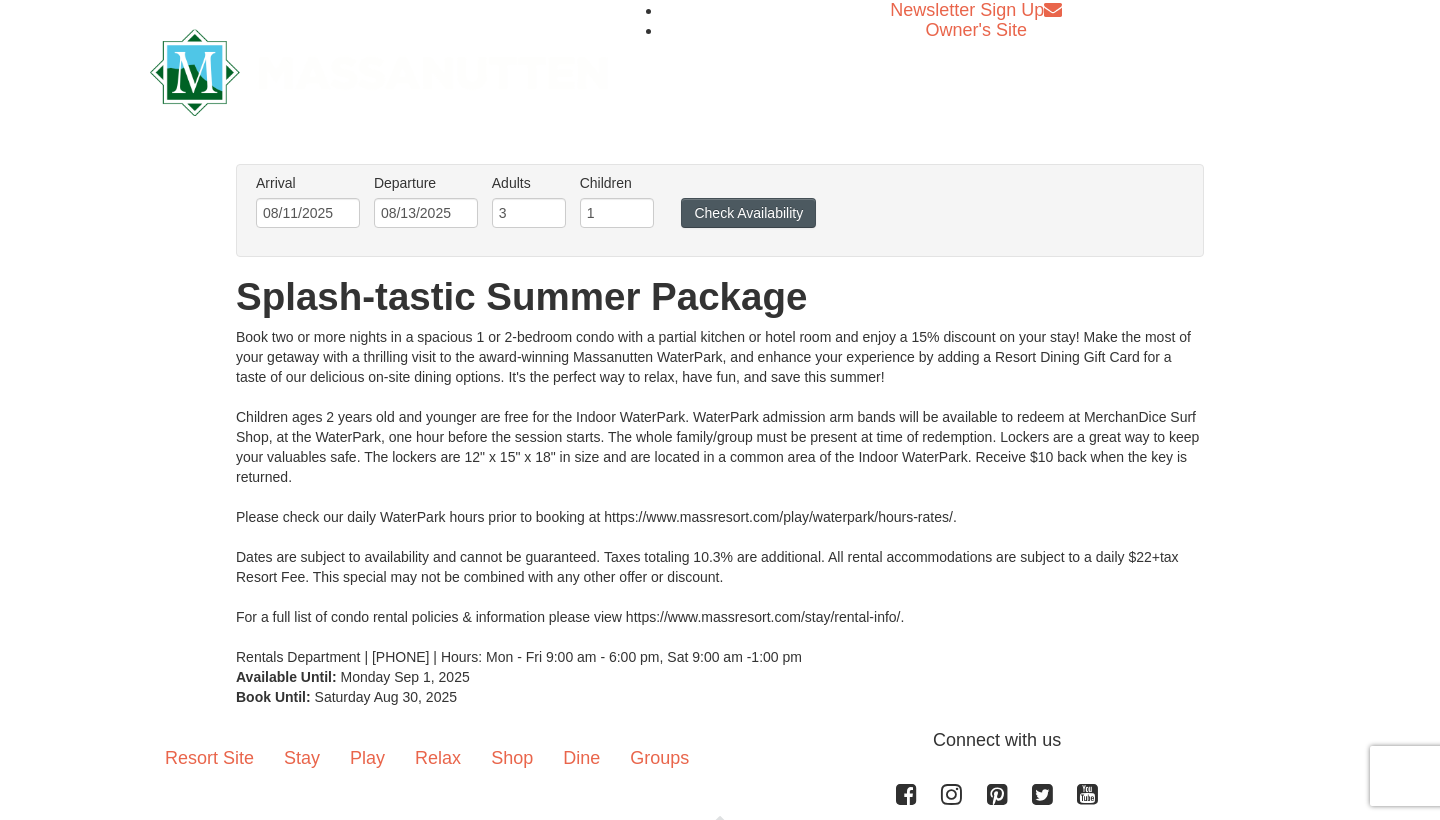 click on "Check Availability" at bounding box center (748, 213) 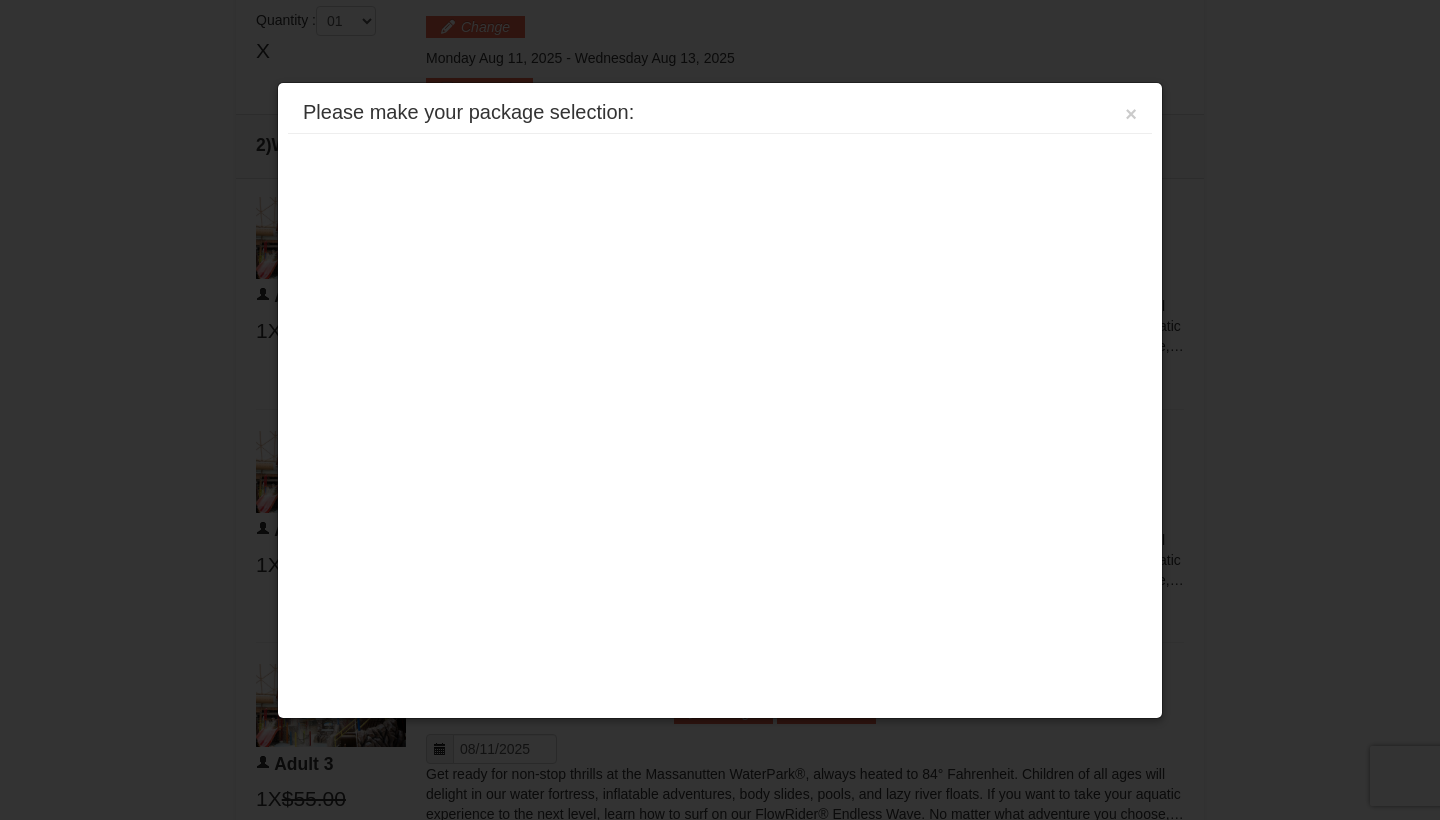 scroll, scrollTop: 772, scrollLeft: 0, axis: vertical 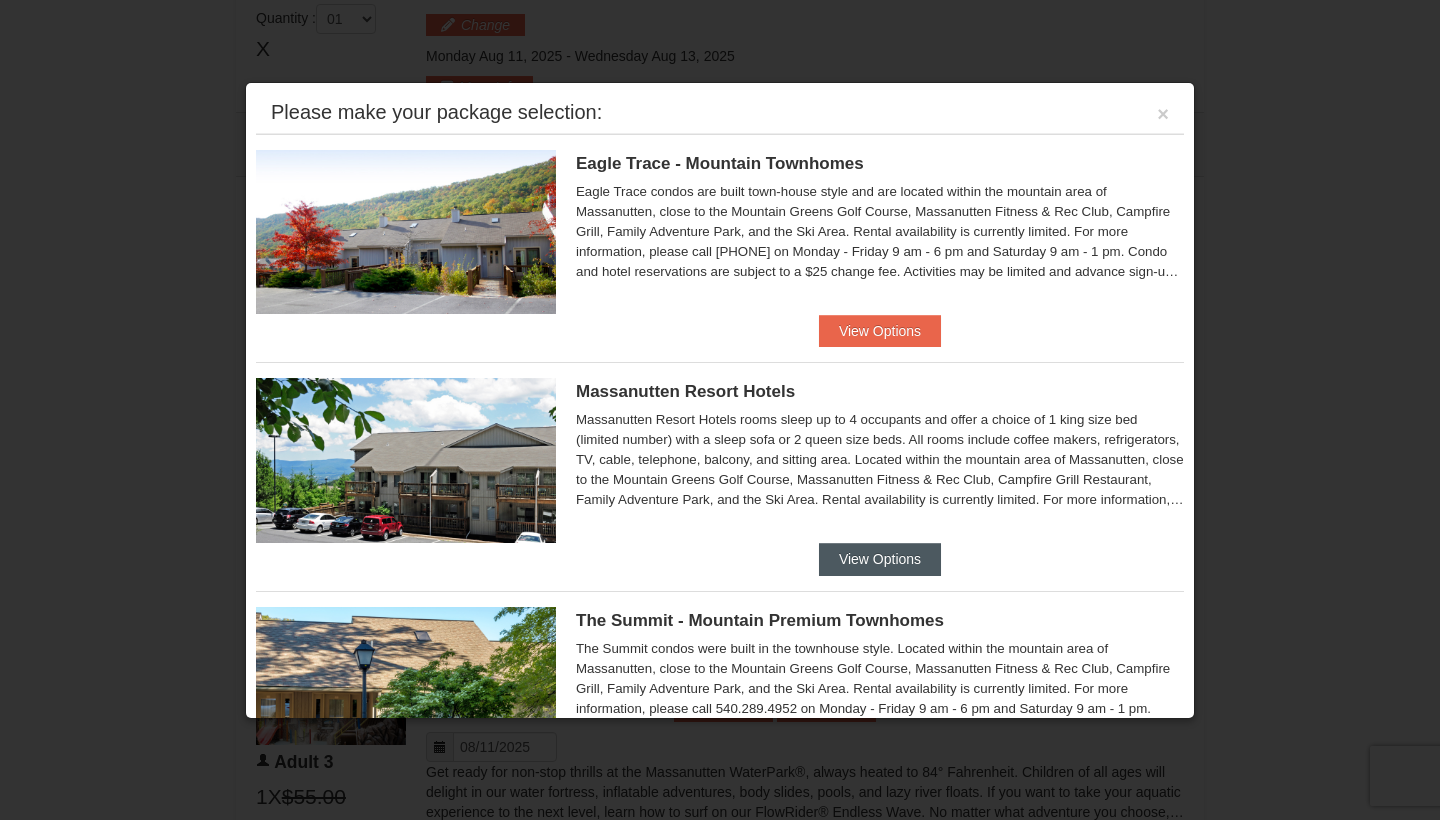 click on "View Options" at bounding box center [880, 559] 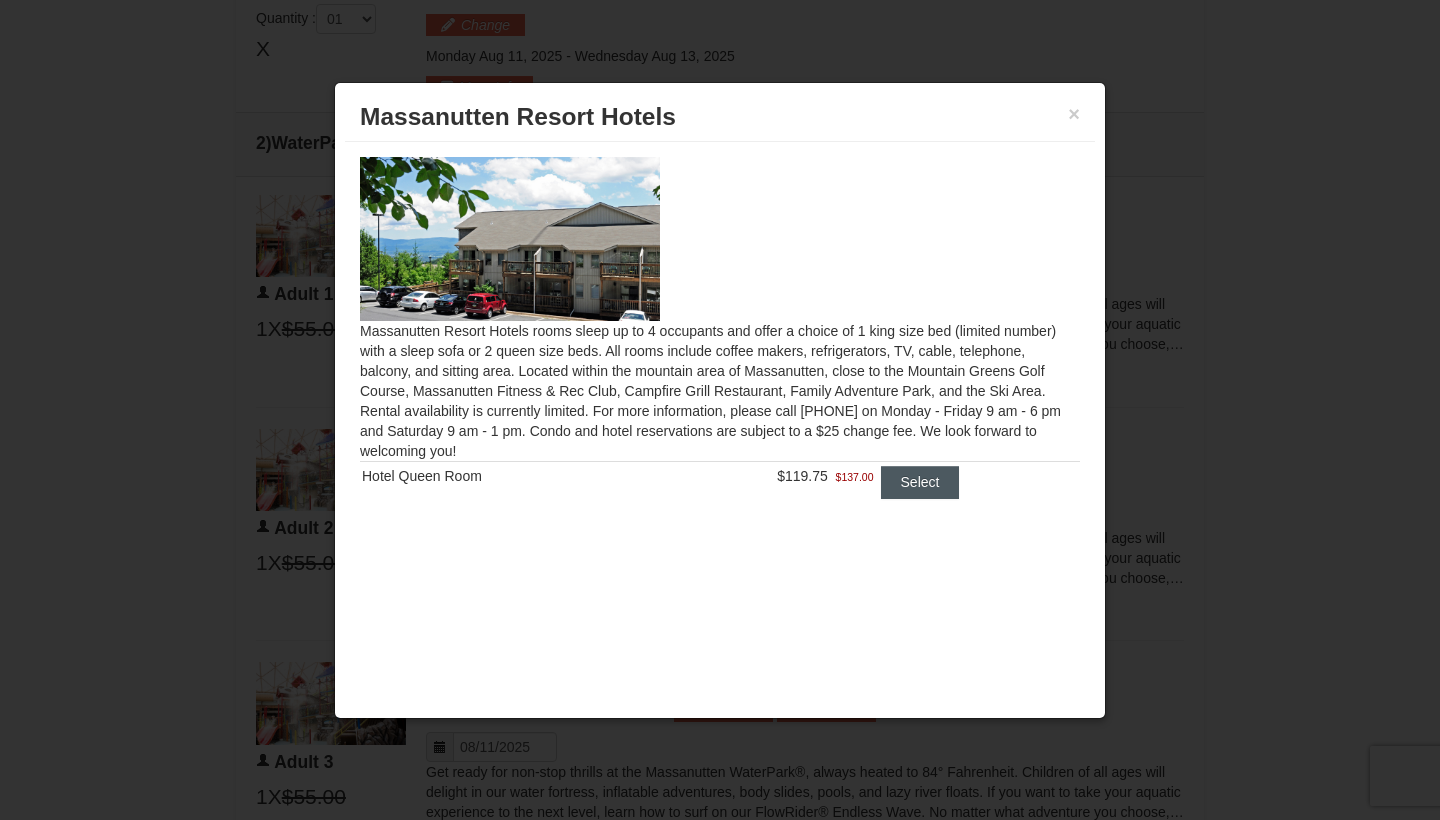 click on "Select" at bounding box center (920, 482) 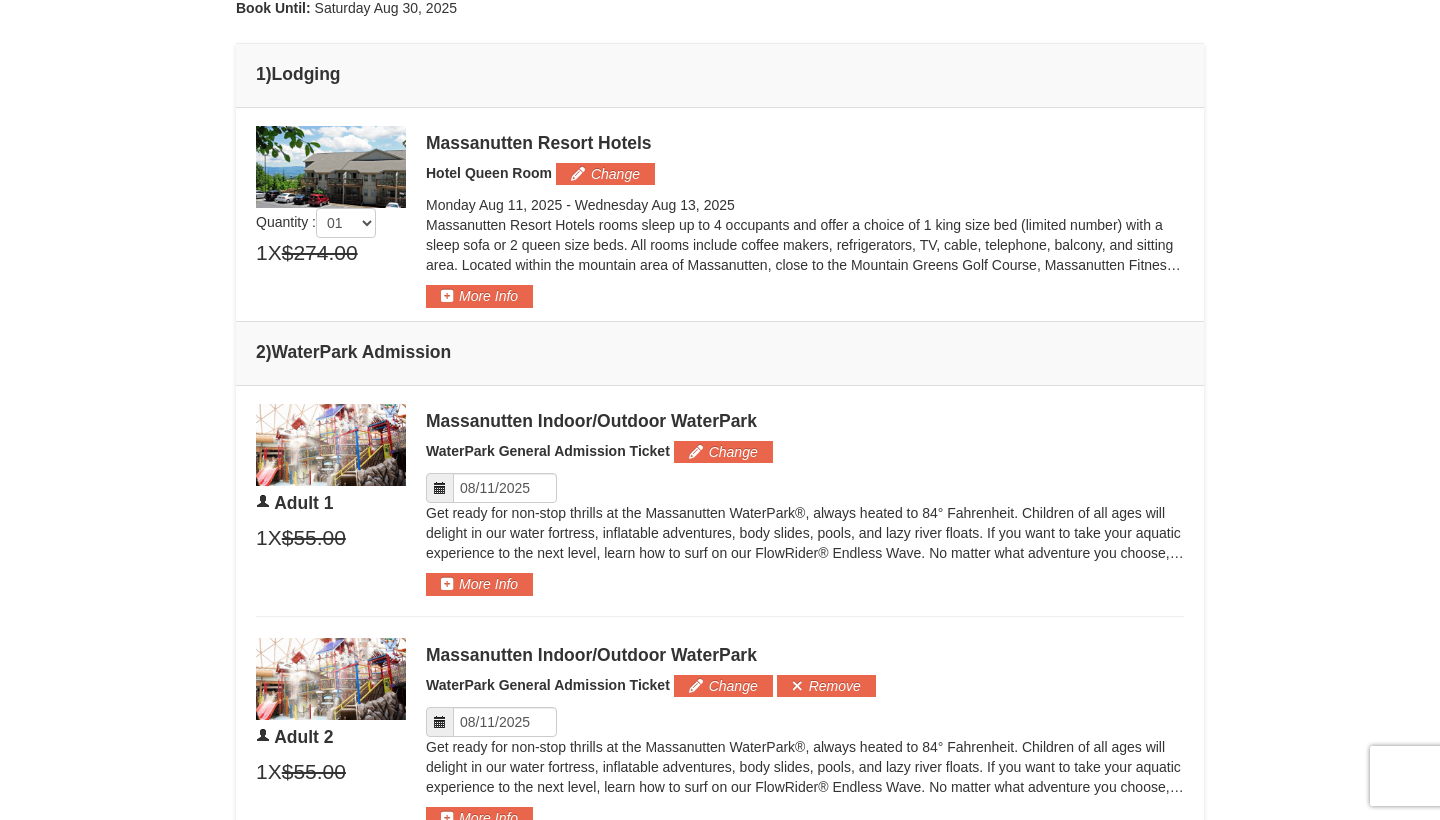 scroll, scrollTop: 601, scrollLeft: 0, axis: vertical 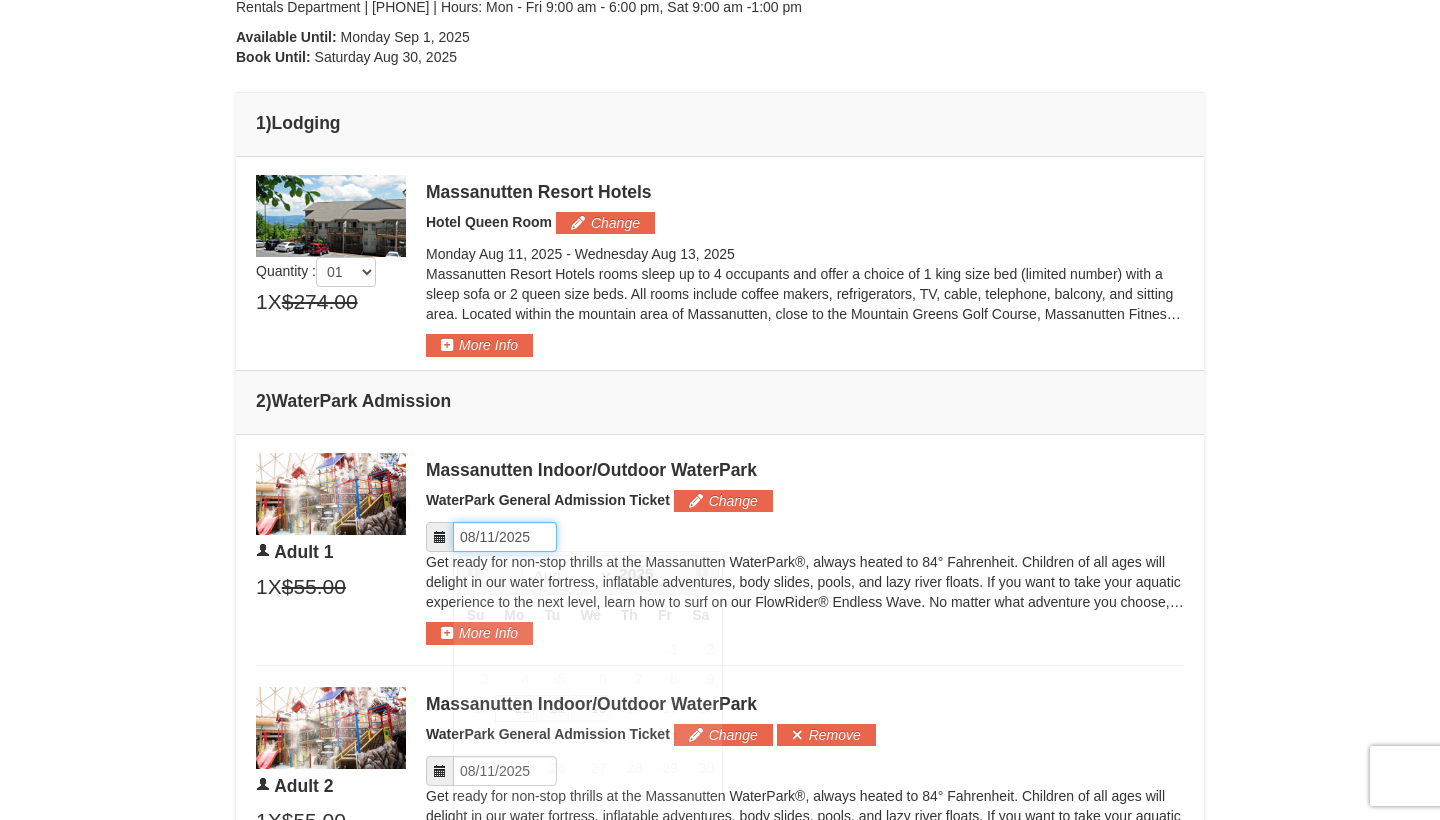 click on "Please format dates MM/DD/YYYY" at bounding box center [505, 537] 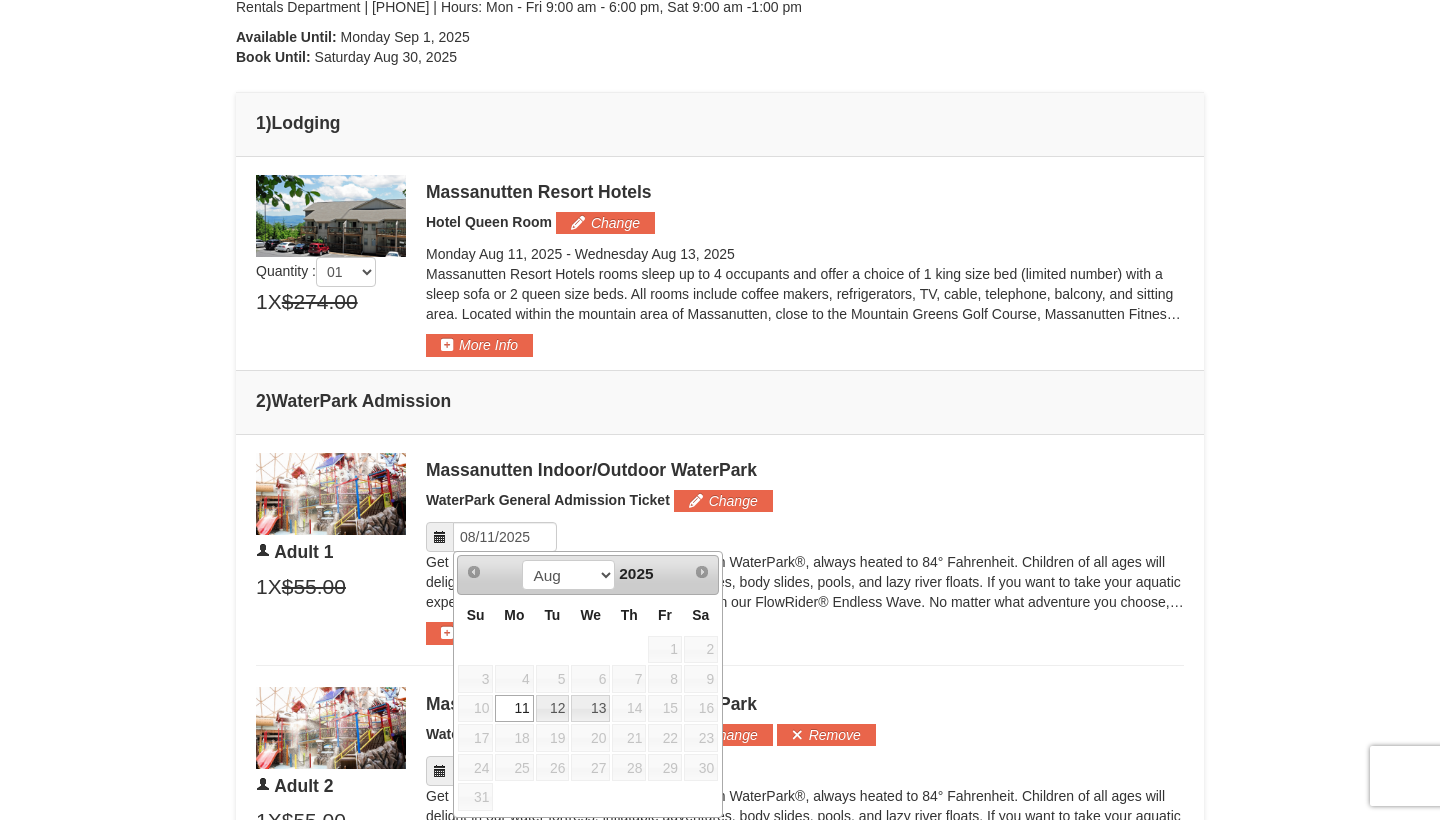 click on "19" at bounding box center [553, 738] 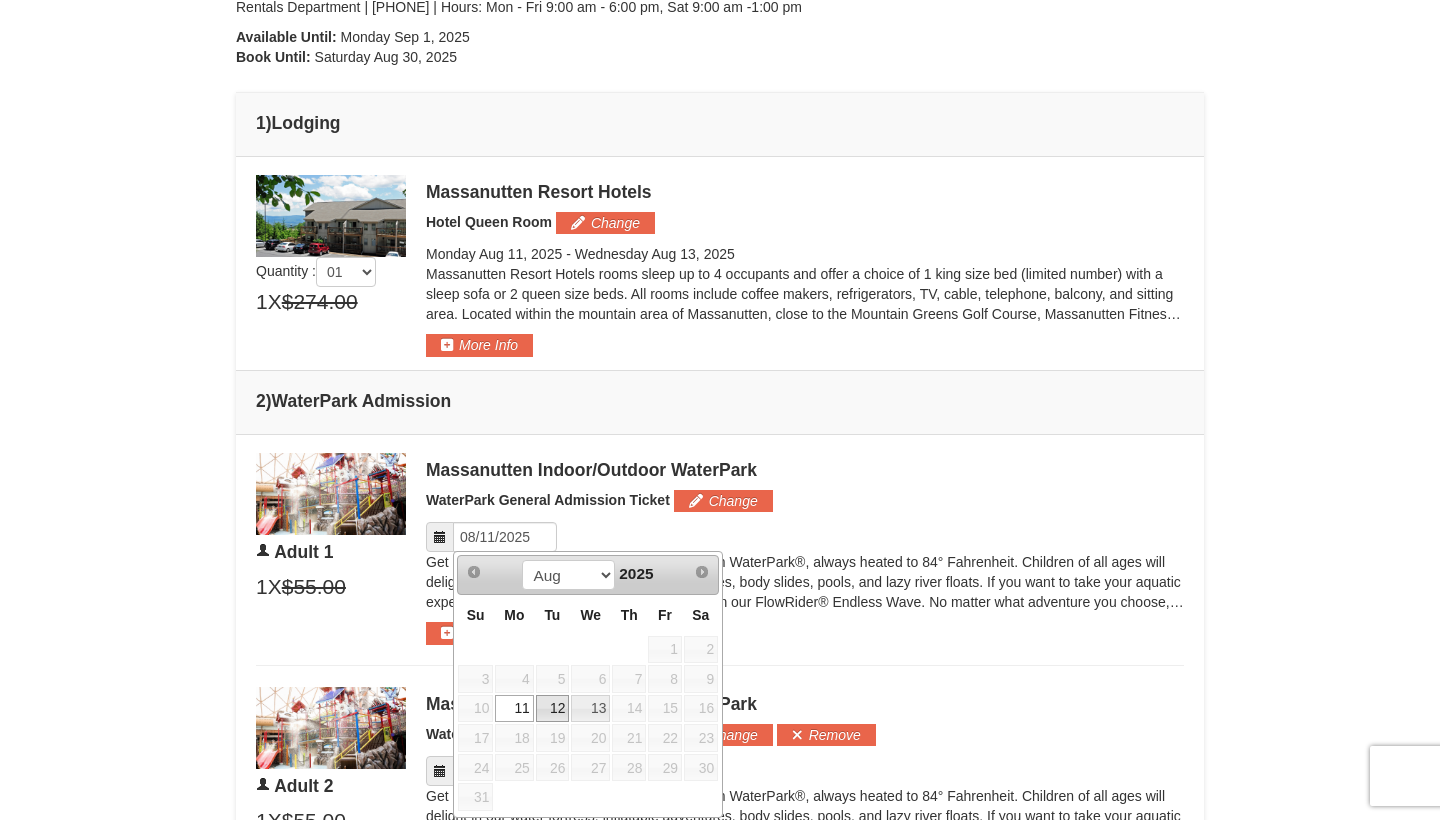 click on "12" at bounding box center [553, 709] 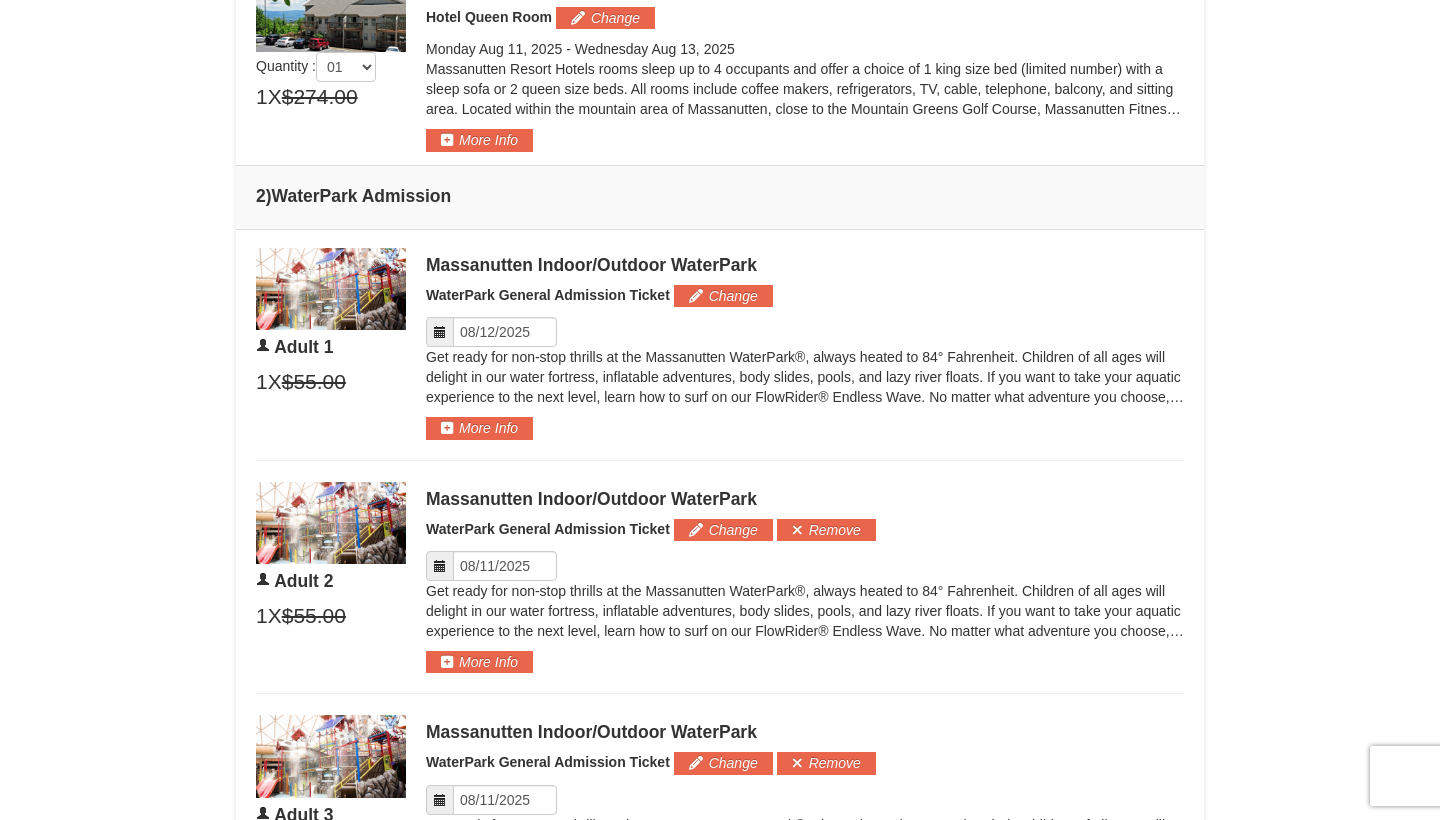 scroll, scrollTop: 810, scrollLeft: 0, axis: vertical 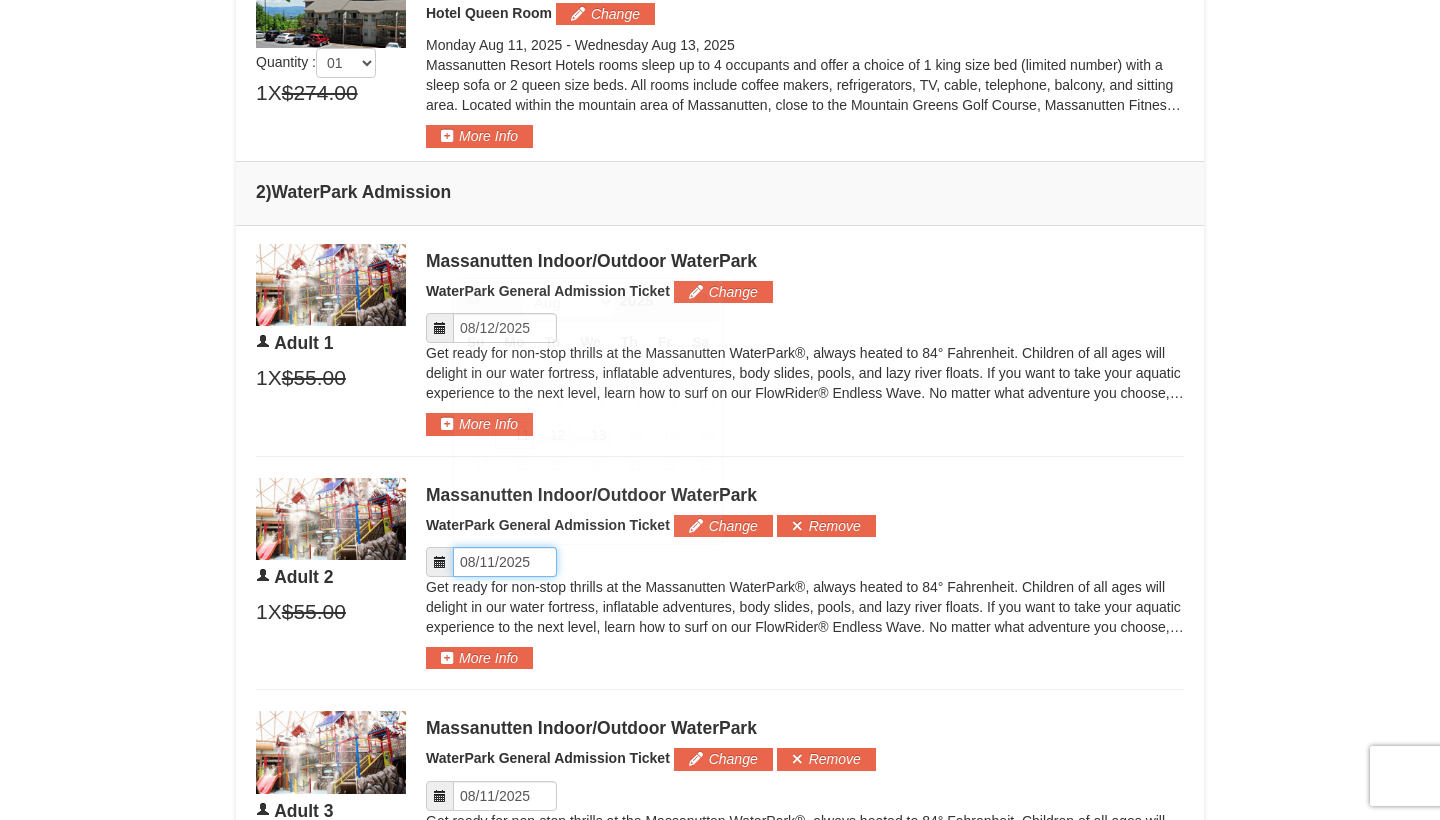 click on "Please format dates MM/DD/YYYY" at bounding box center (505, 562) 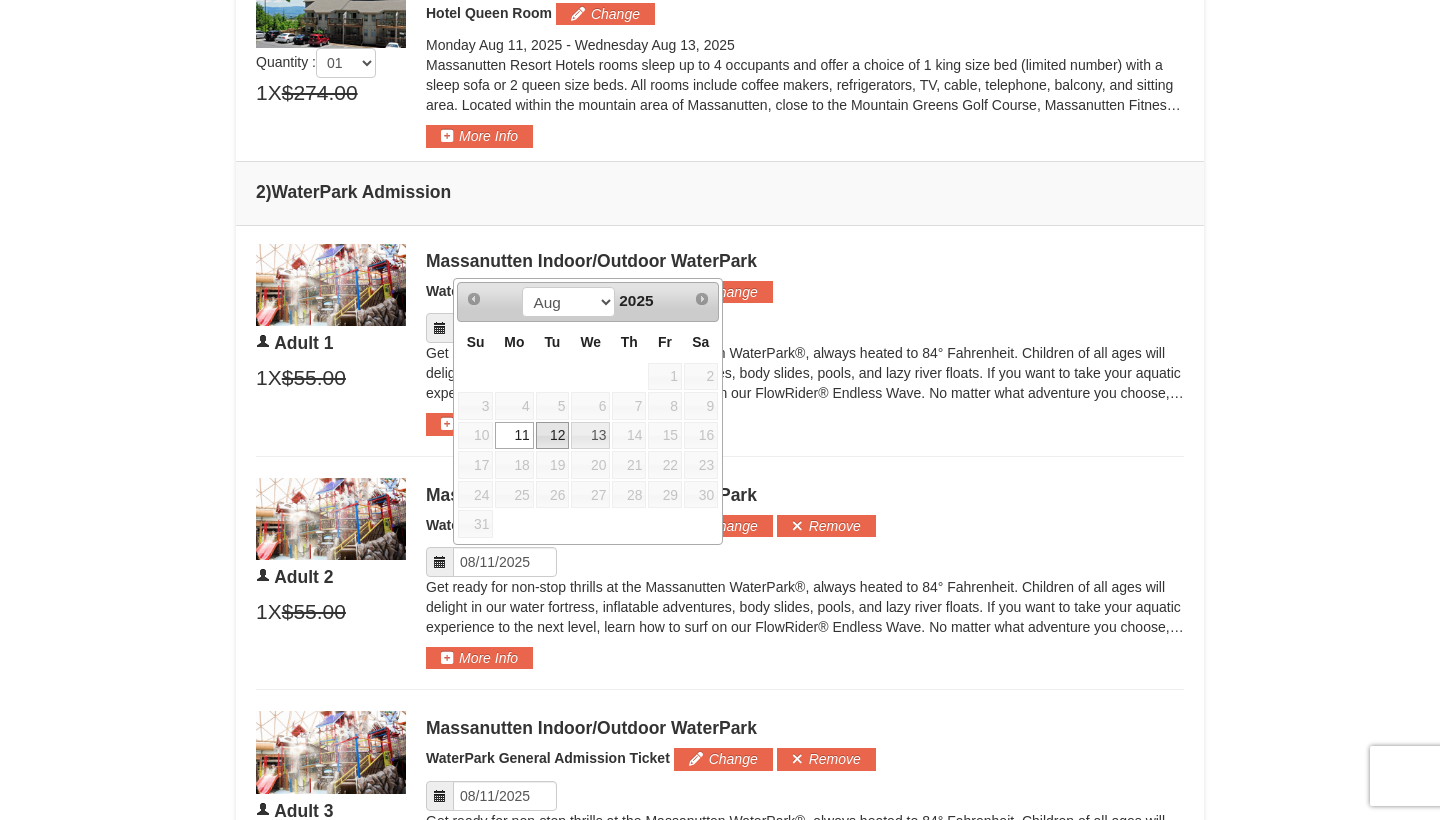 click on "12" at bounding box center [553, 436] 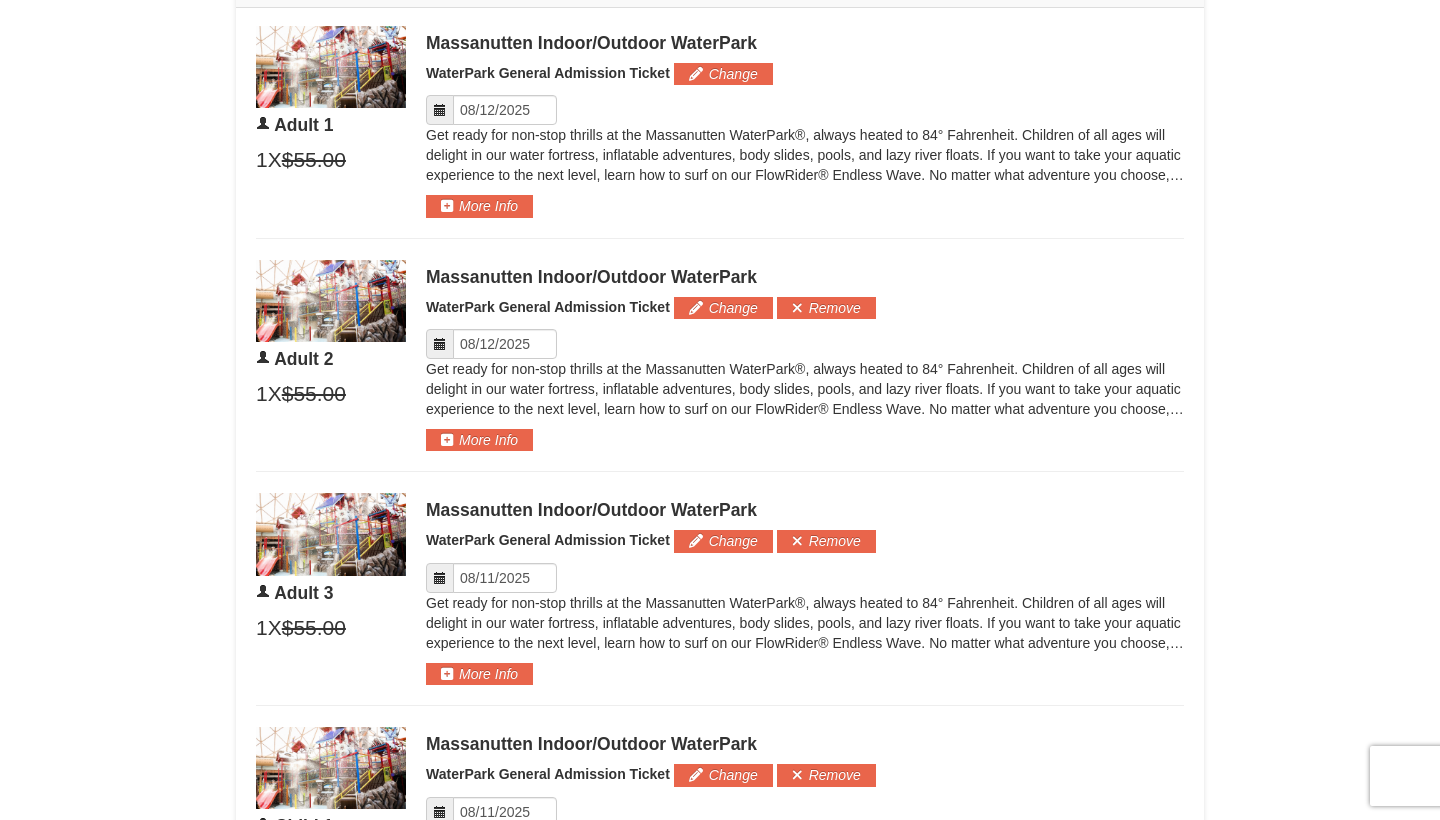 scroll, scrollTop: 1048, scrollLeft: 0, axis: vertical 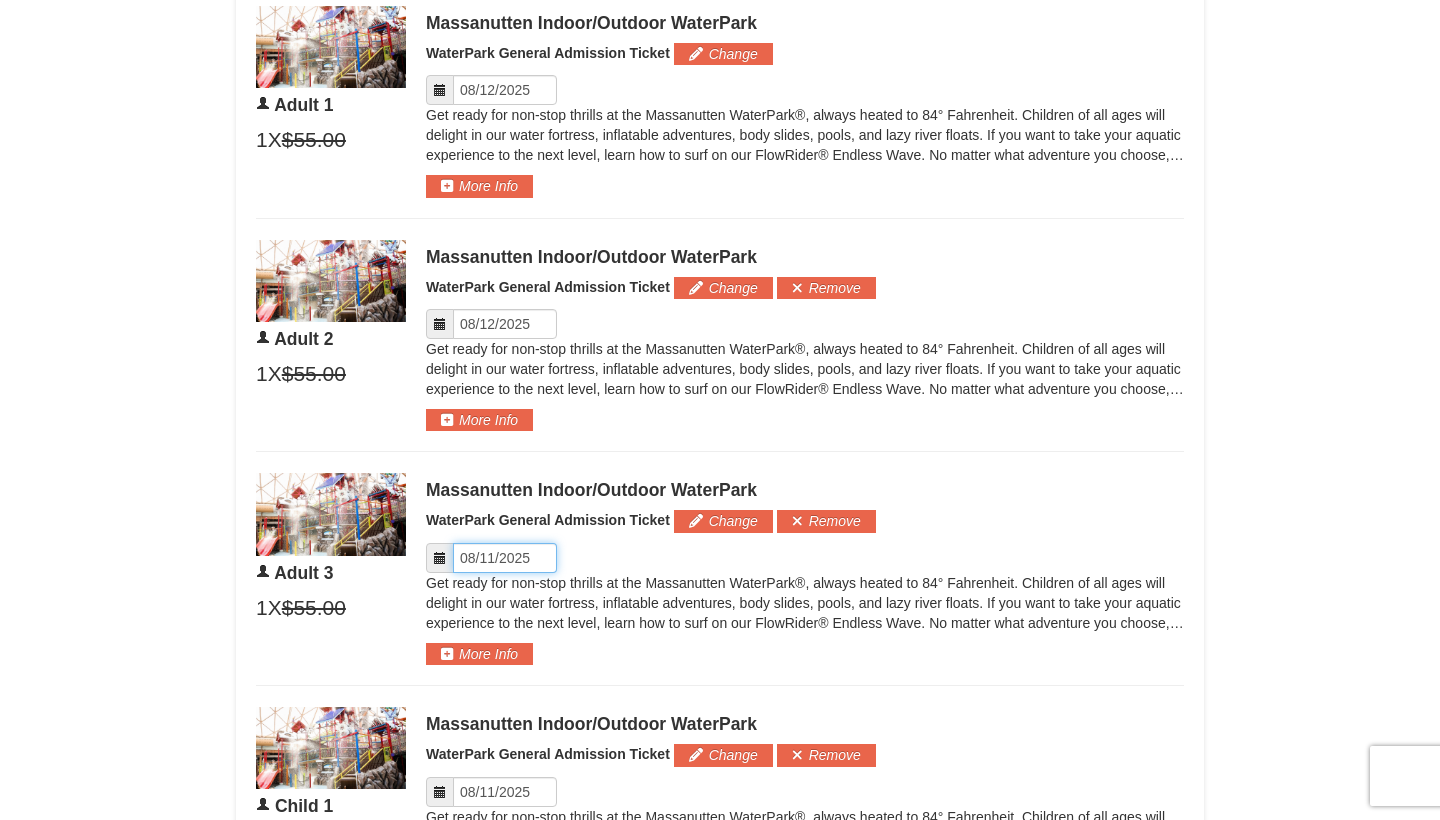 click on "Please format dates MM/DD/YYYY" at bounding box center [505, 558] 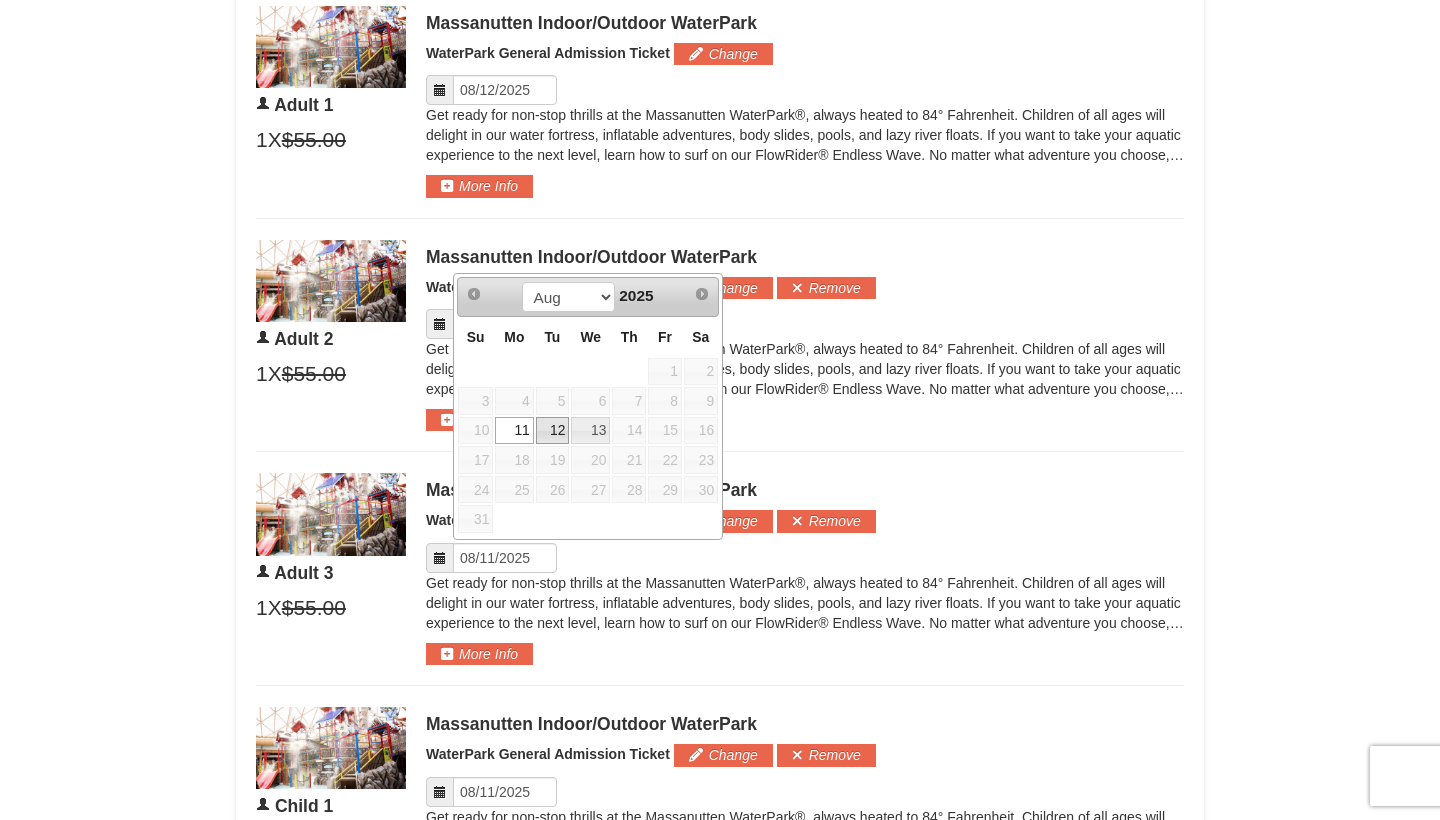 click on "12" at bounding box center [553, 431] 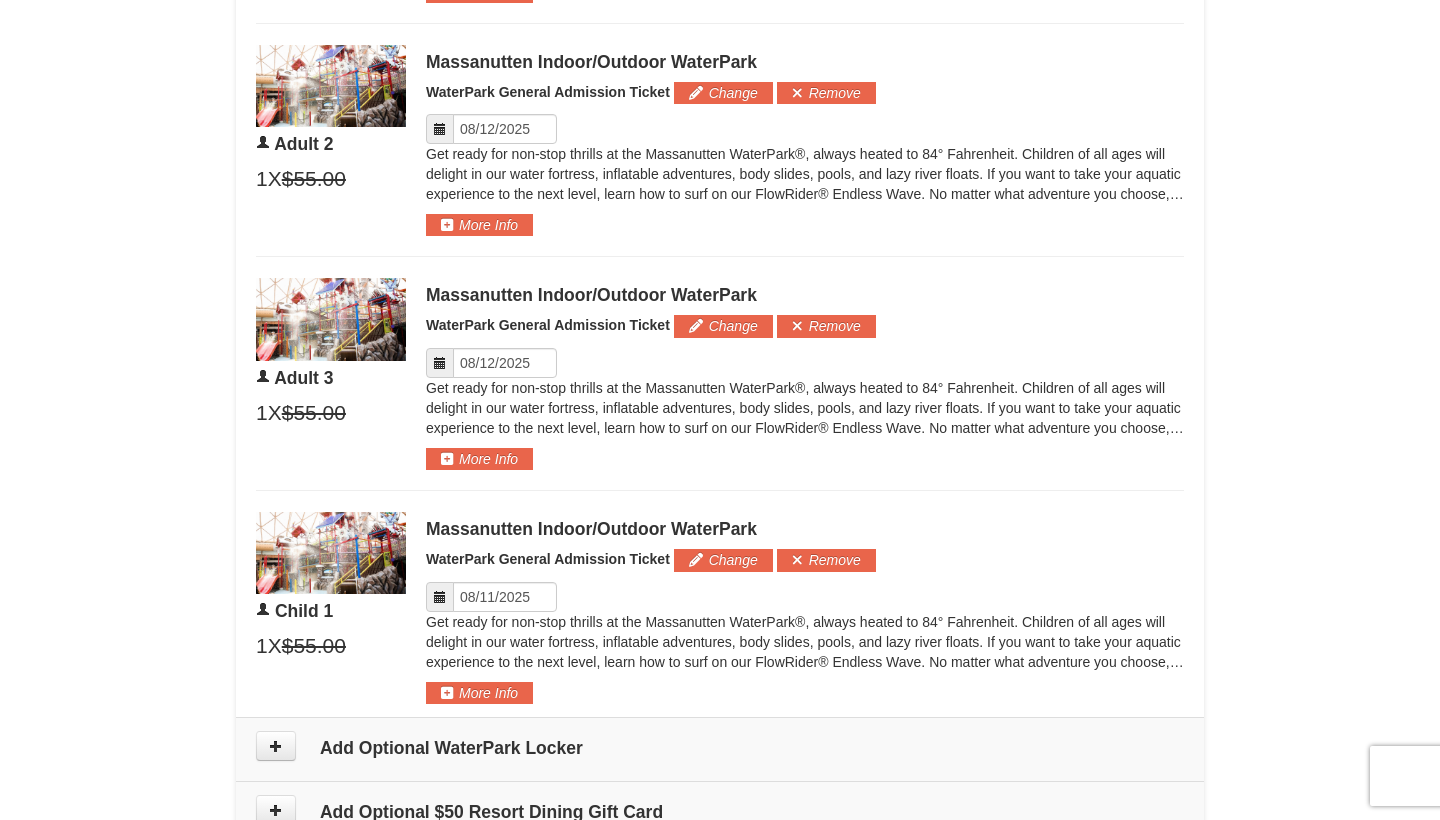 scroll, scrollTop: 1352, scrollLeft: 0, axis: vertical 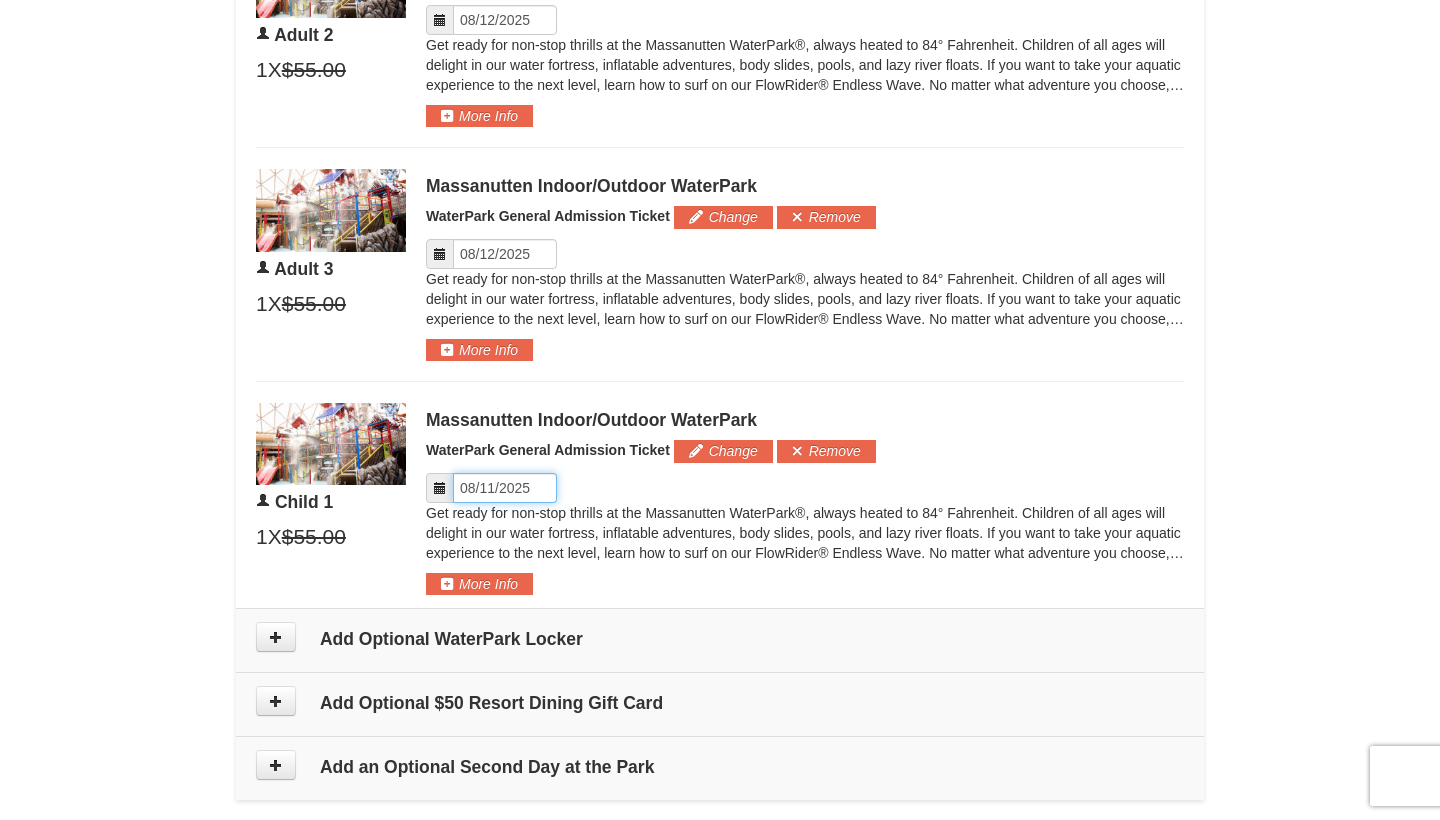 click on "Please format dates MM/DD/YYYY" at bounding box center (505, 488) 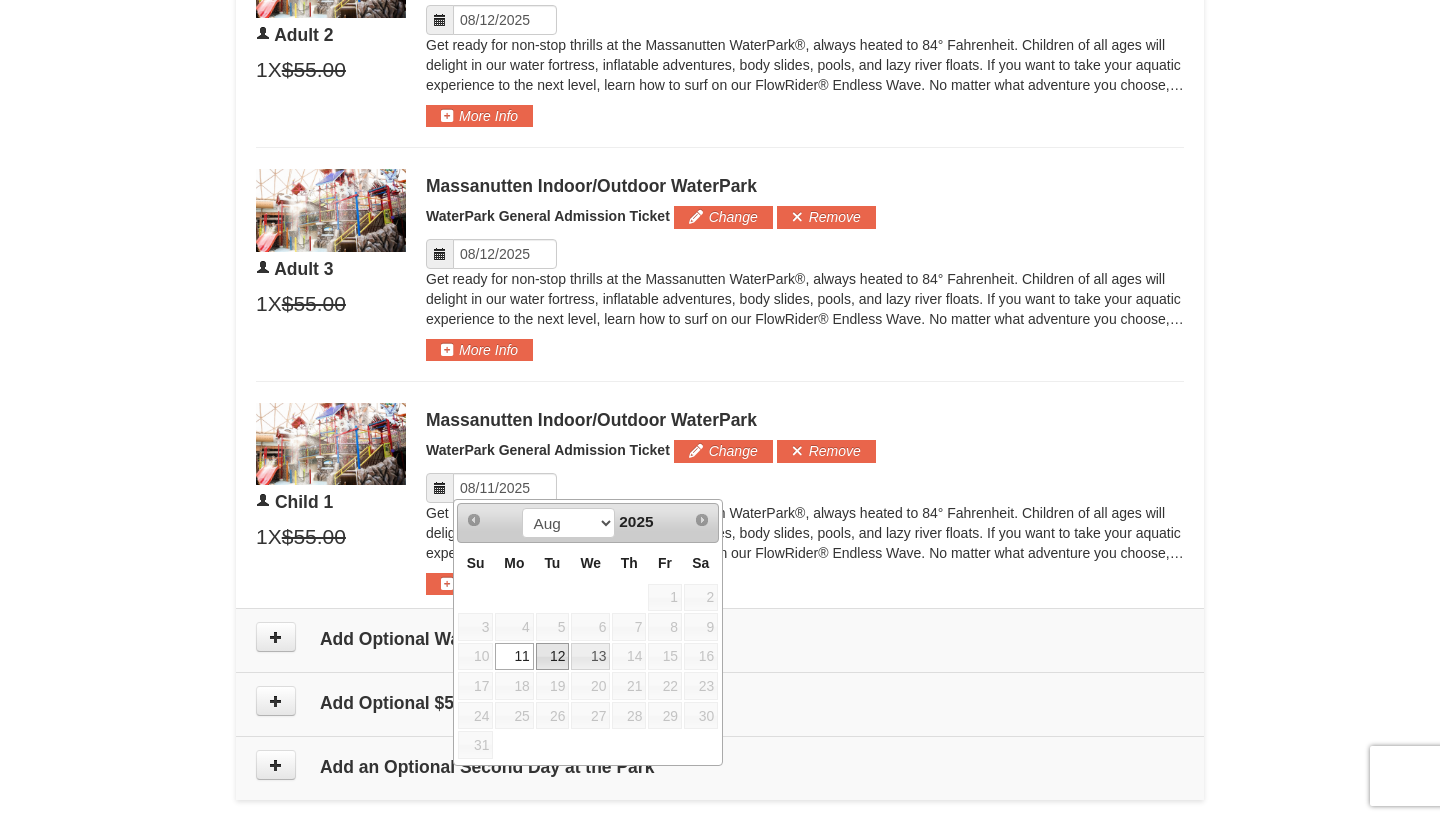 click on "12" at bounding box center [553, 657] 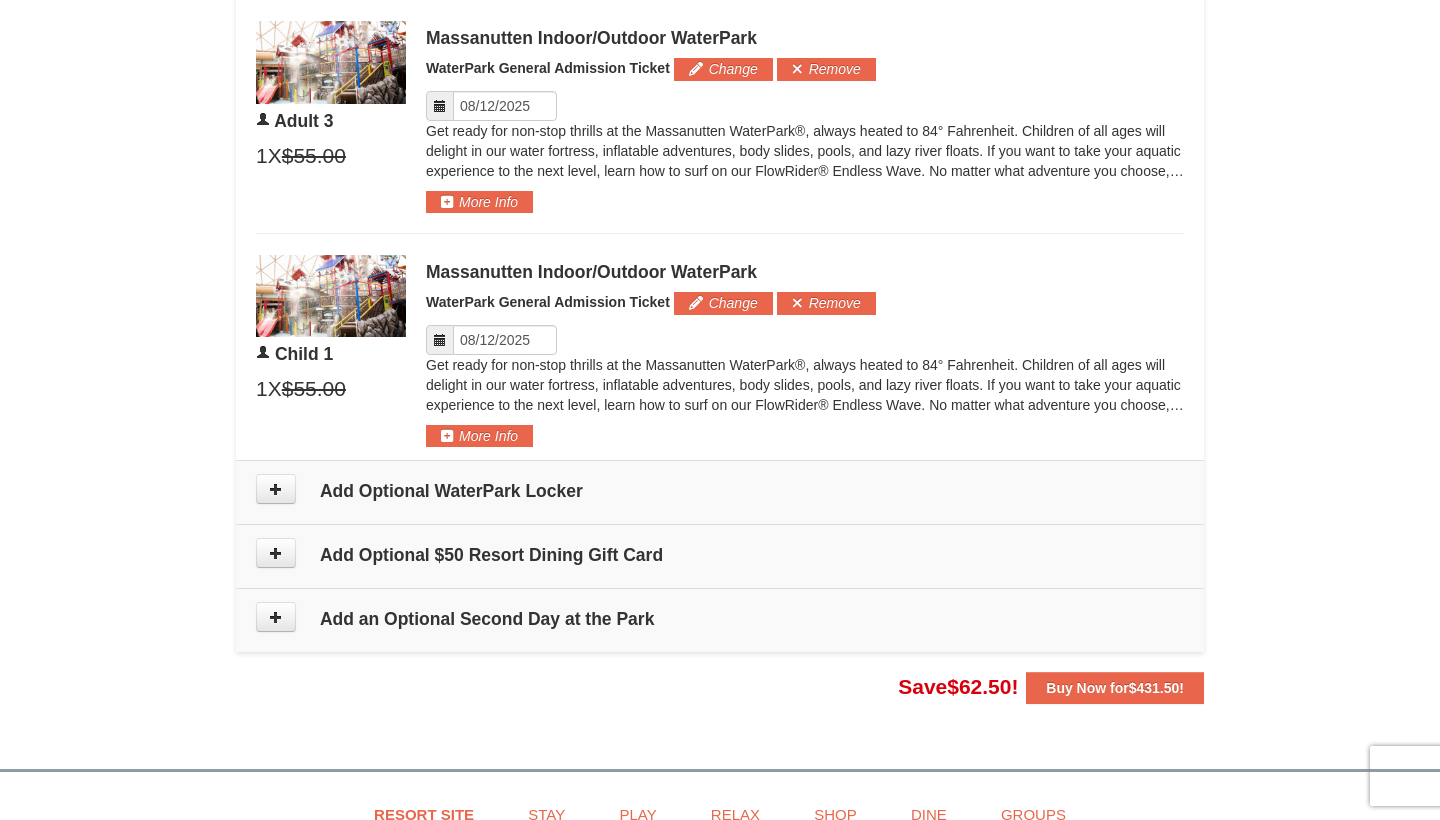 scroll, scrollTop: 1540, scrollLeft: 0, axis: vertical 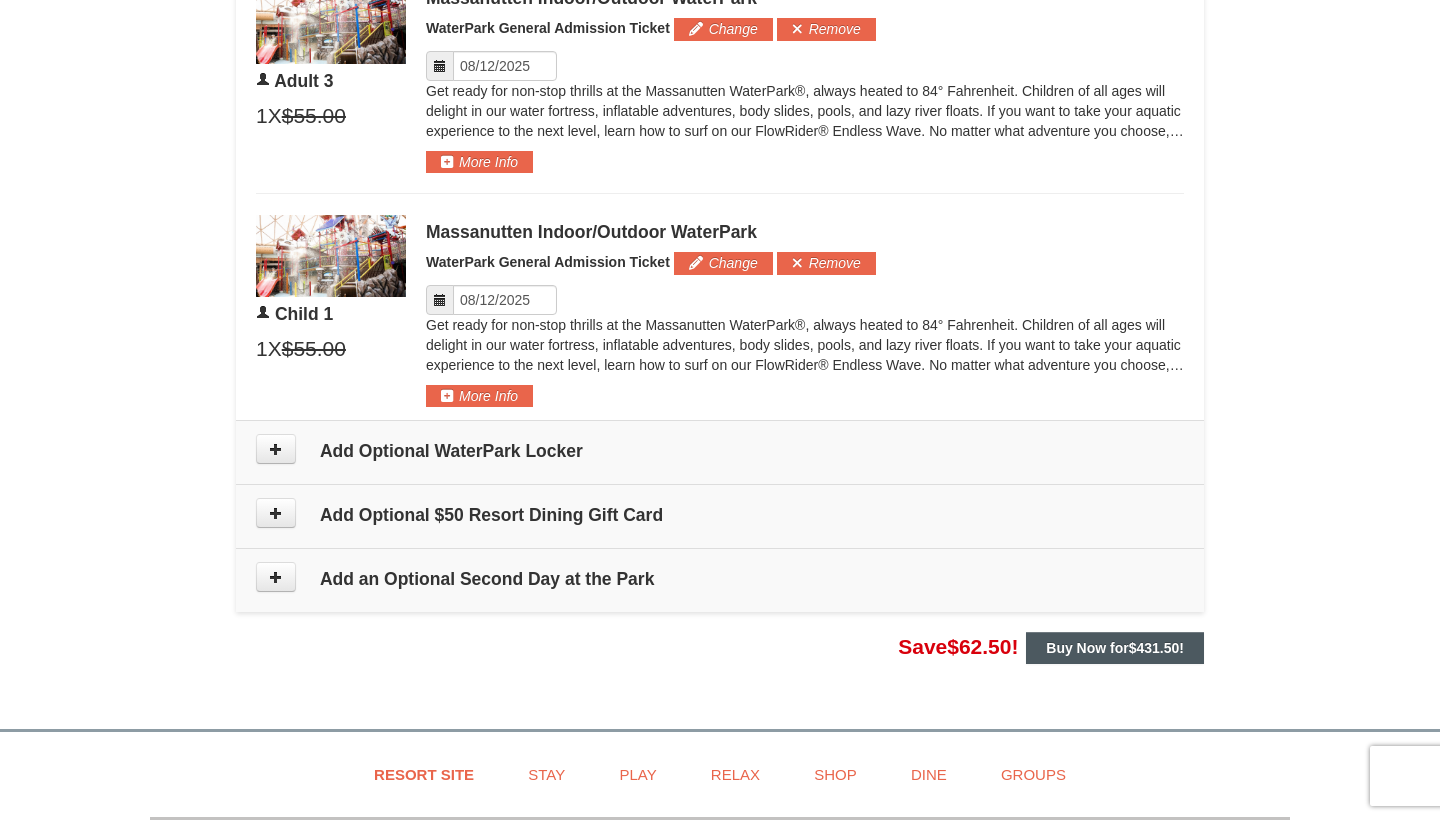 click on "Buy Now for
$431.50 !" at bounding box center (1115, 648) 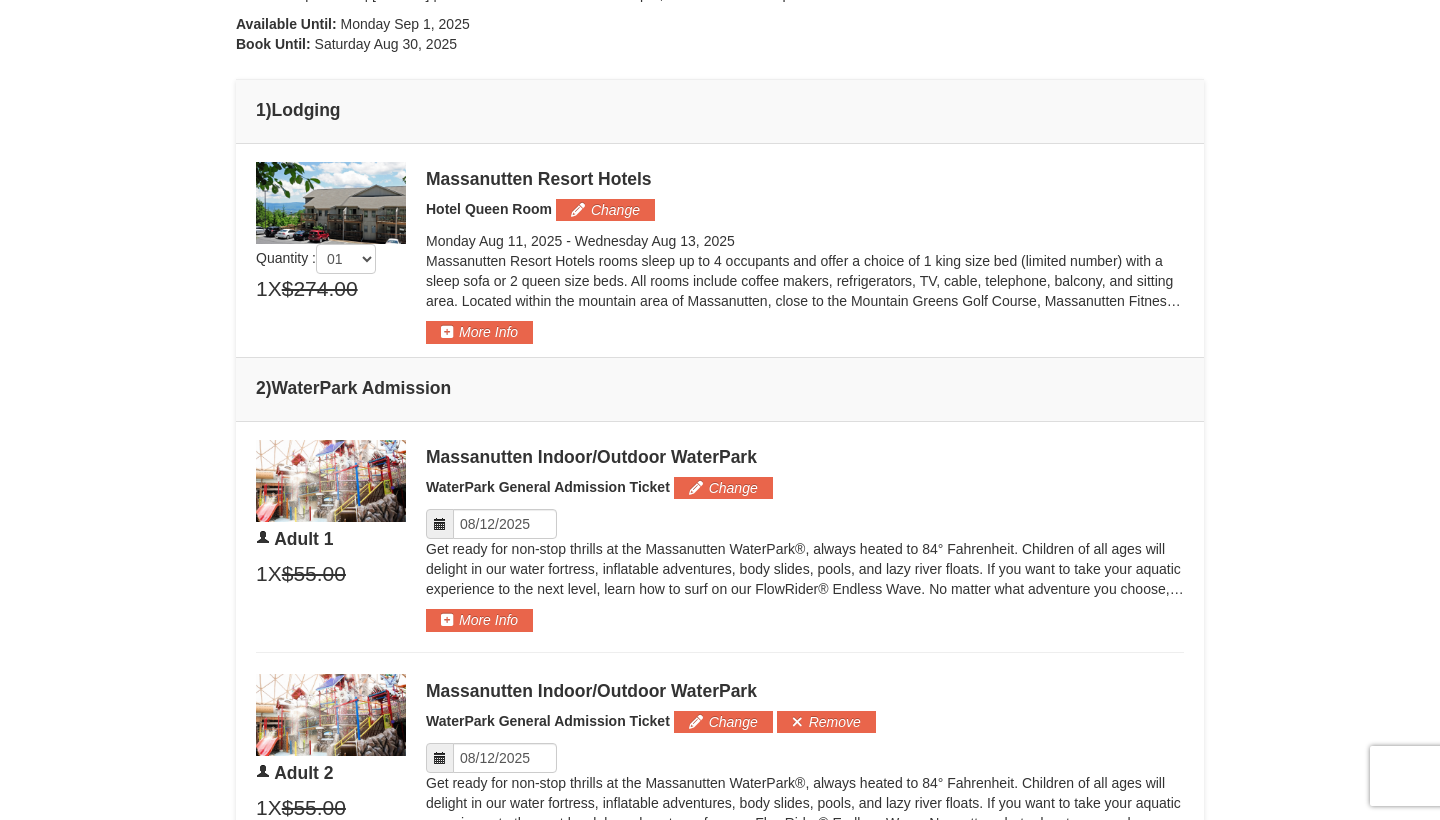 scroll, scrollTop: 613, scrollLeft: 0, axis: vertical 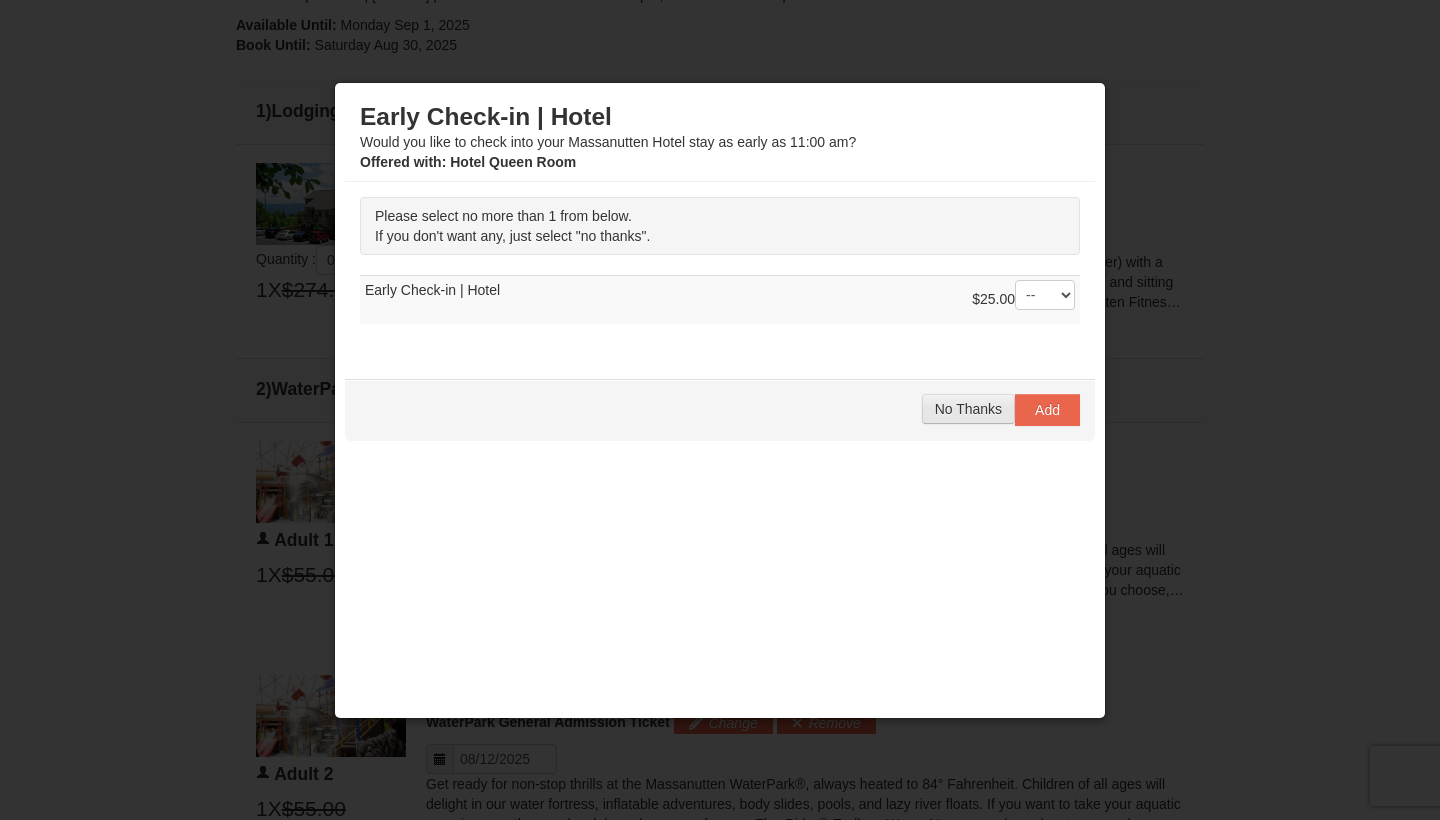 click on "No Thanks" at bounding box center [968, 409] 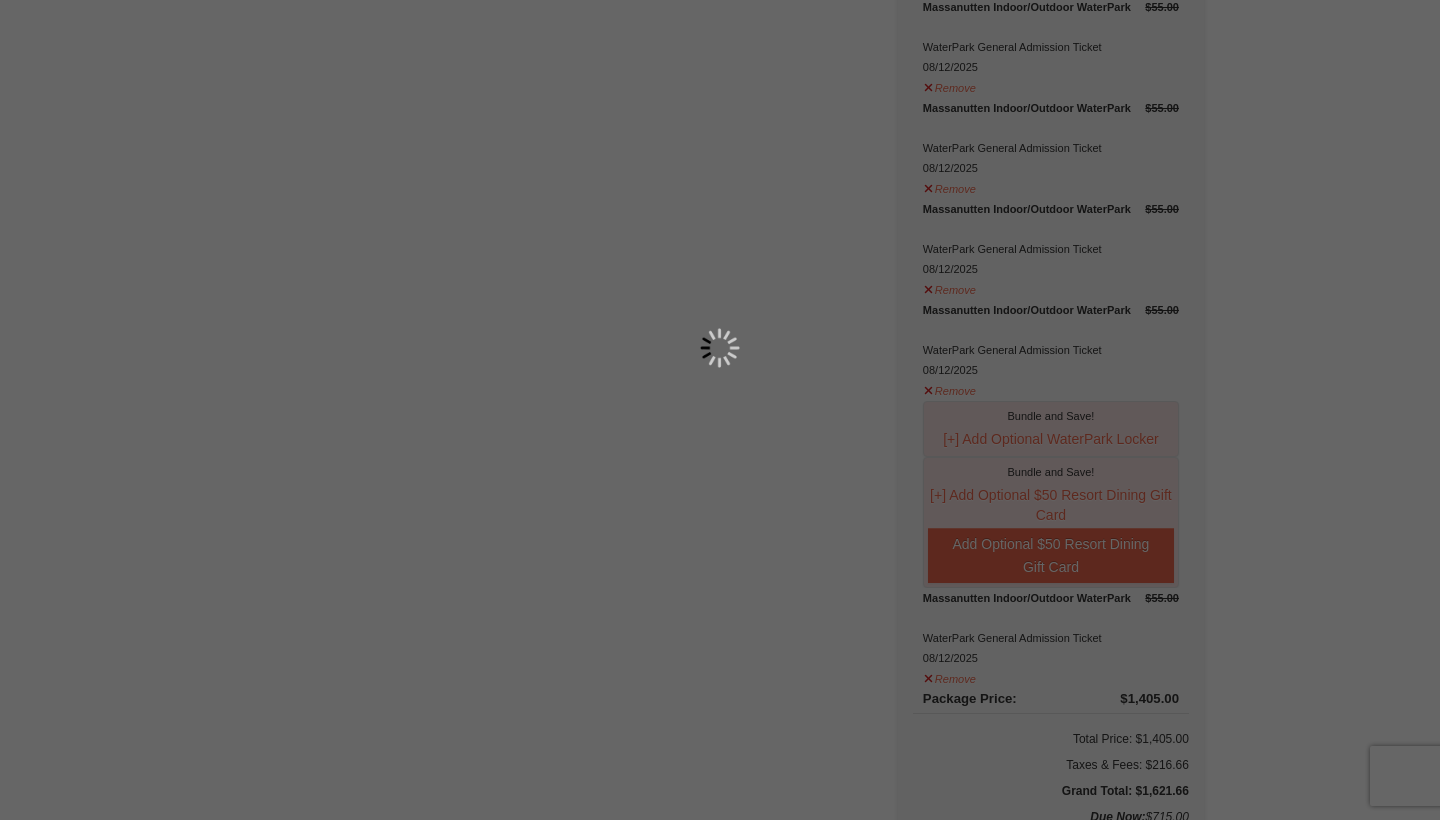 scroll, scrollTop: 1402, scrollLeft: 0, axis: vertical 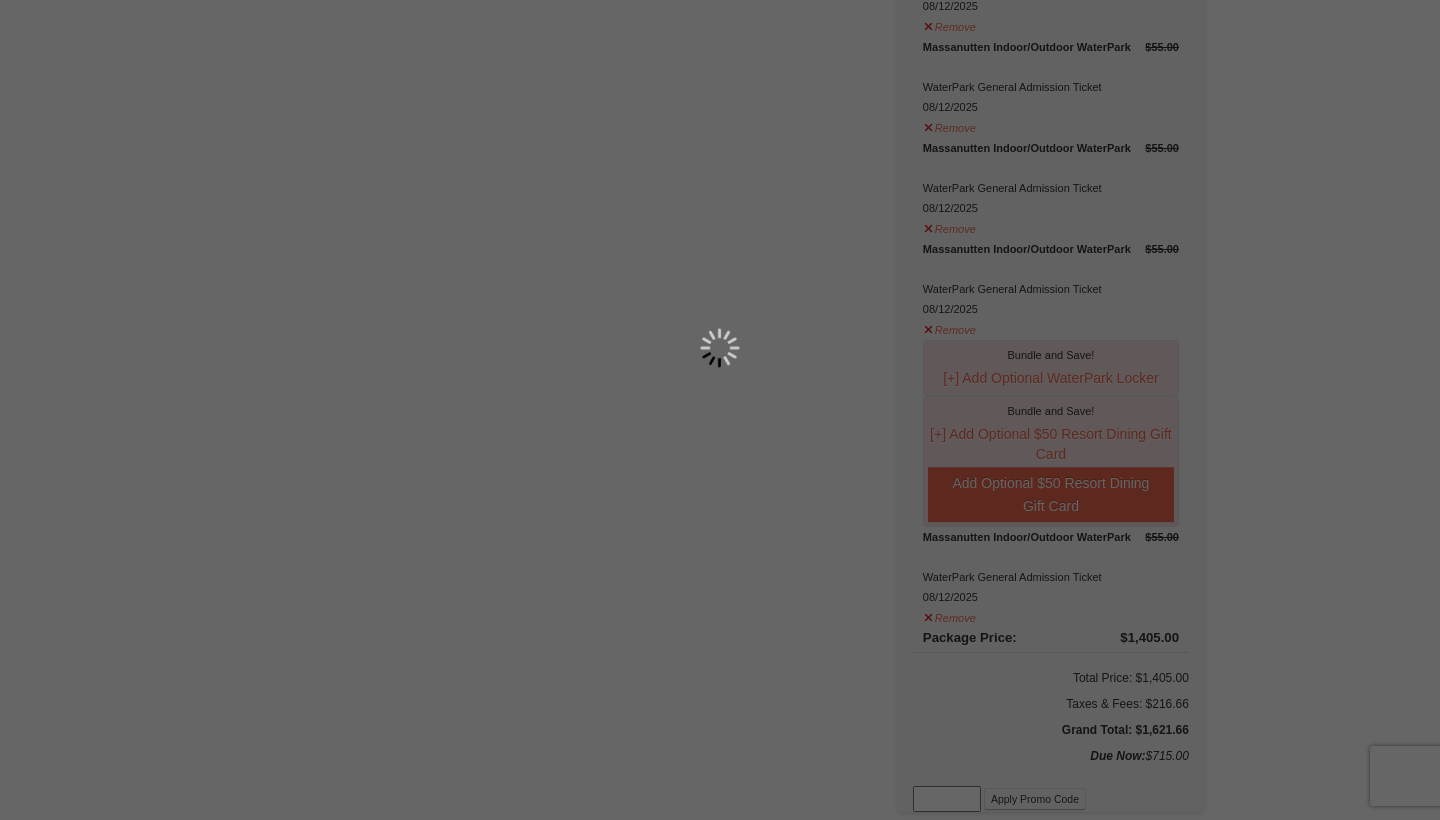 click at bounding box center (720, 410) 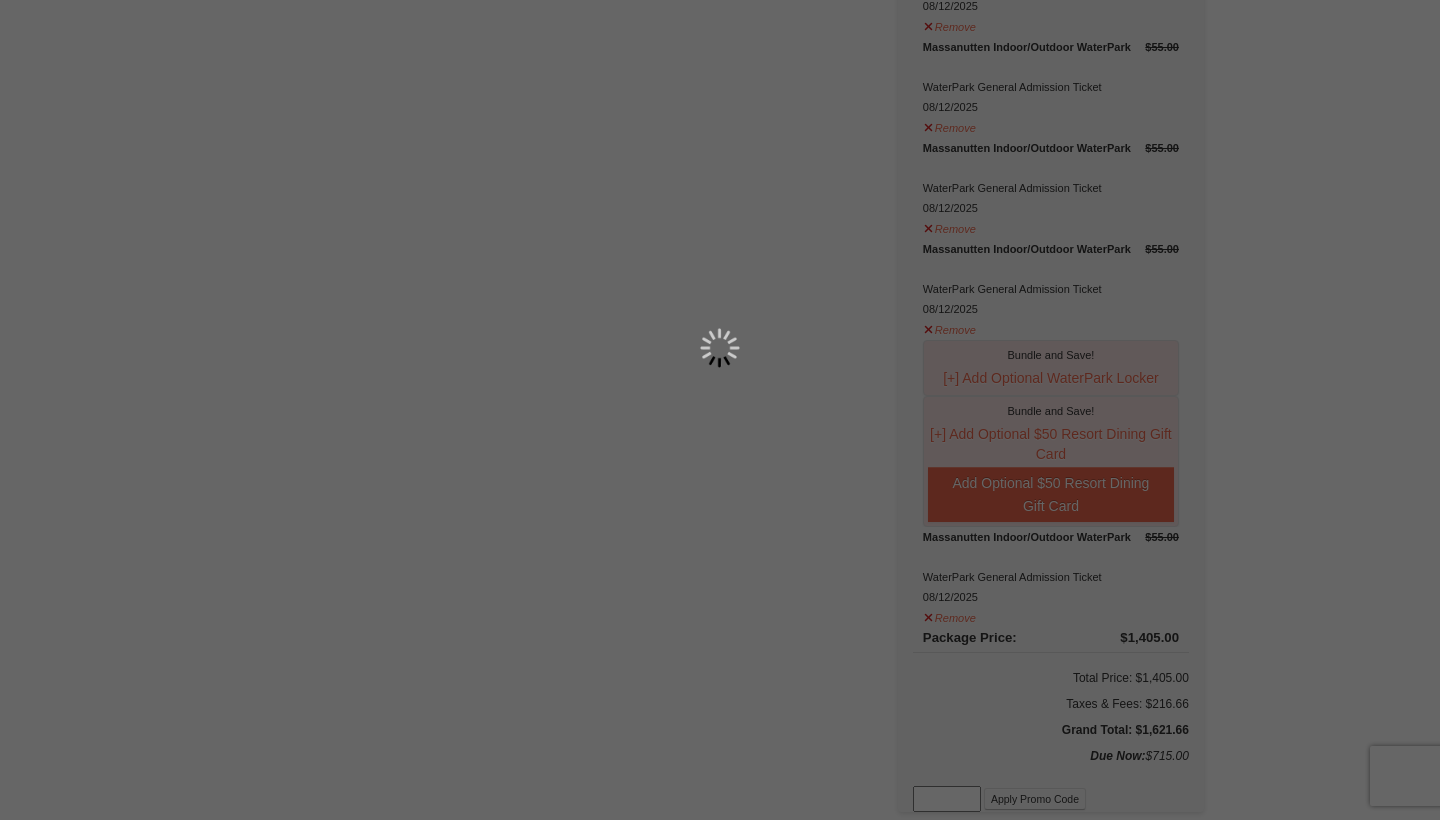 click at bounding box center [720, 410] 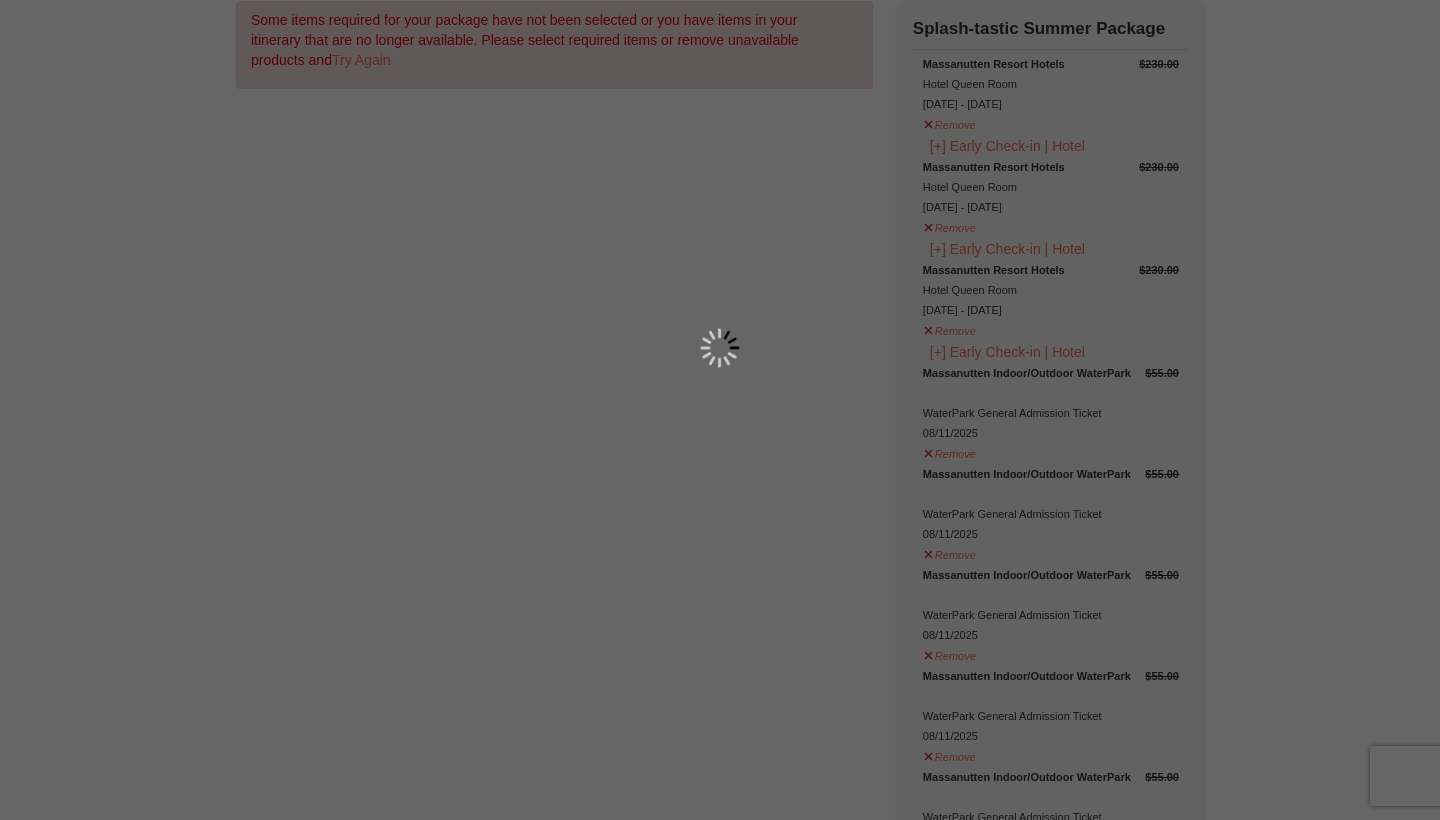 scroll, scrollTop: 162, scrollLeft: 0, axis: vertical 